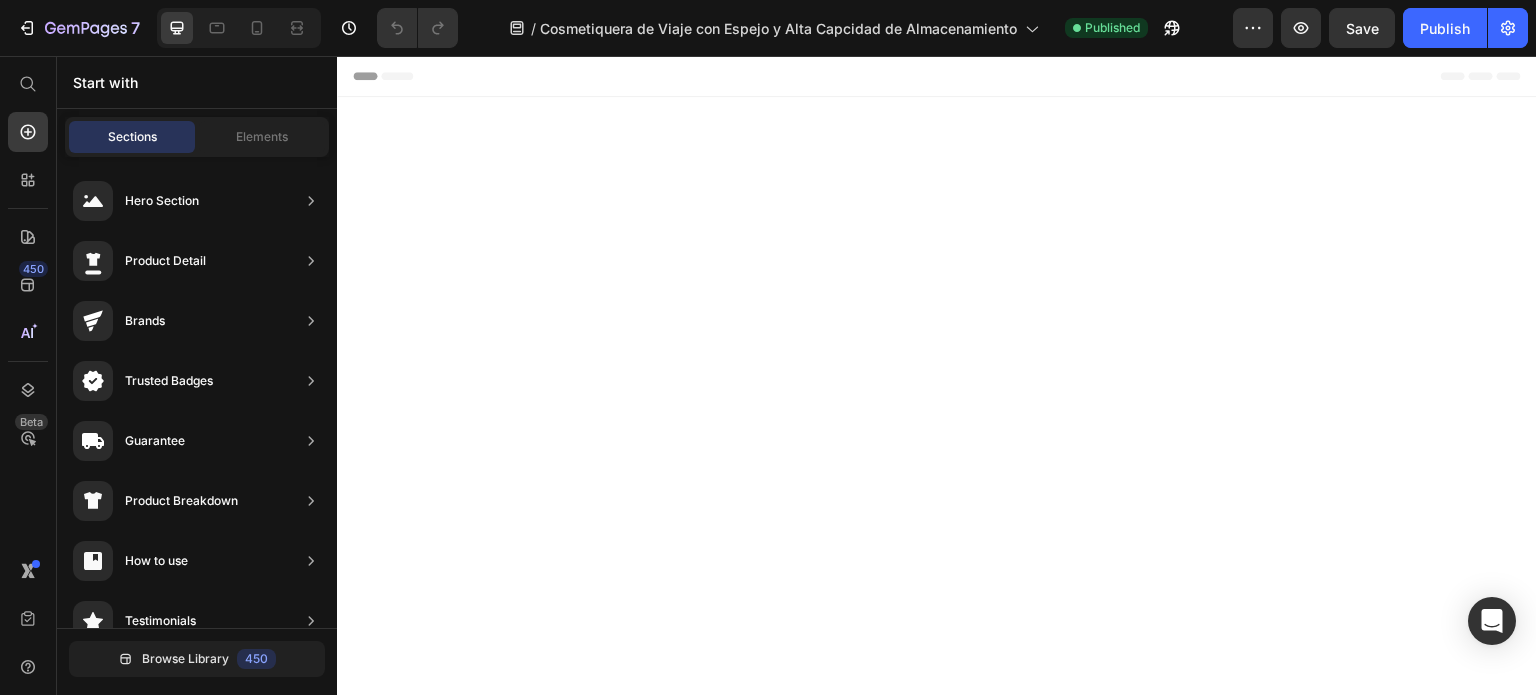 scroll, scrollTop: 7210, scrollLeft: 0, axis: vertical 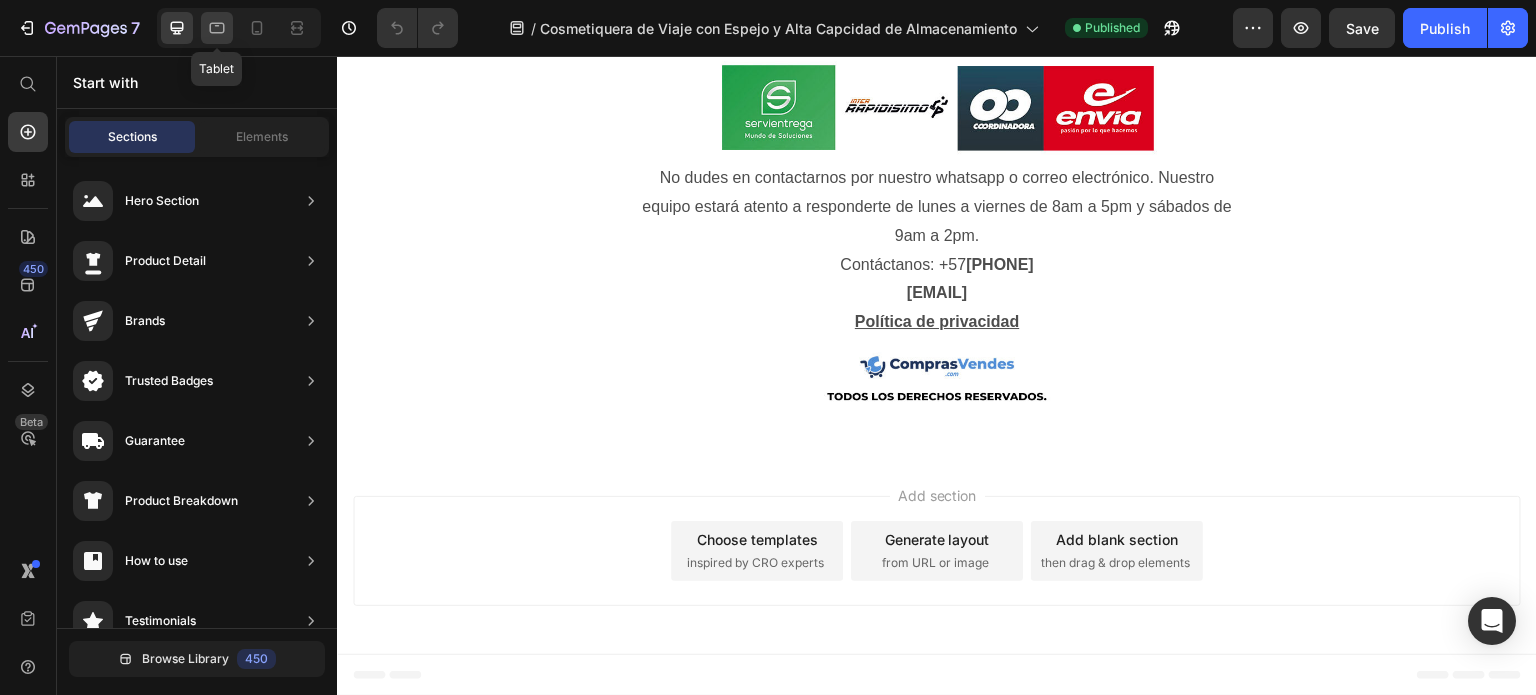 click 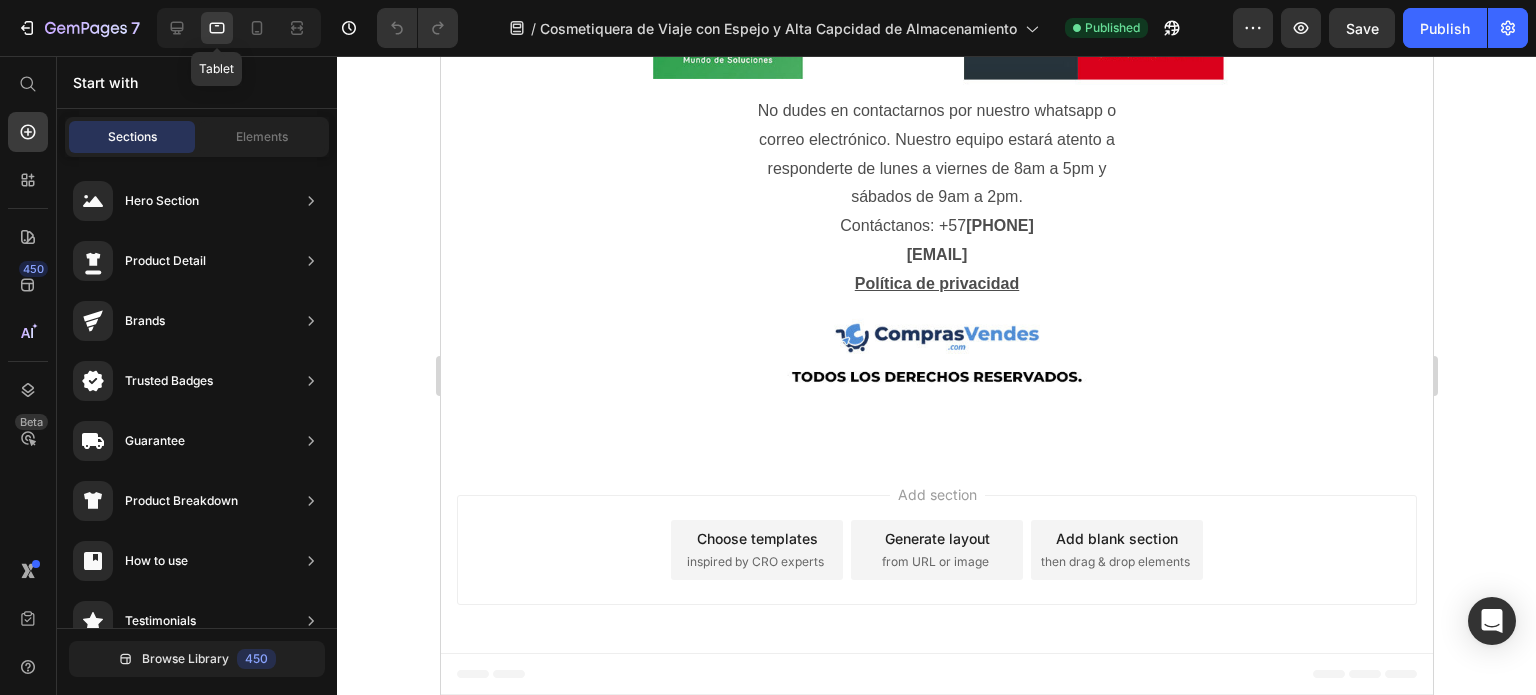 scroll, scrollTop: 6938, scrollLeft: 0, axis: vertical 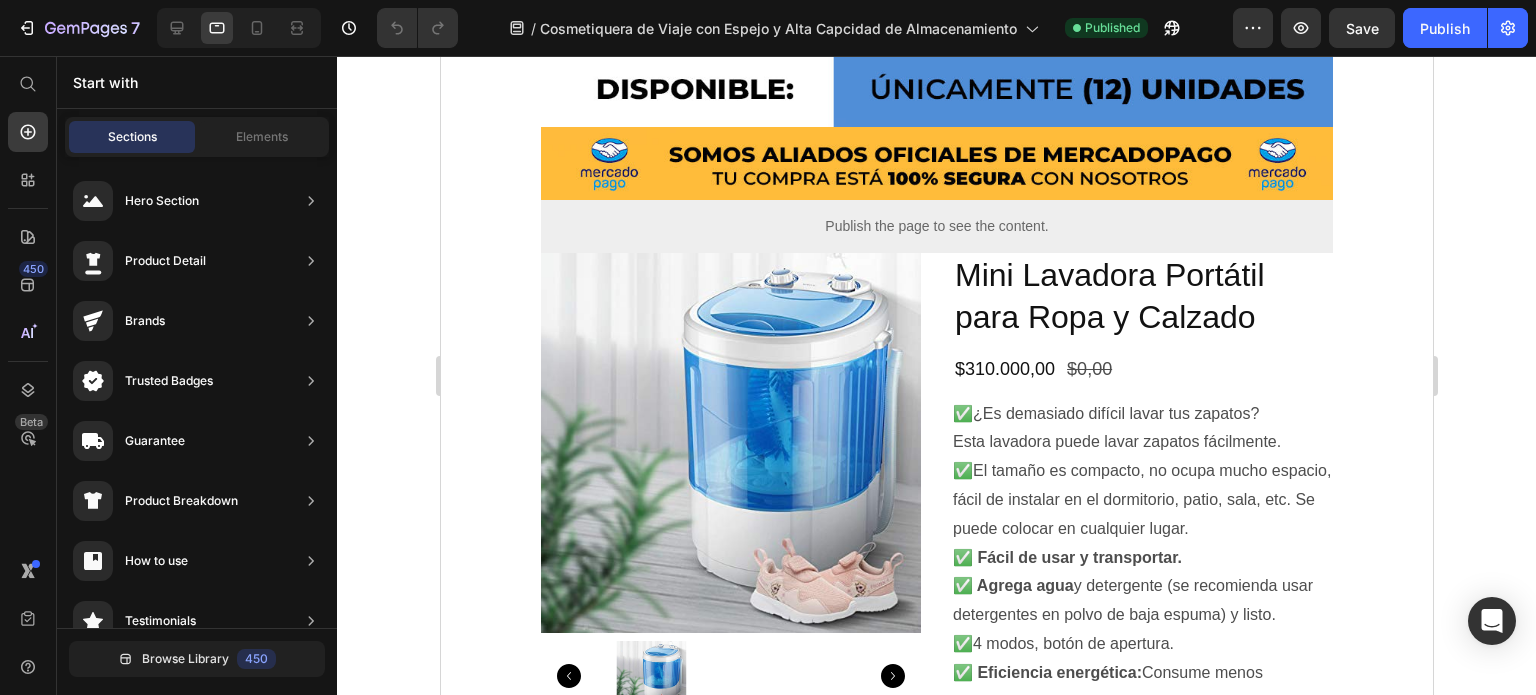 drag, startPoint x: 1420, startPoint y: 520, endPoint x: 1544, endPoint y: 112, distance: 426.427 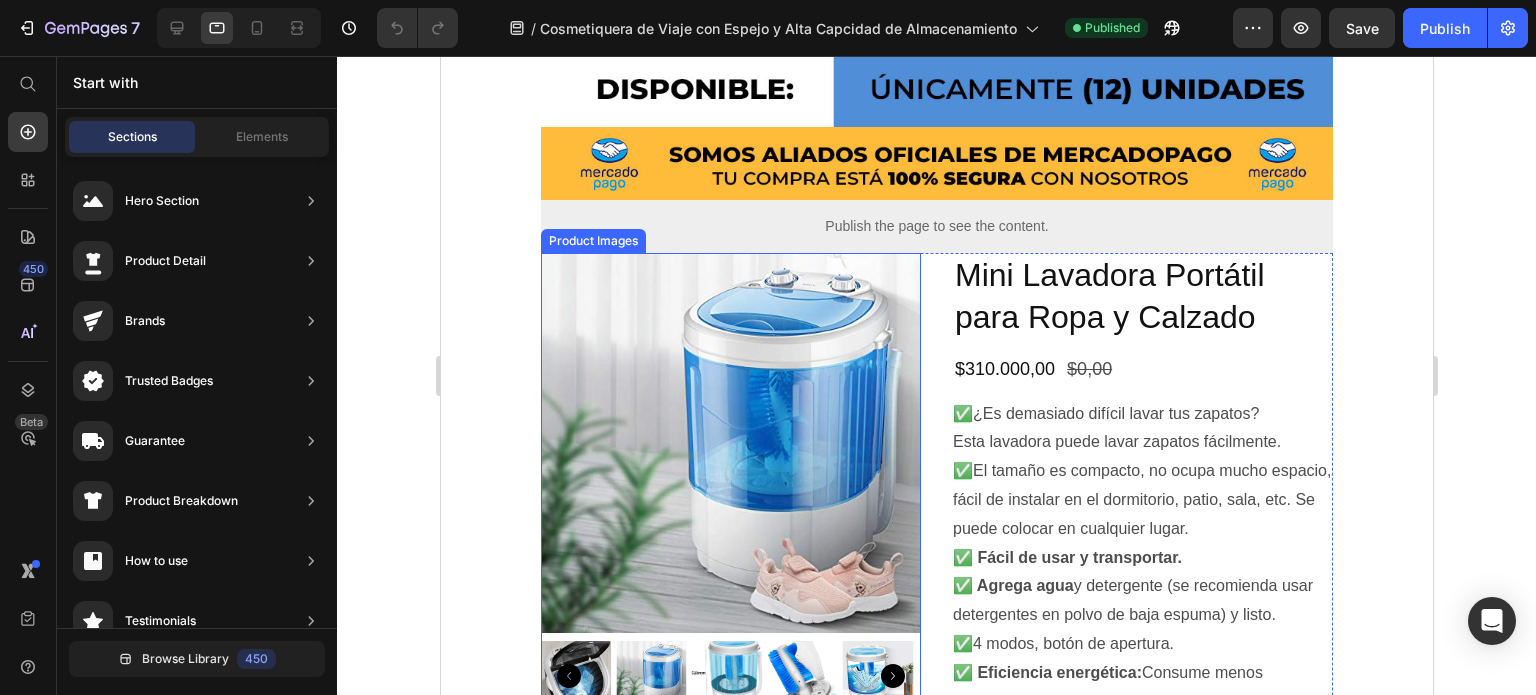 click at bounding box center (730, 443) 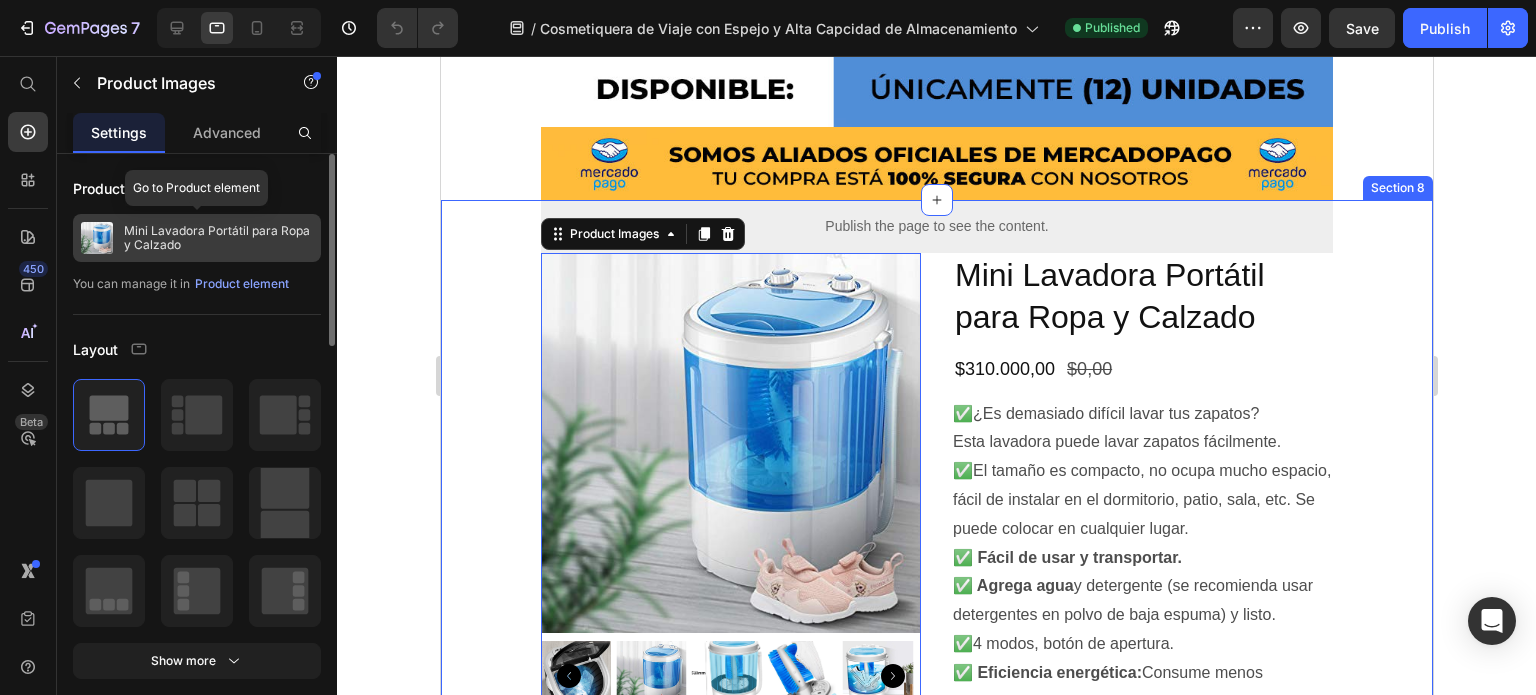 click on "Mini Lavadora Portátil para Ropa y Calzado" at bounding box center (218, 238) 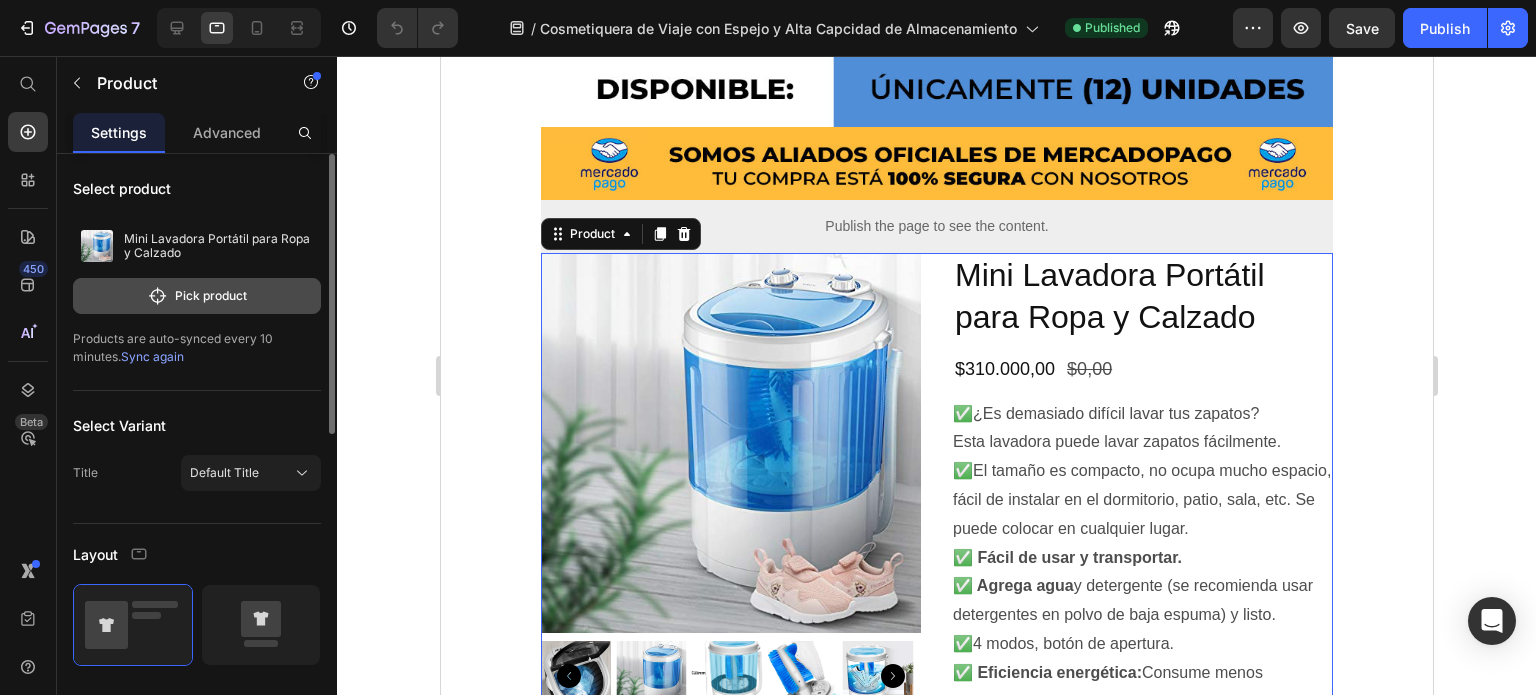 click on "Pick product" at bounding box center [197, 296] 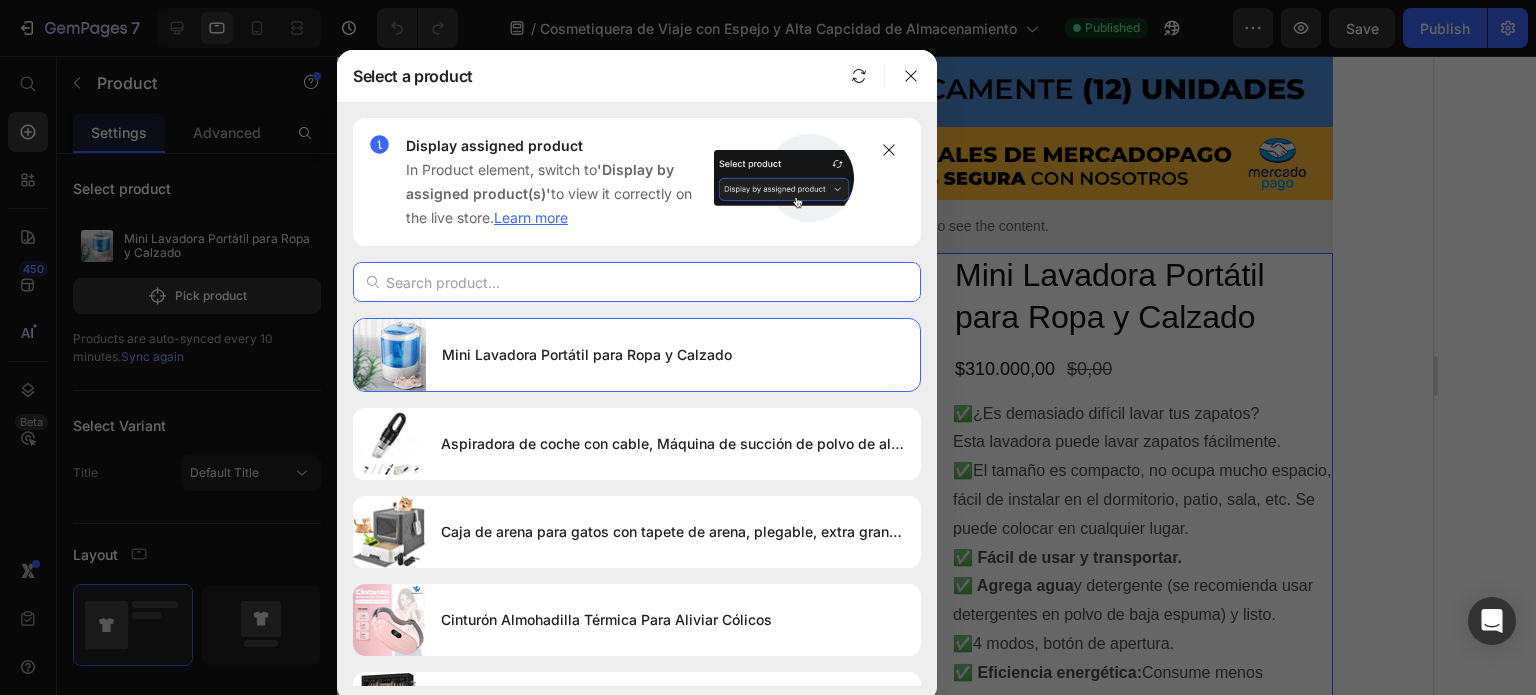 click at bounding box center [637, 282] 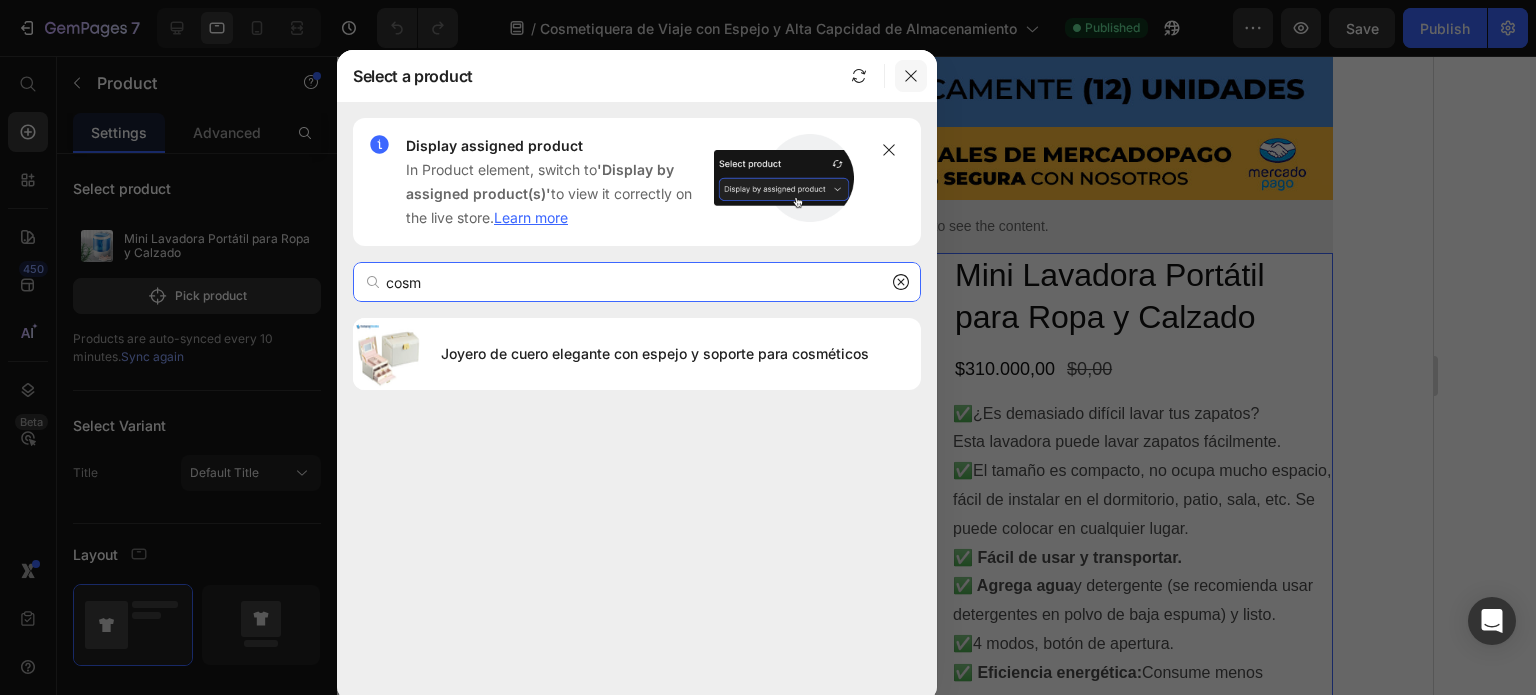 type on "cosm" 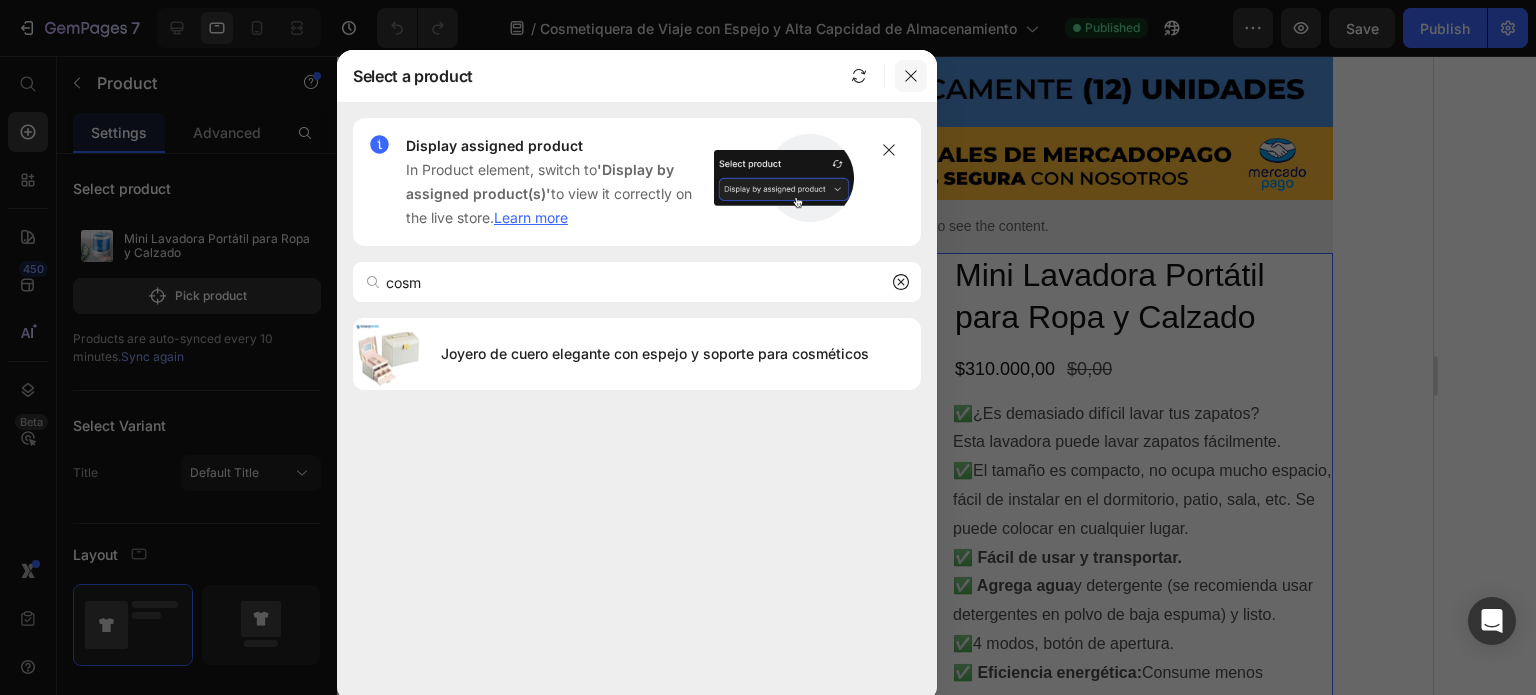 click 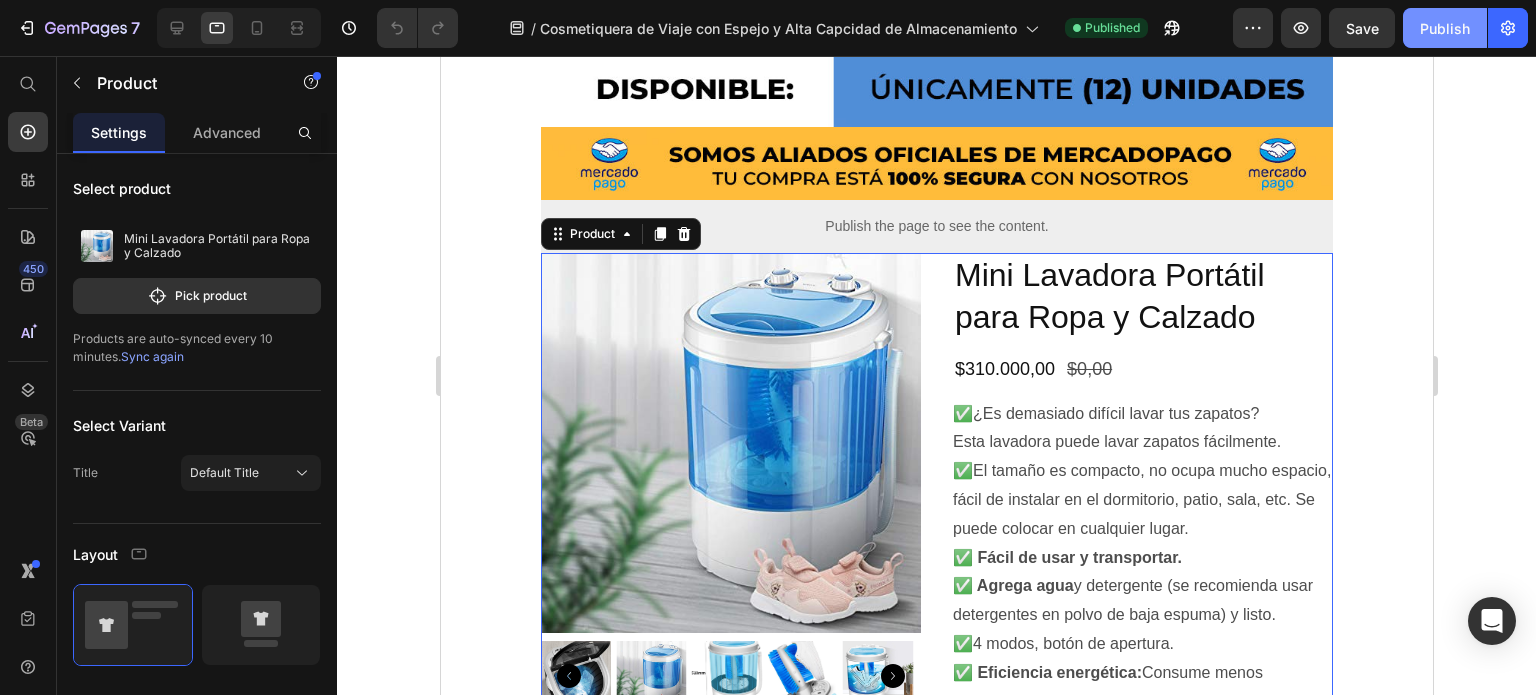click on "Publish" at bounding box center [1445, 28] 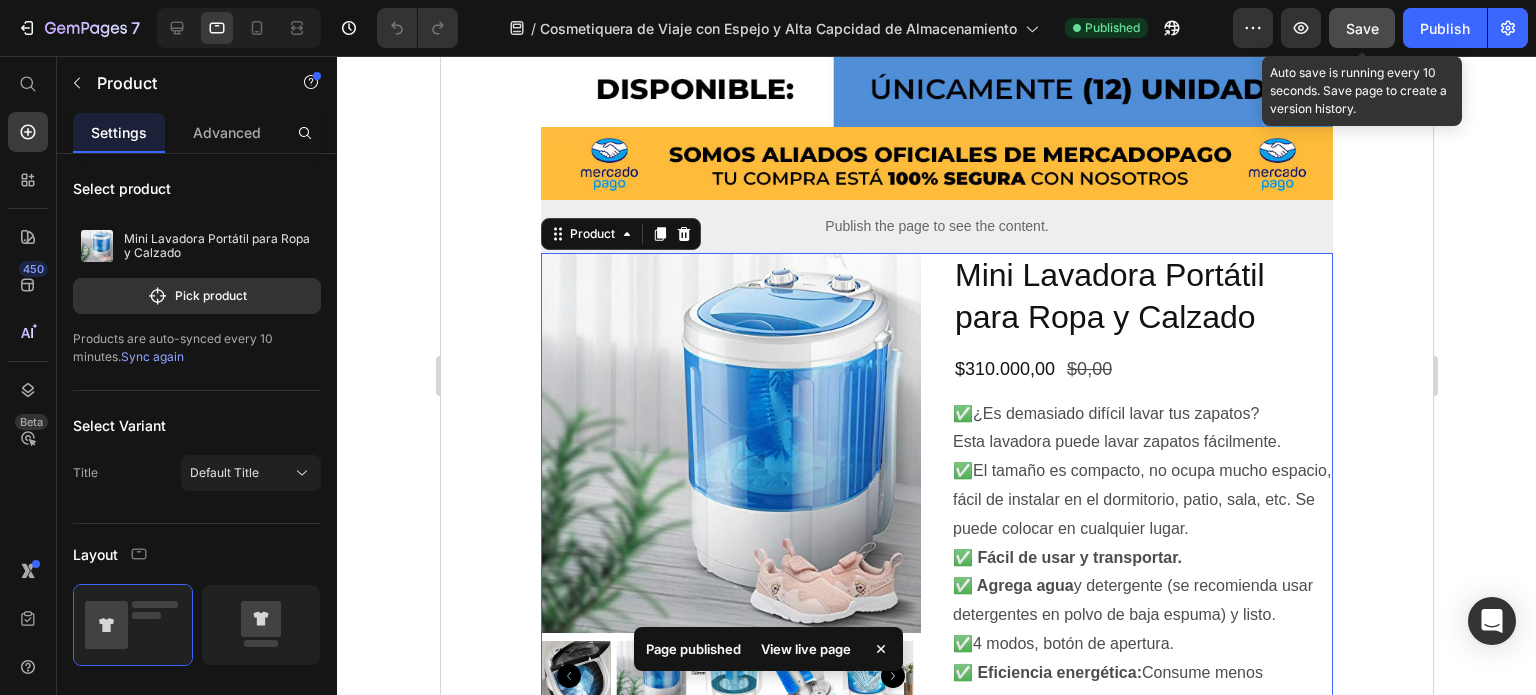 click on "Save" at bounding box center [1362, 28] 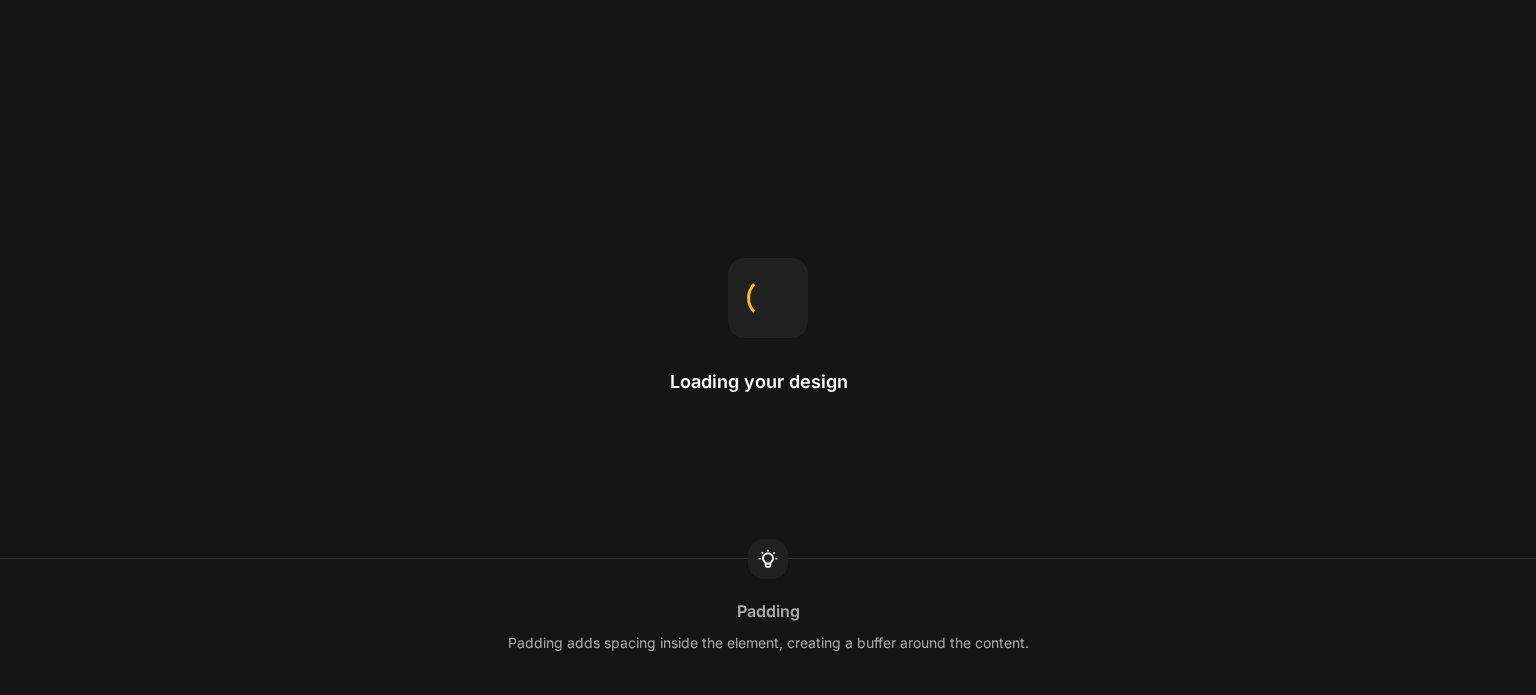 scroll, scrollTop: 0, scrollLeft: 0, axis: both 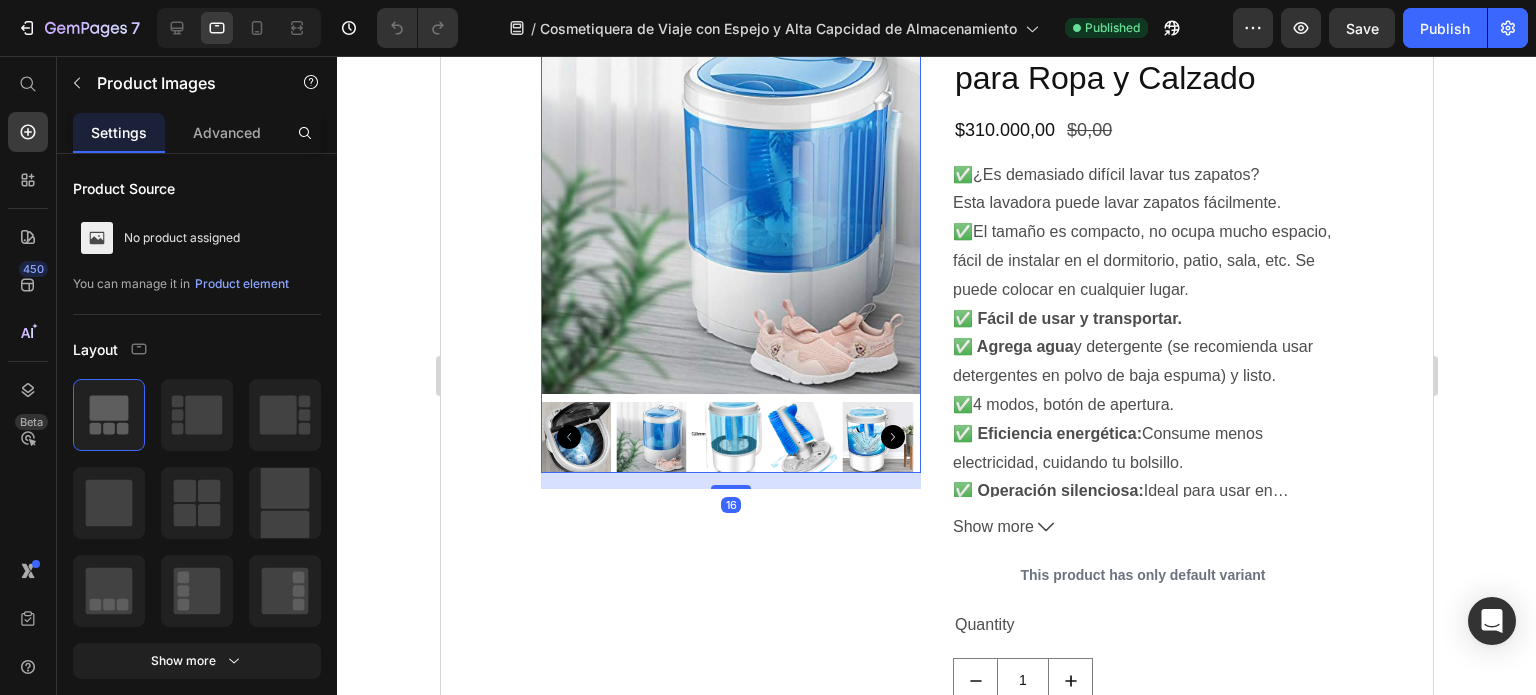 click at bounding box center [730, 204] 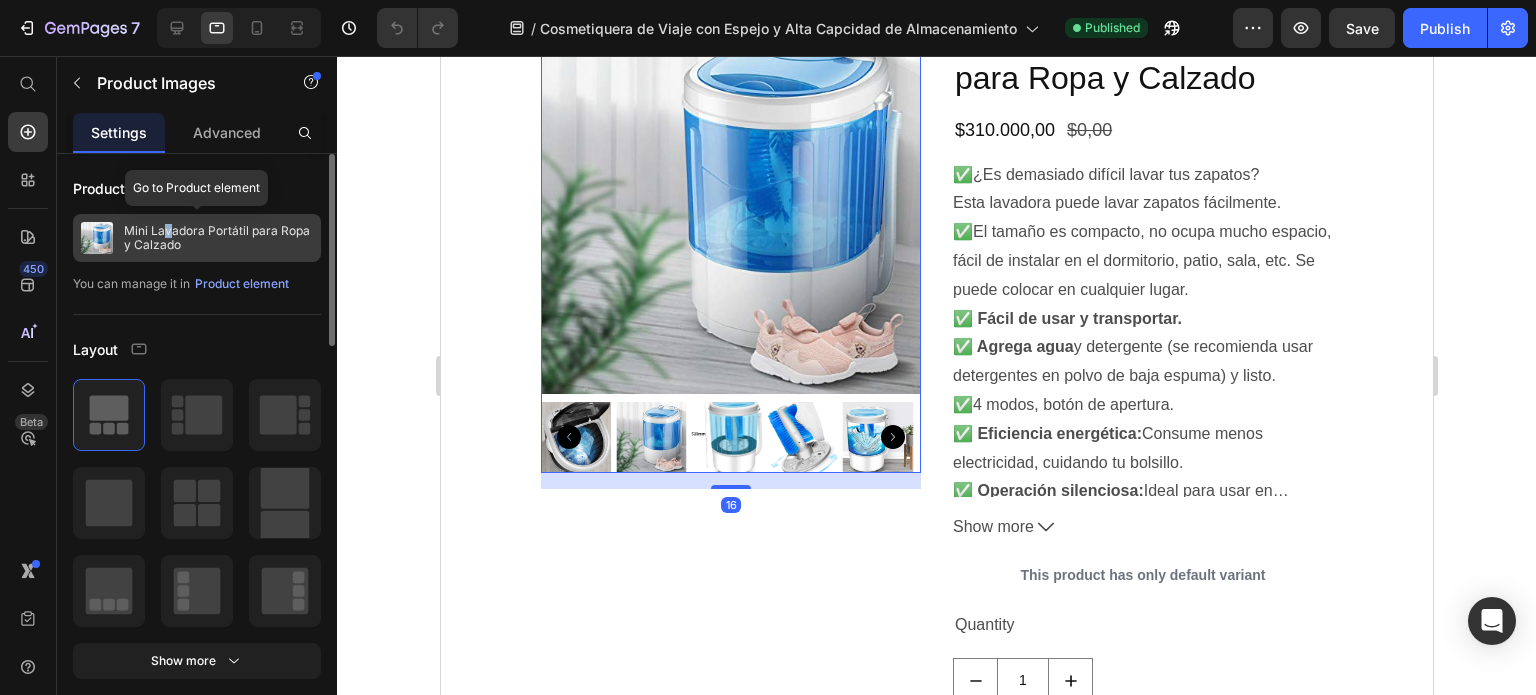 click on "Mini Lavadora Portátil para Ropa y Calzado" at bounding box center (218, 238) 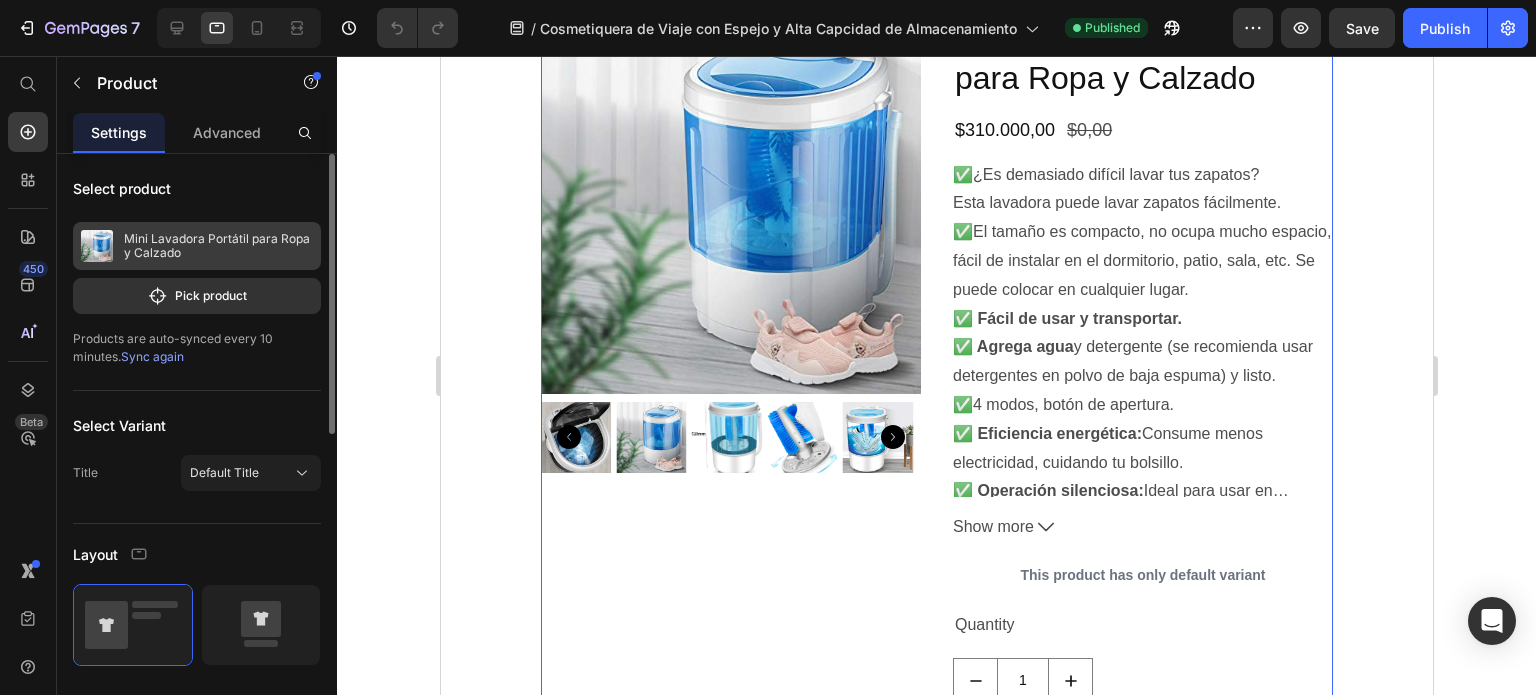 click on "Mini Lavadora Portátil para Ropa y Calzado" at bounding box center (218, 246) 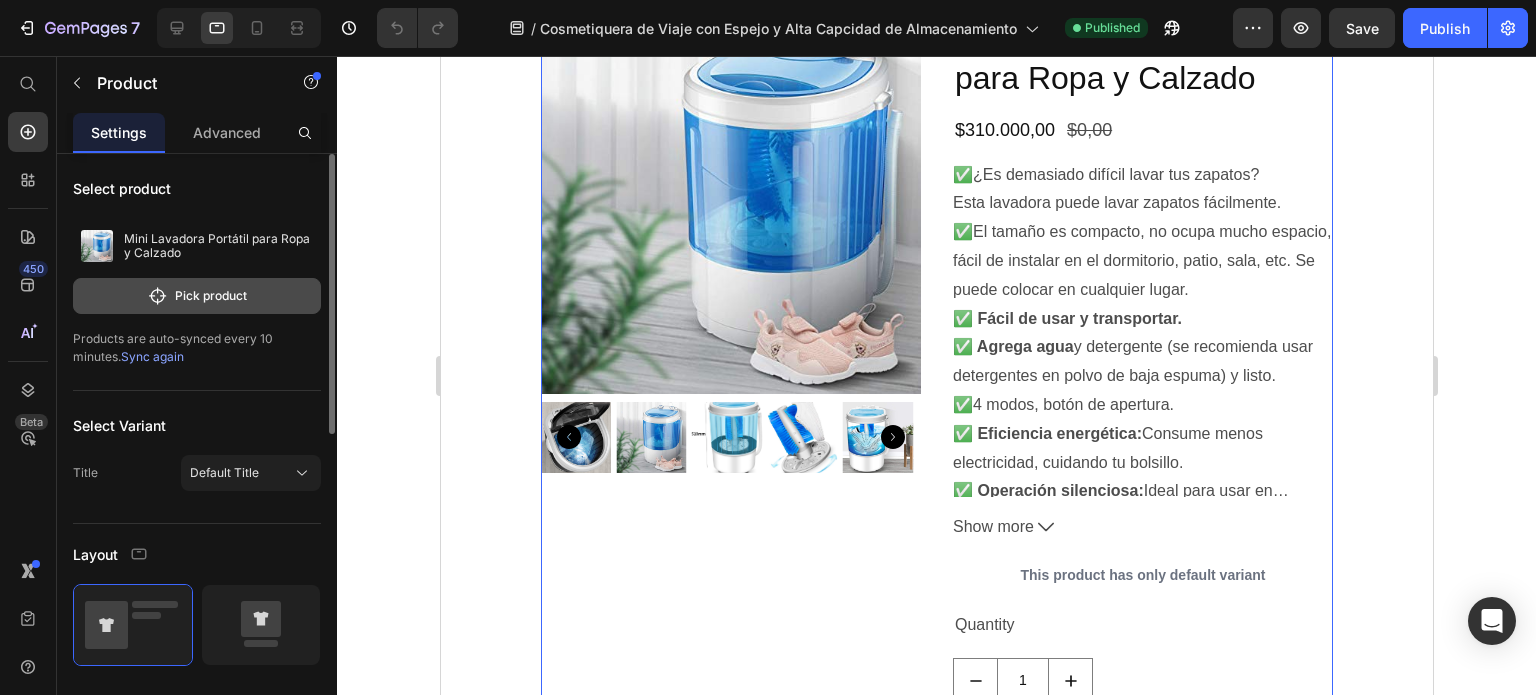click on "Pick product" at bounding box center [197, 296] 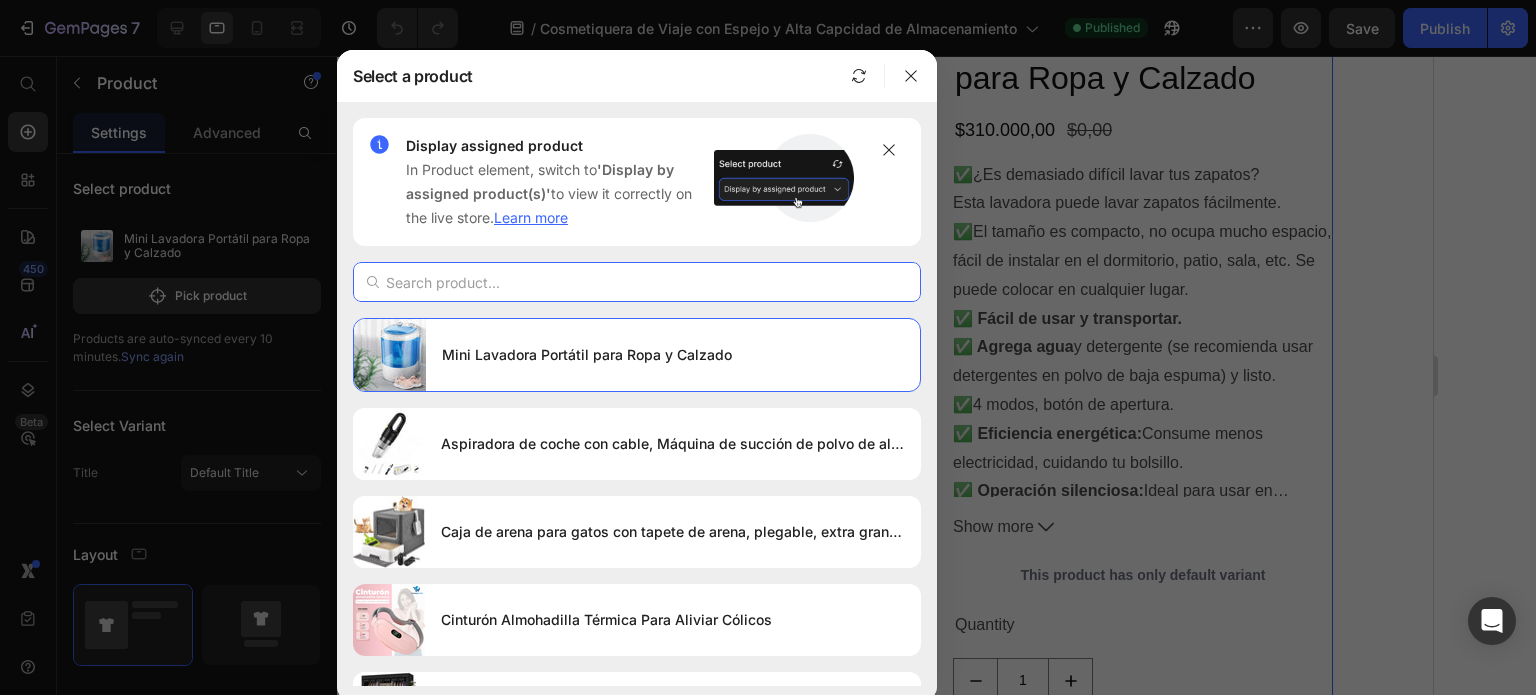click at bounding box center [637, 282] 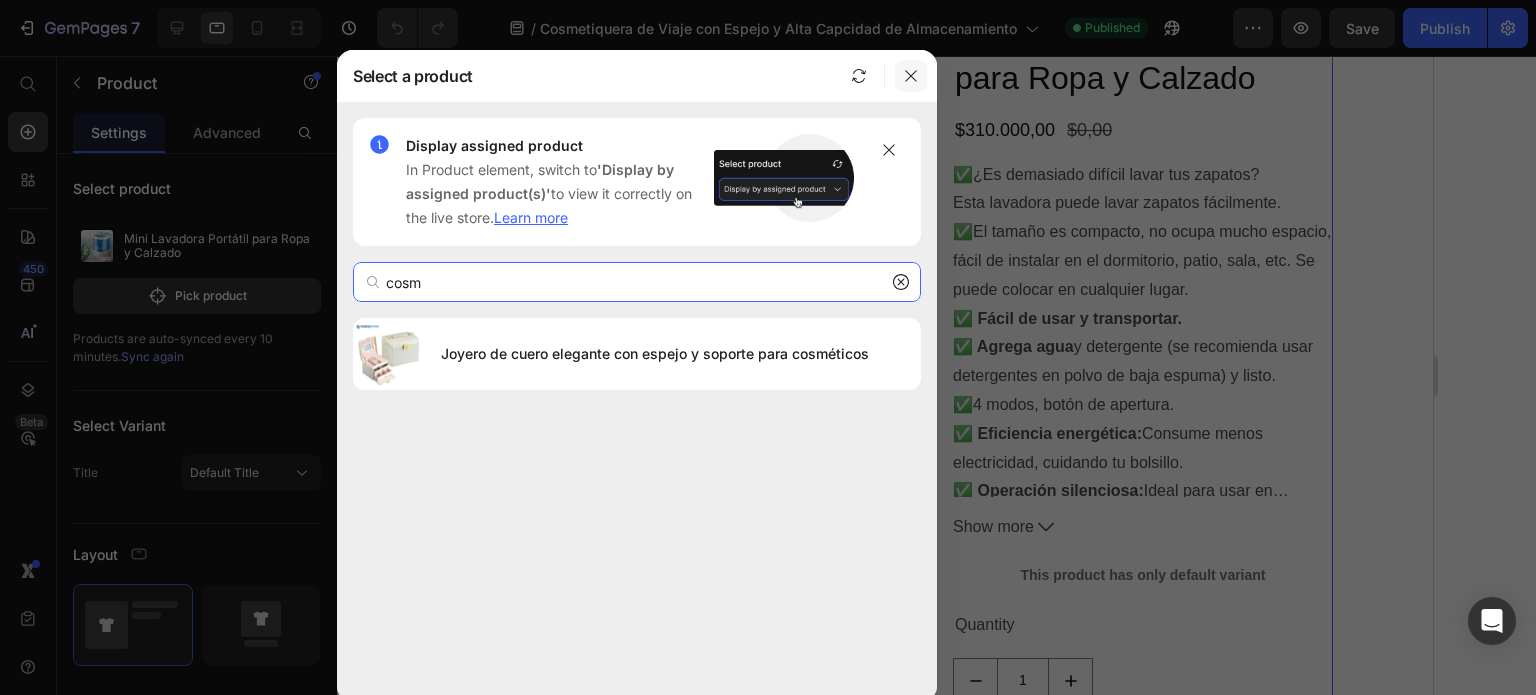 type on "cosm" 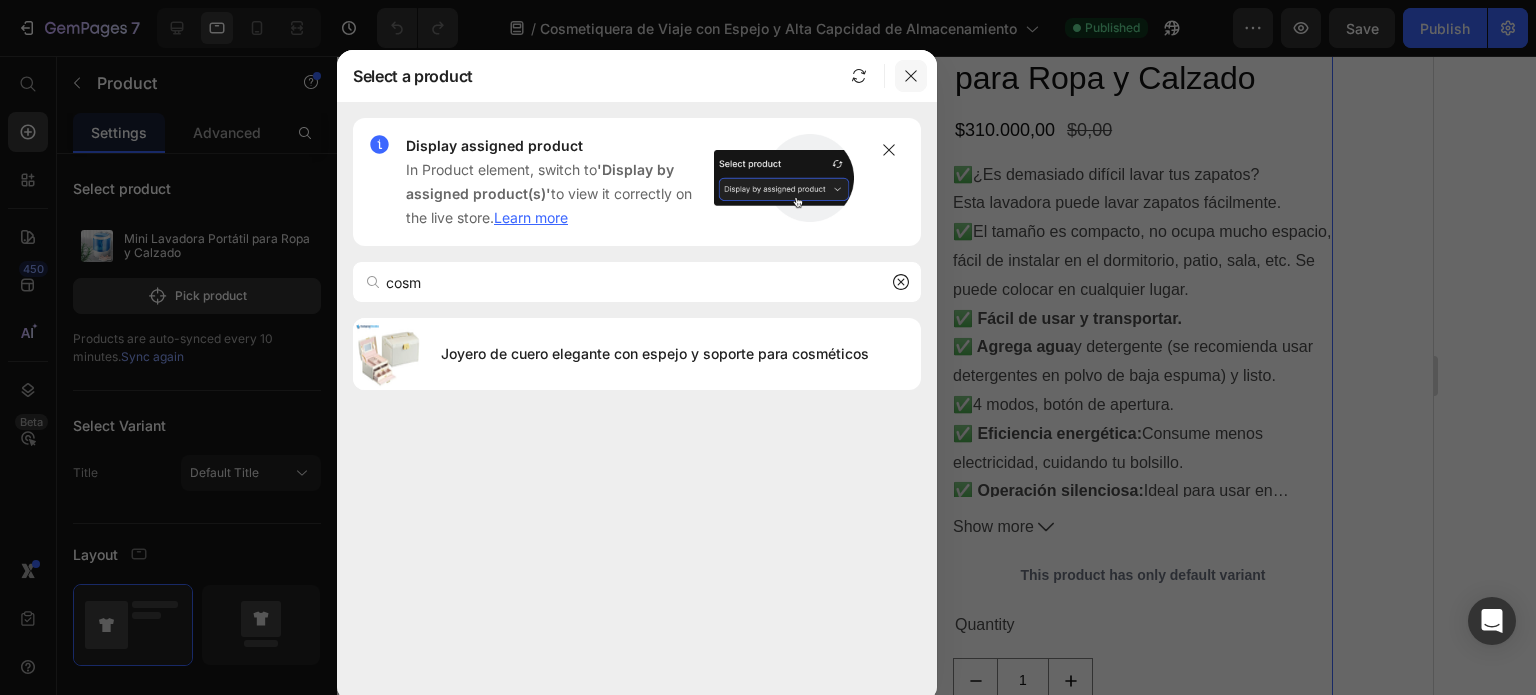 click 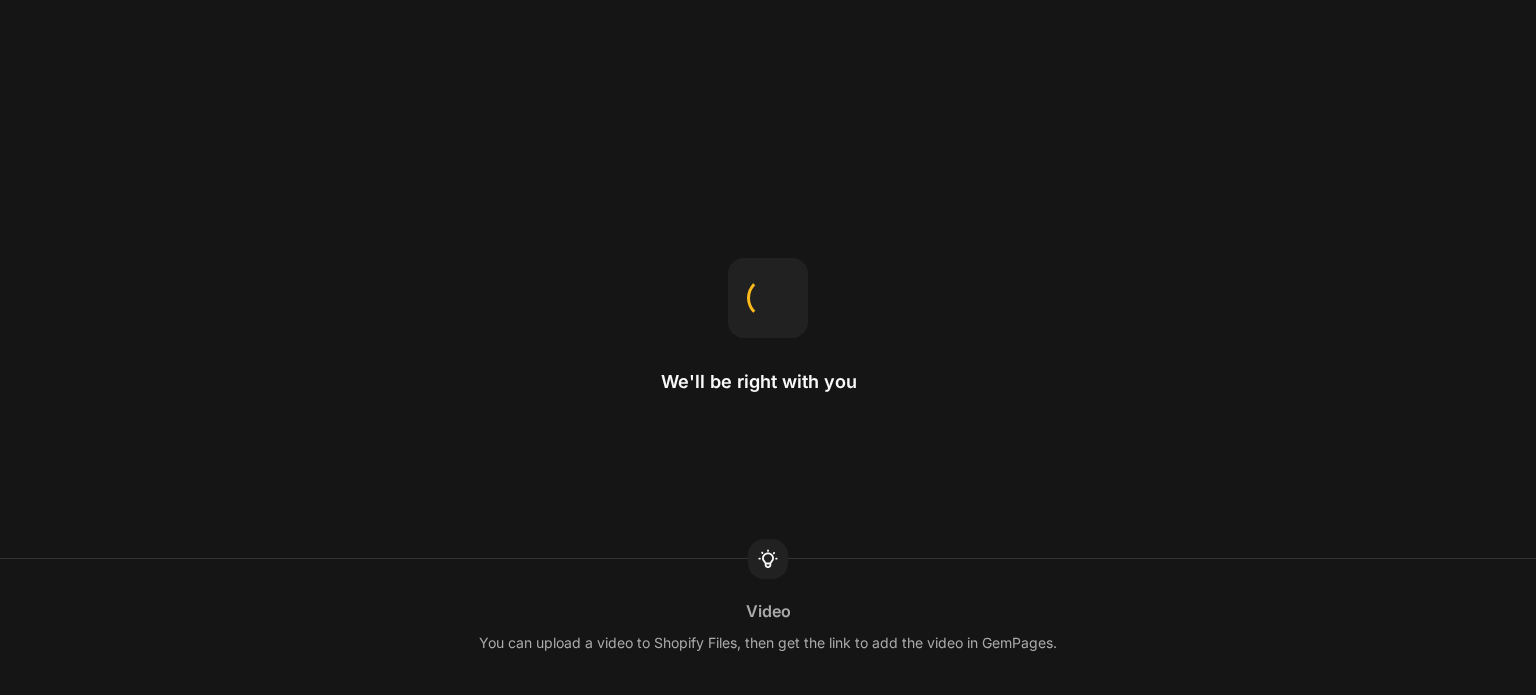 scroll, scrollTop: 0, scrollLeft: 0, axis: both 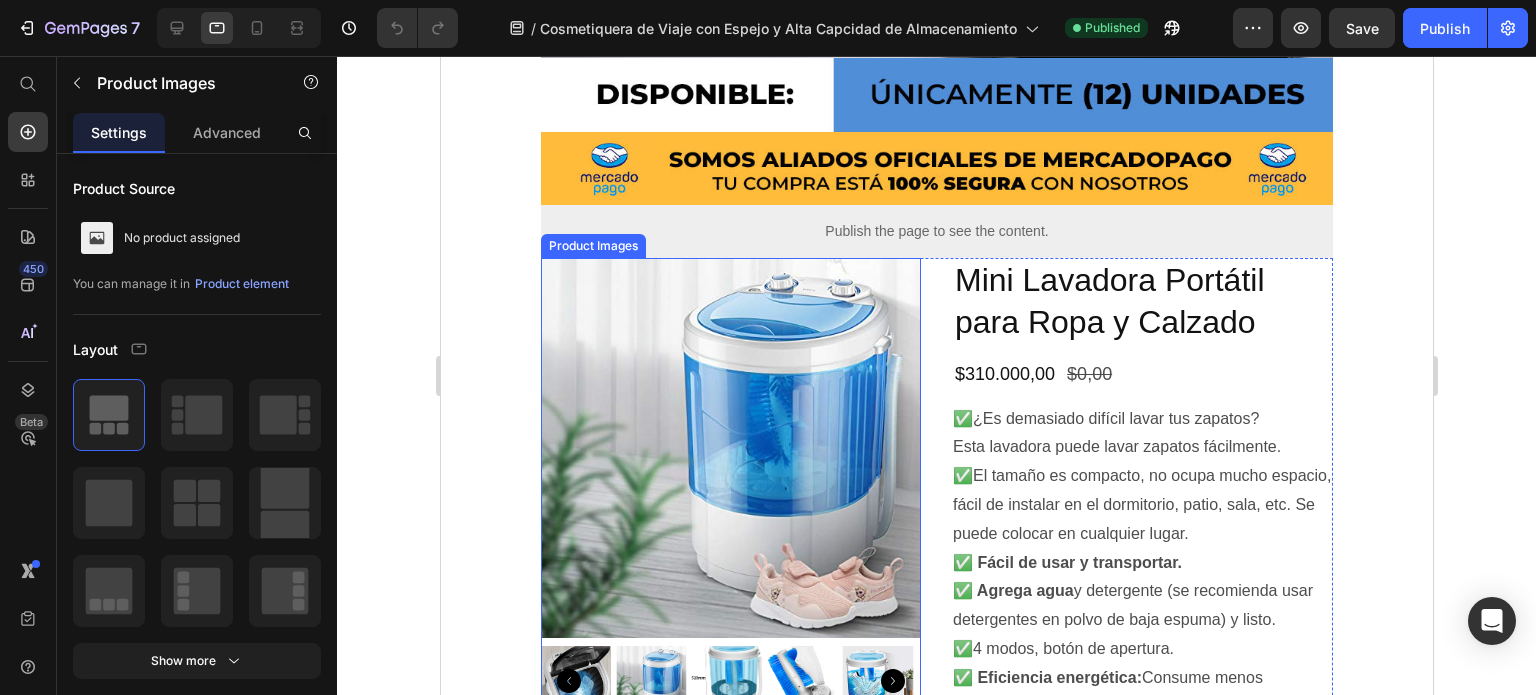click at bounding box center [730, 448] 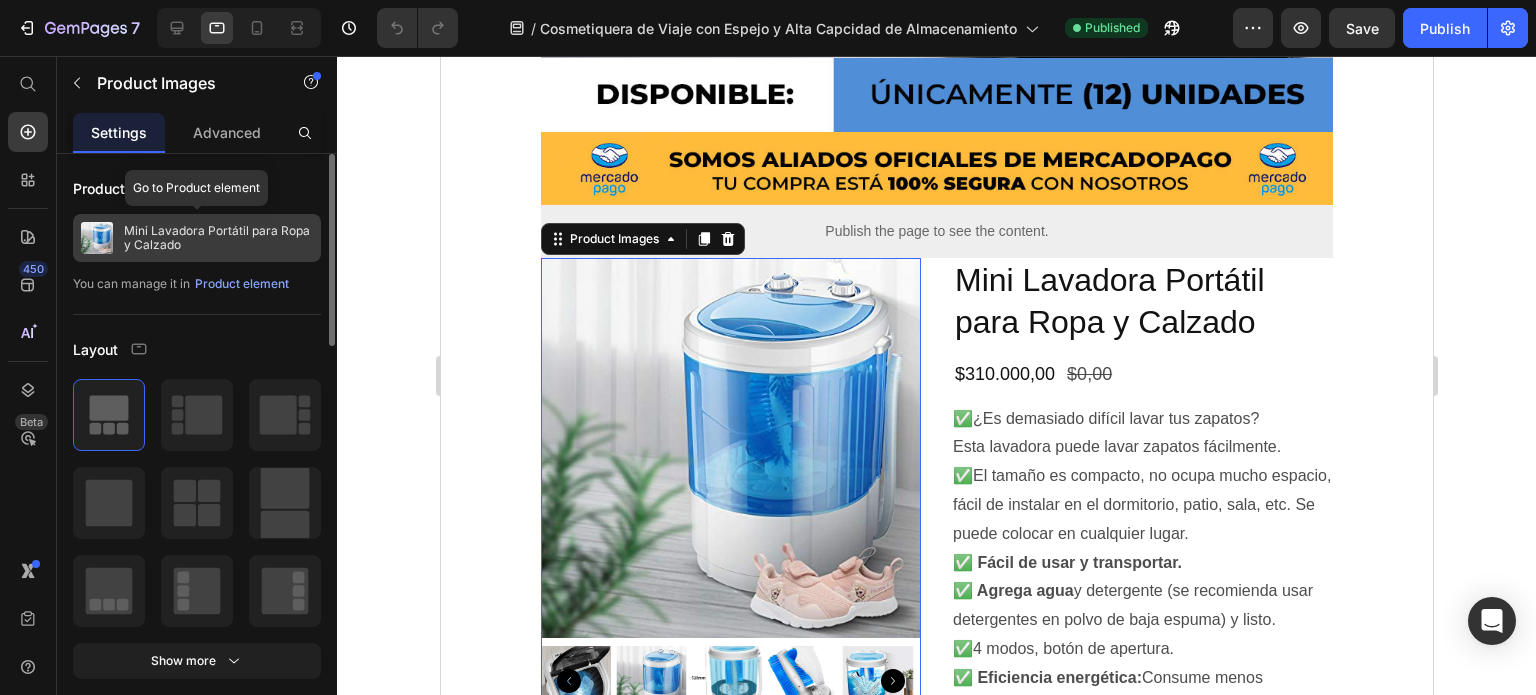 click on "Mini Lavadora Portátil para Ropa y Calzado" at bounding box center (218, 238) 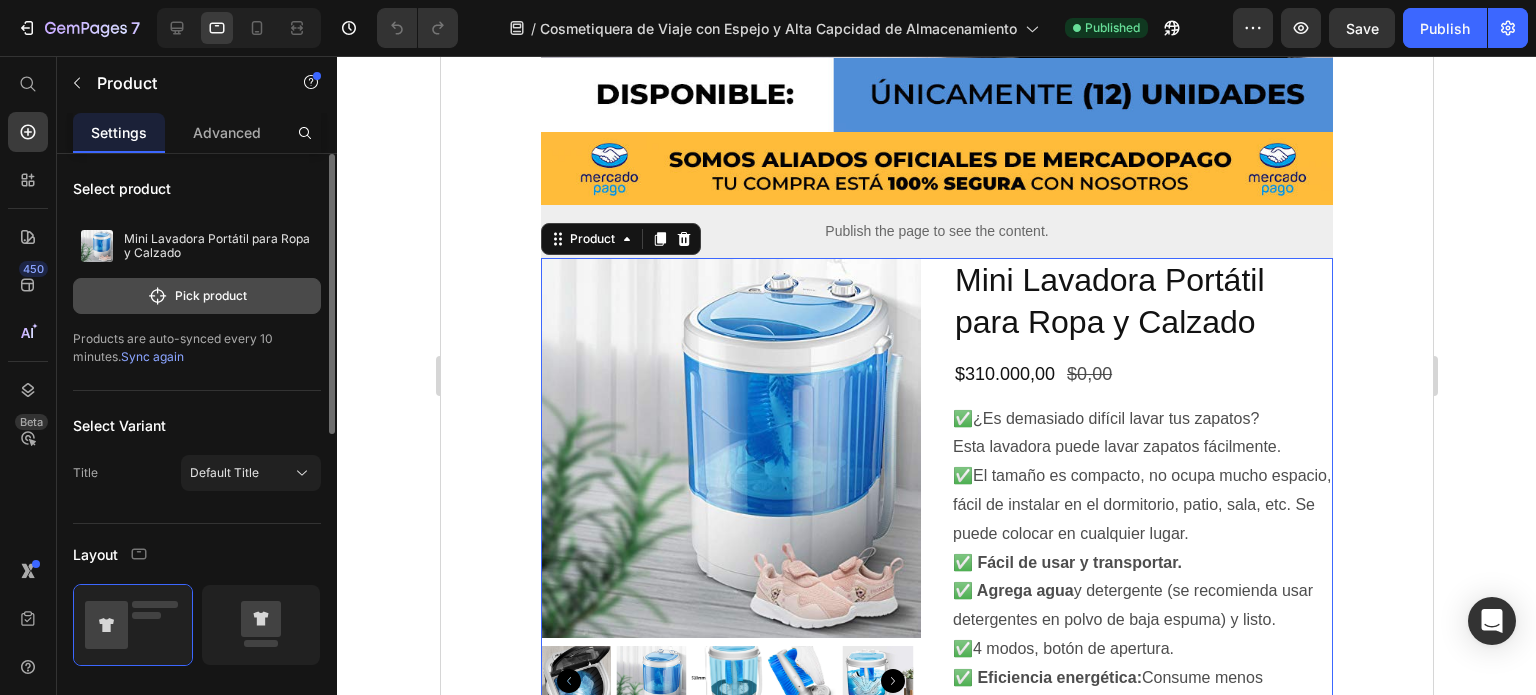 click 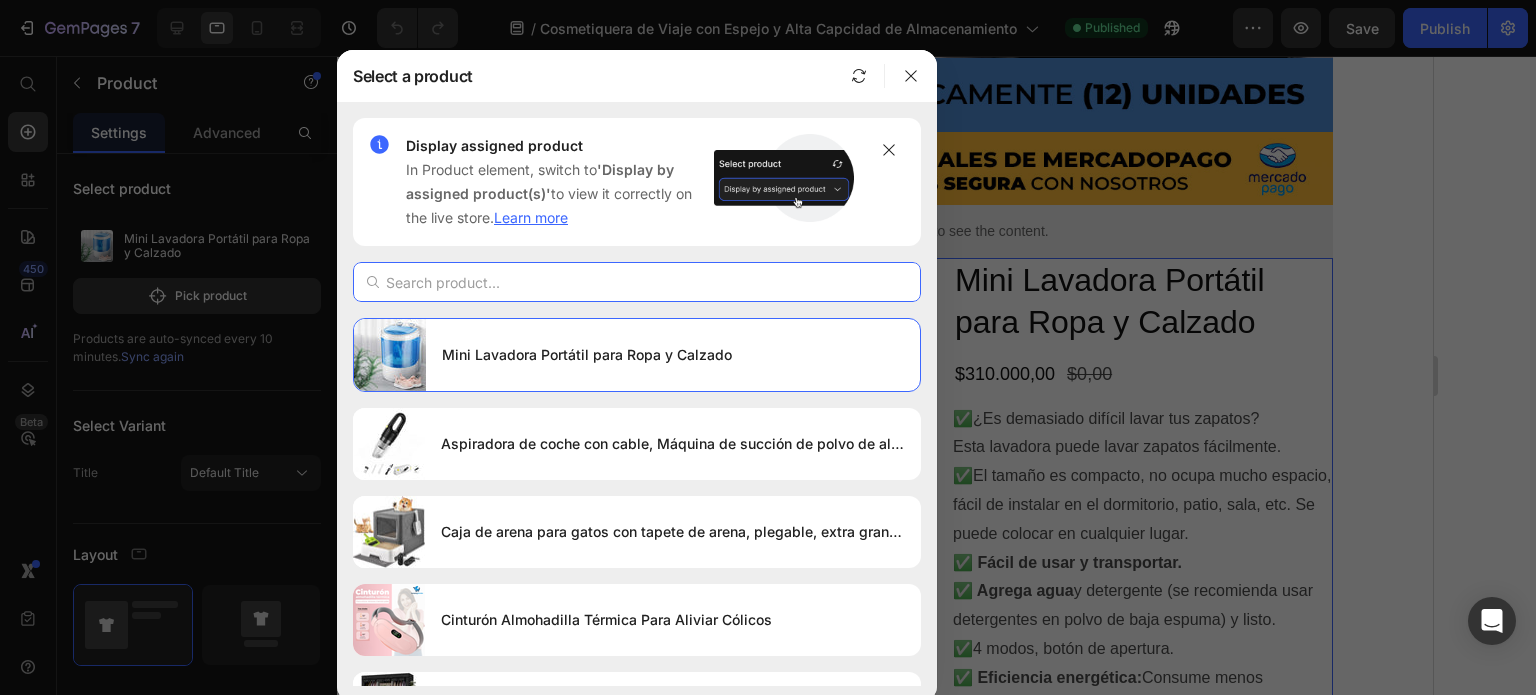 click at bounding box center [637, 282] 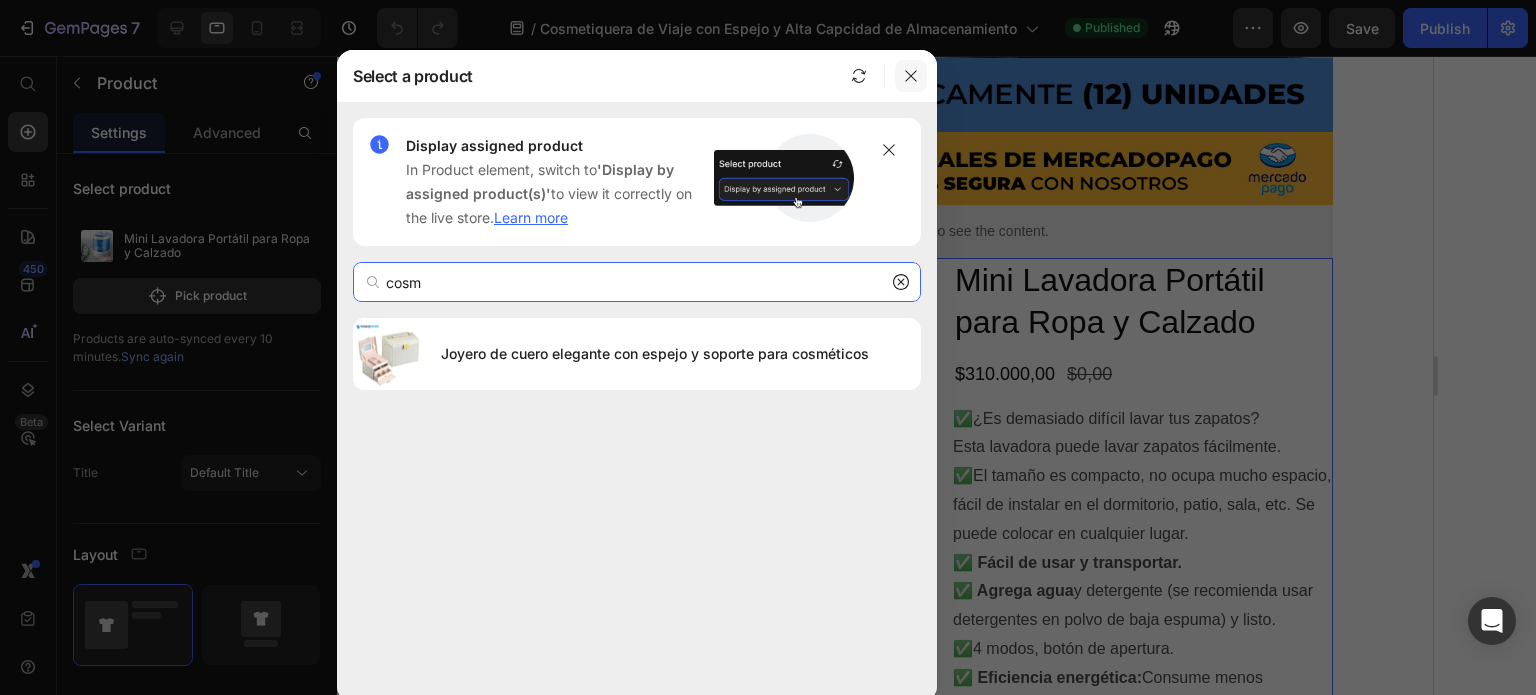 type on "cosm" 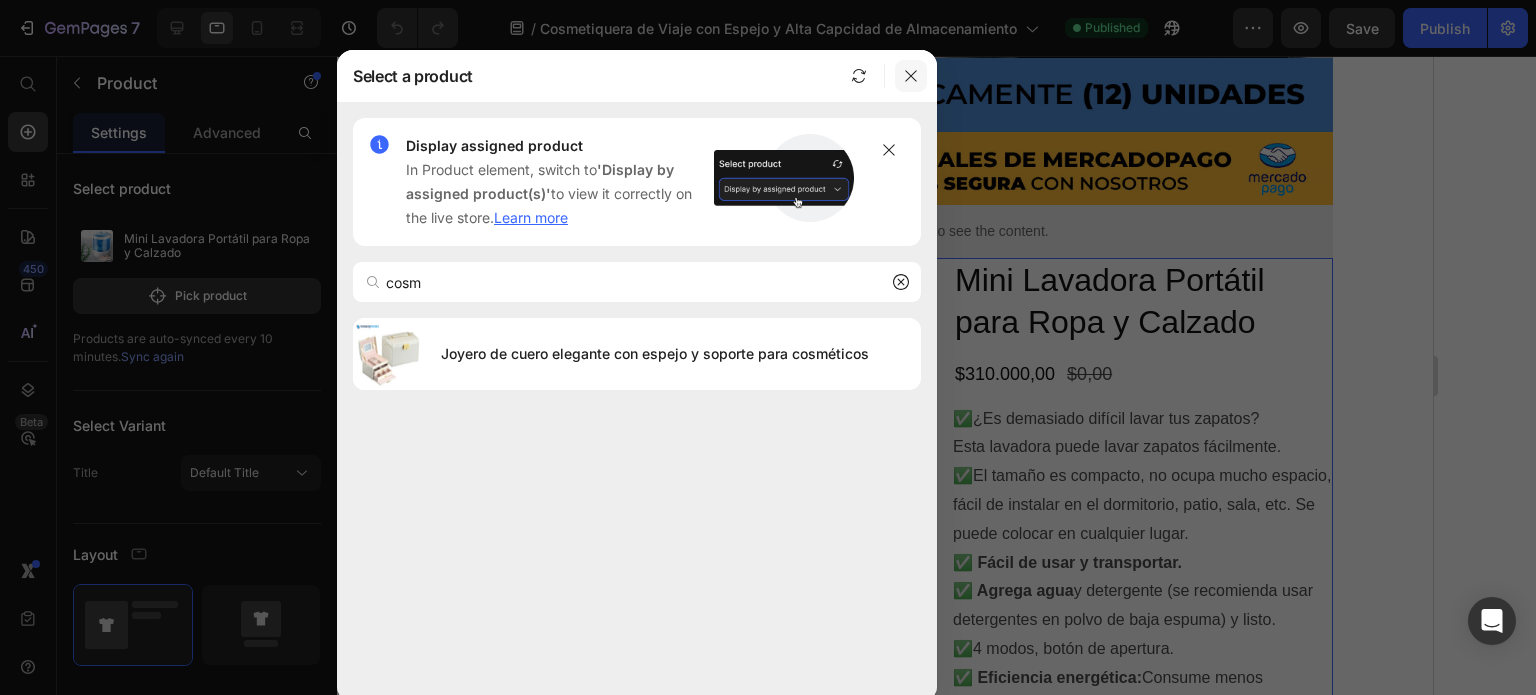click 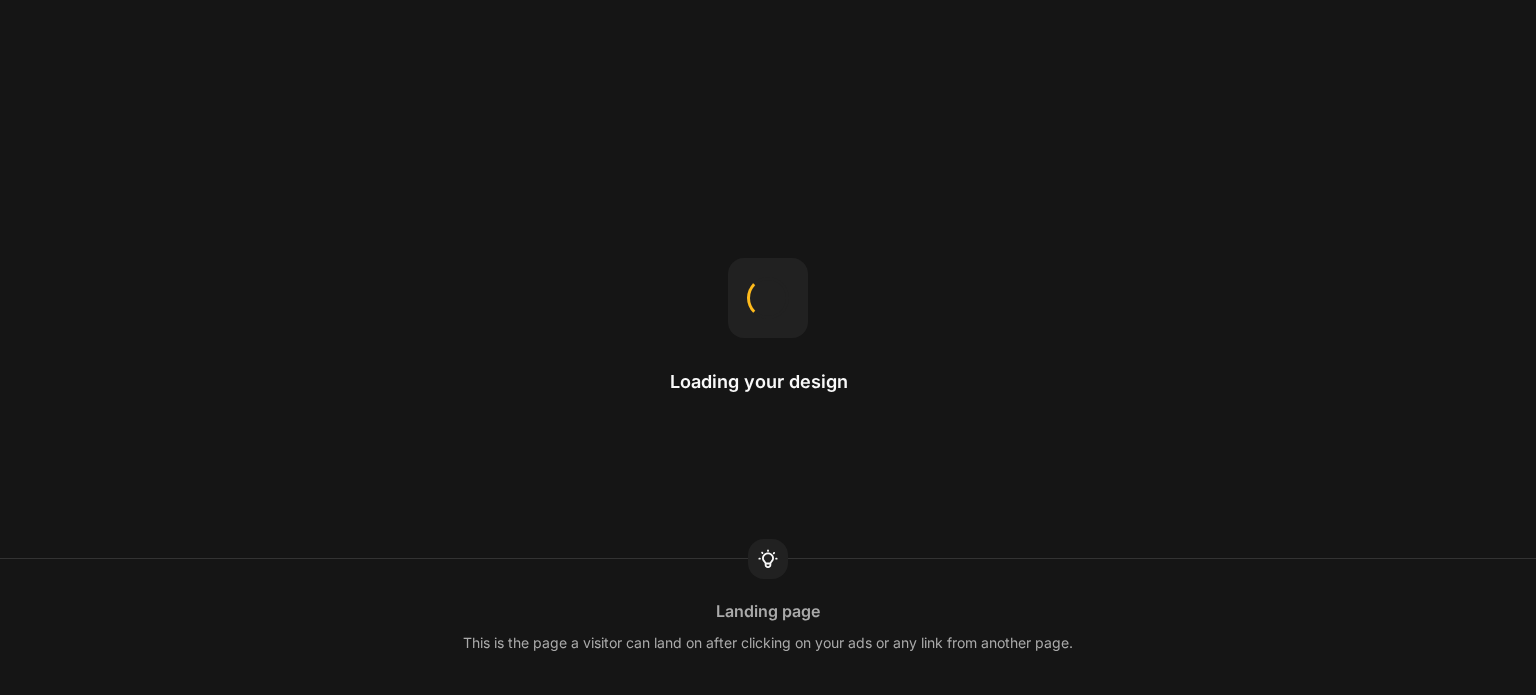 scroll, scrollTop: 0, scrollLeft: 0, axis: both 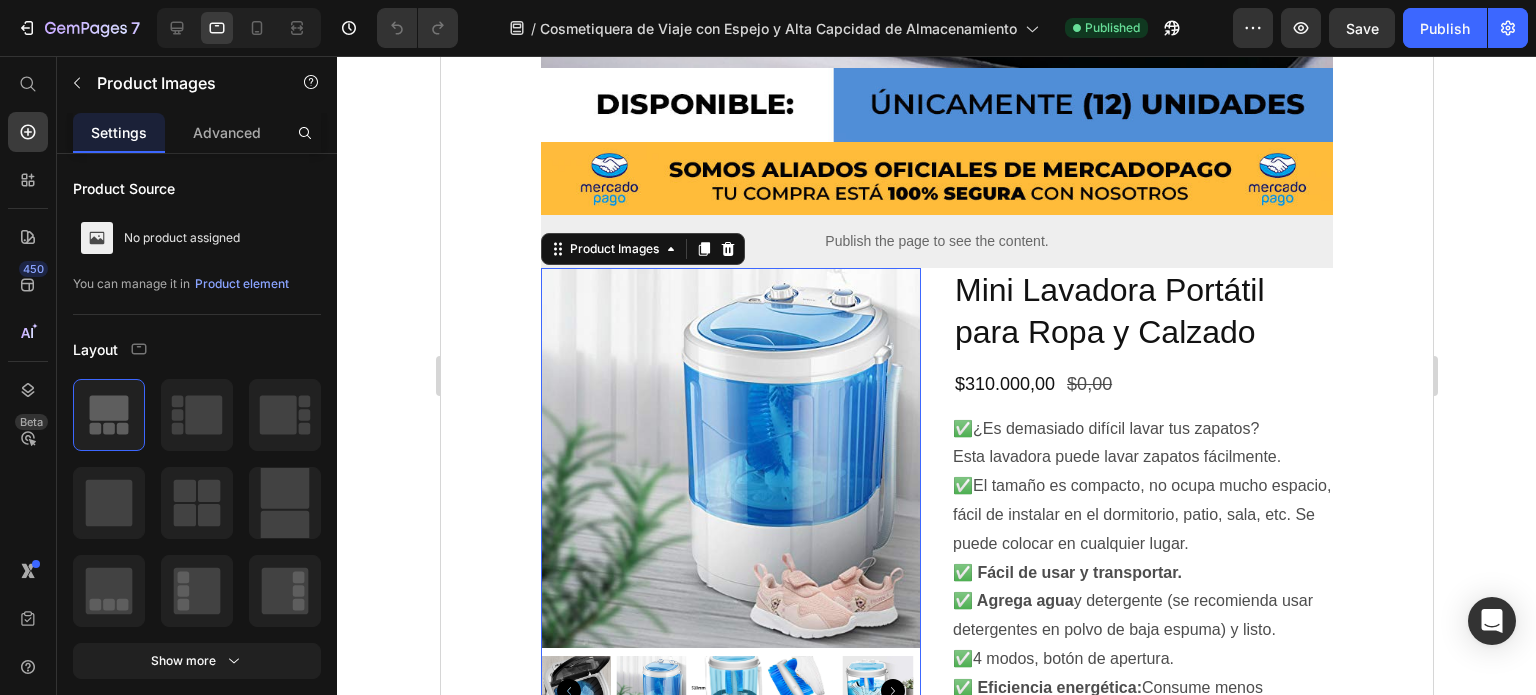 click at bounding box center [730, 458] 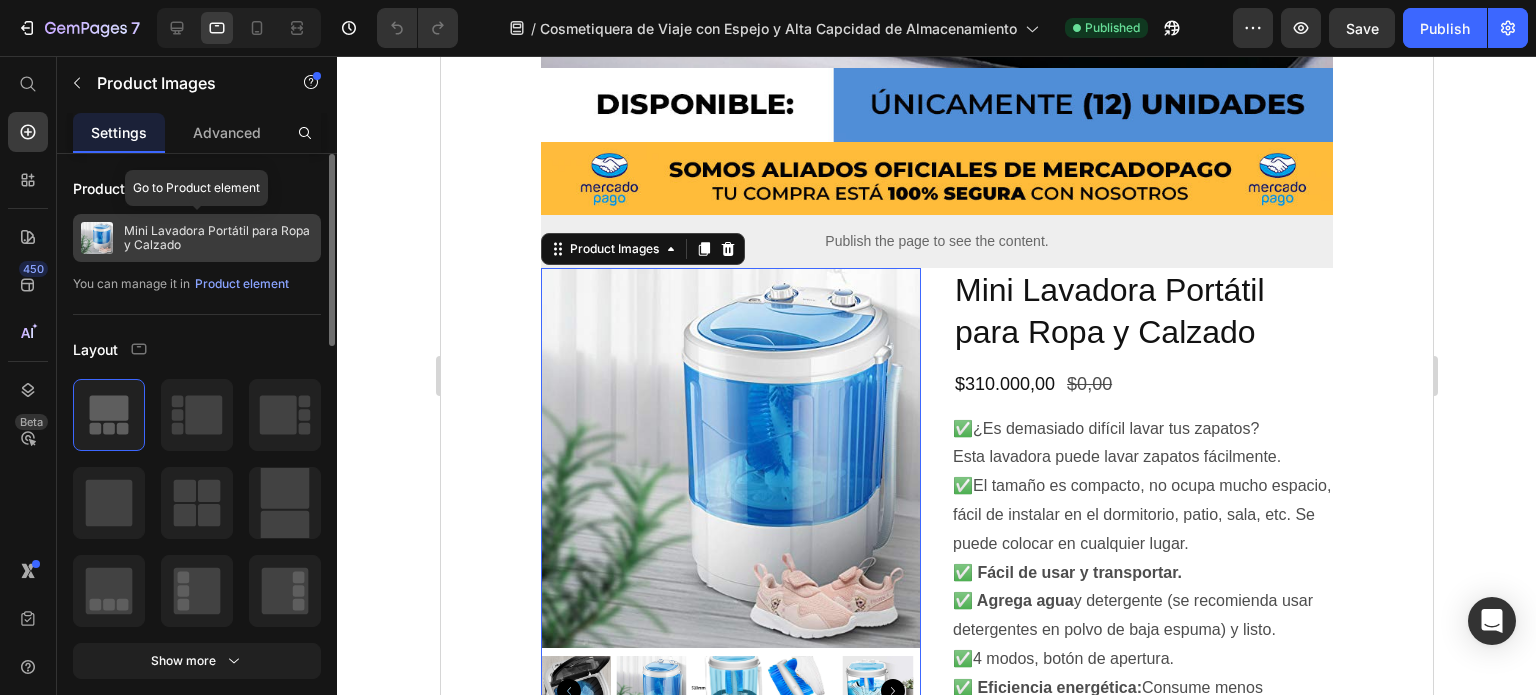 click on "Mini Lavadora Portátil para Ropa y Calzado" at bounding box center [218, 238] 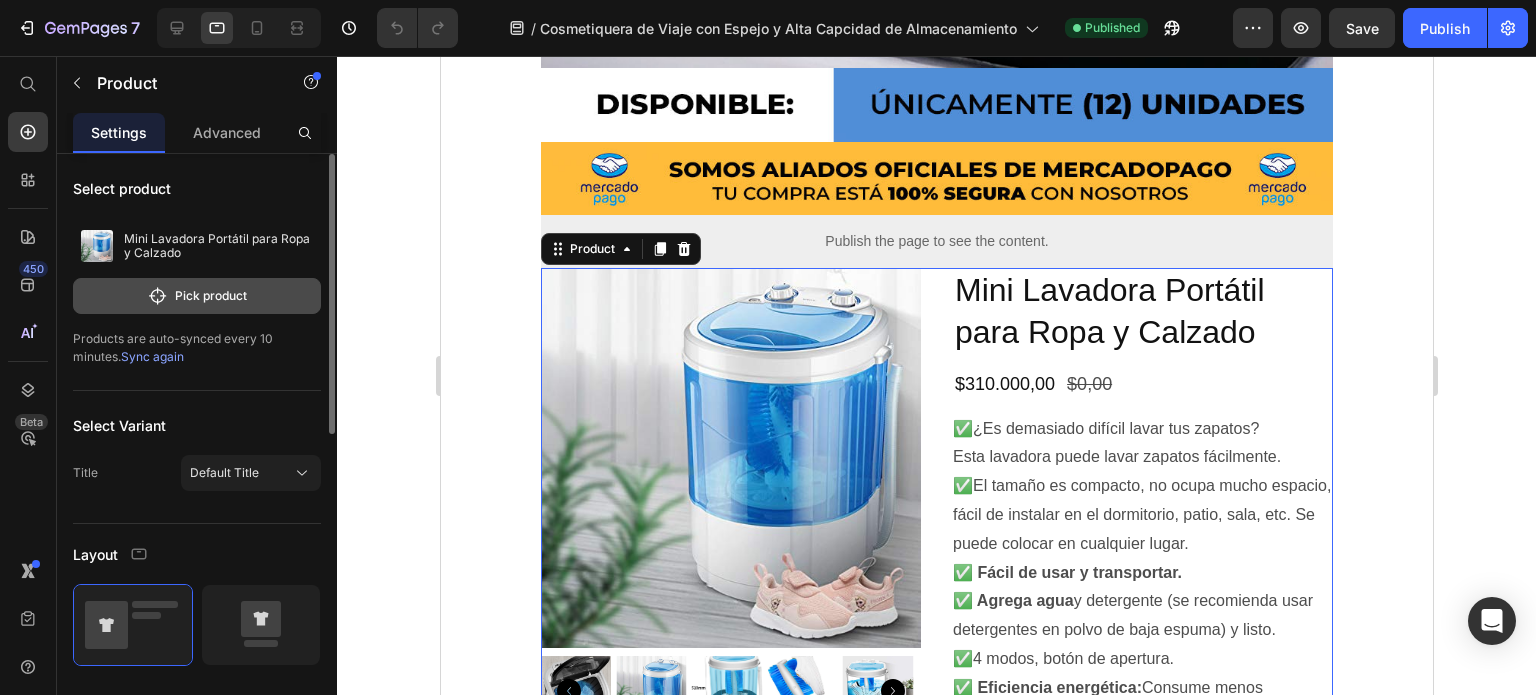 click on "Pick product" at bounding box center [197, 296] 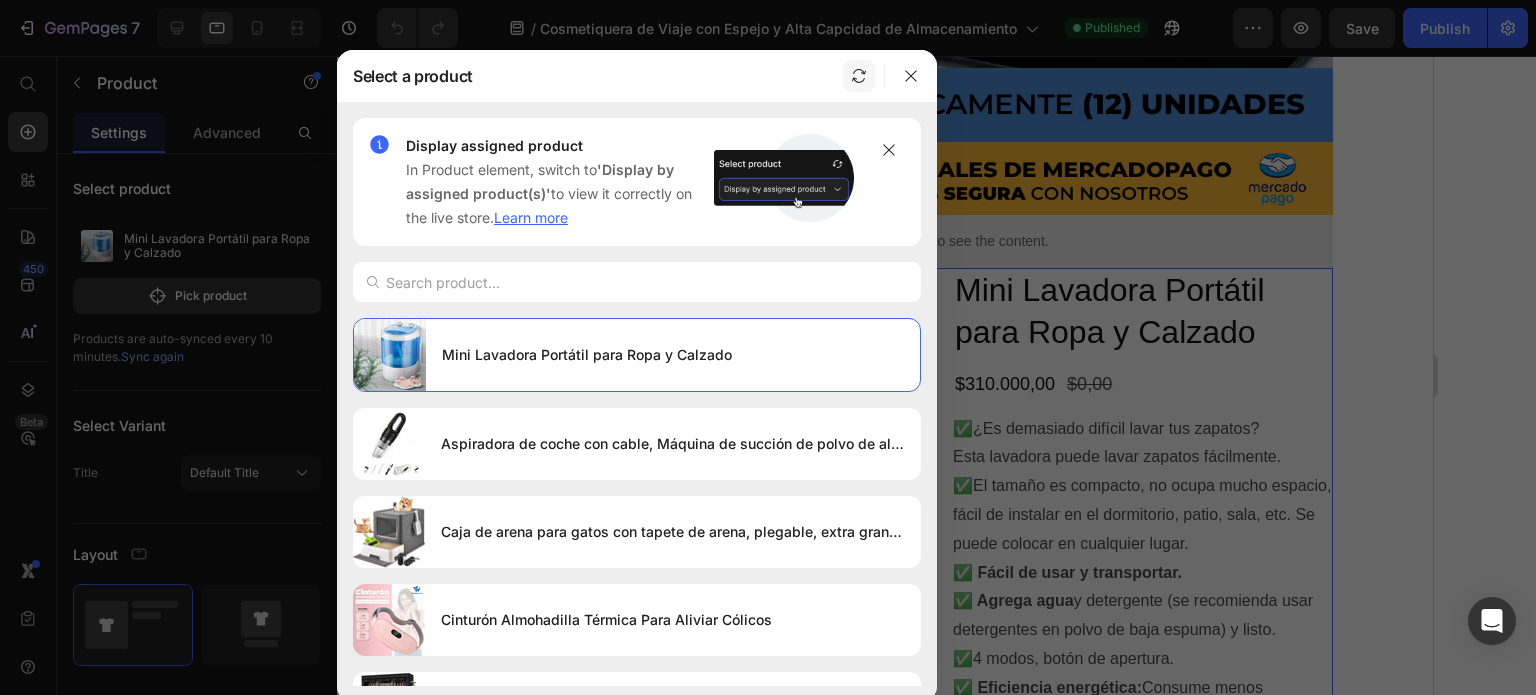 click 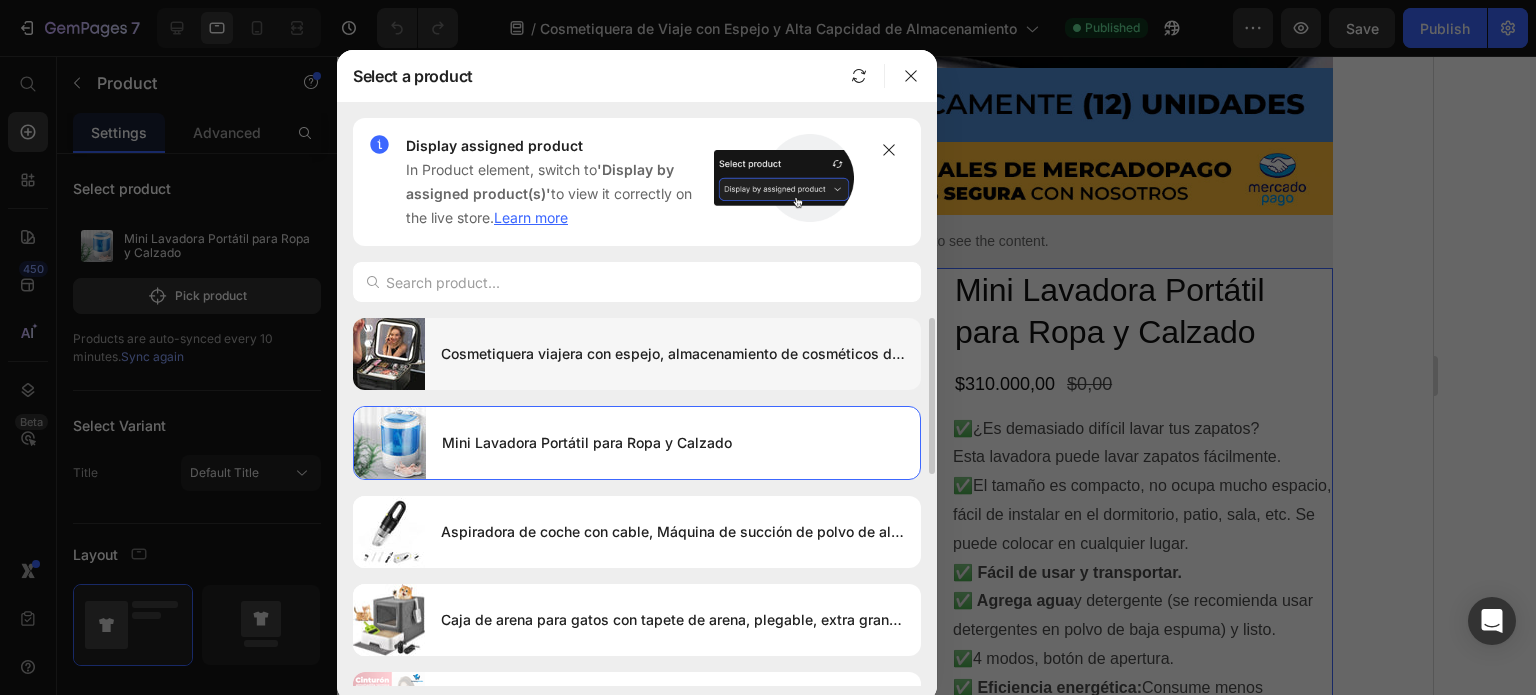 click on "Cosmetiquera viajera con espejo, almacenamiento de cosméticos de gran capacidad, con espejo de luz LED" at bounding box center [673, 354] 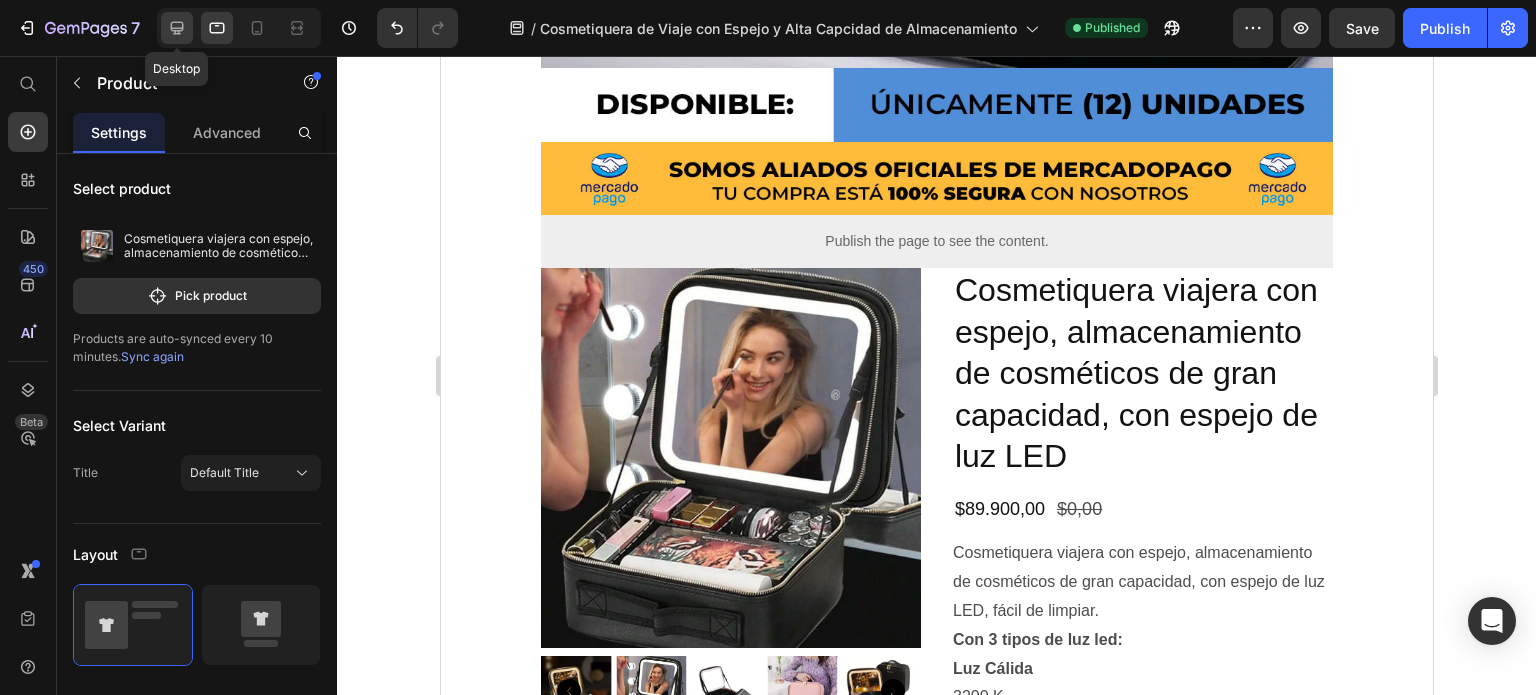 click 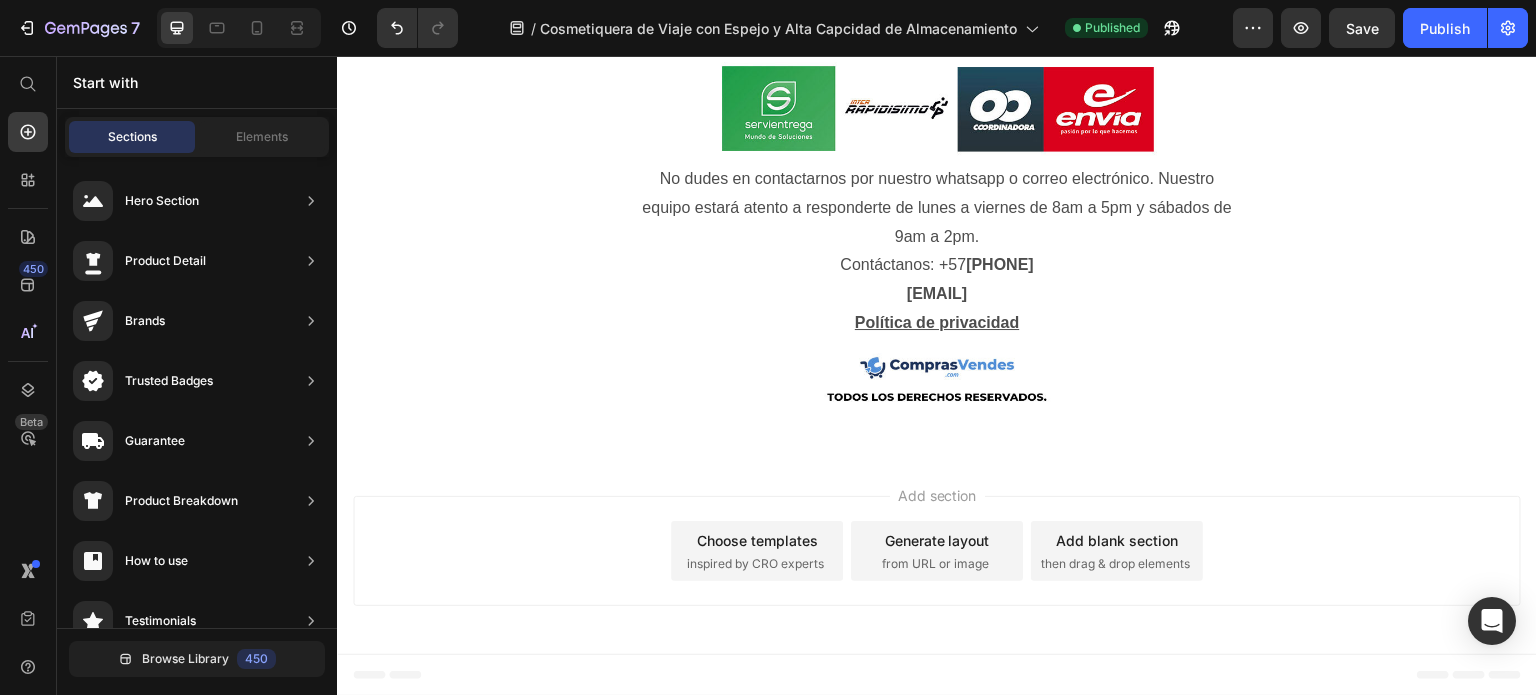 scroll, scrollTop: 7314, scrollLeft: 0, axis: vertical 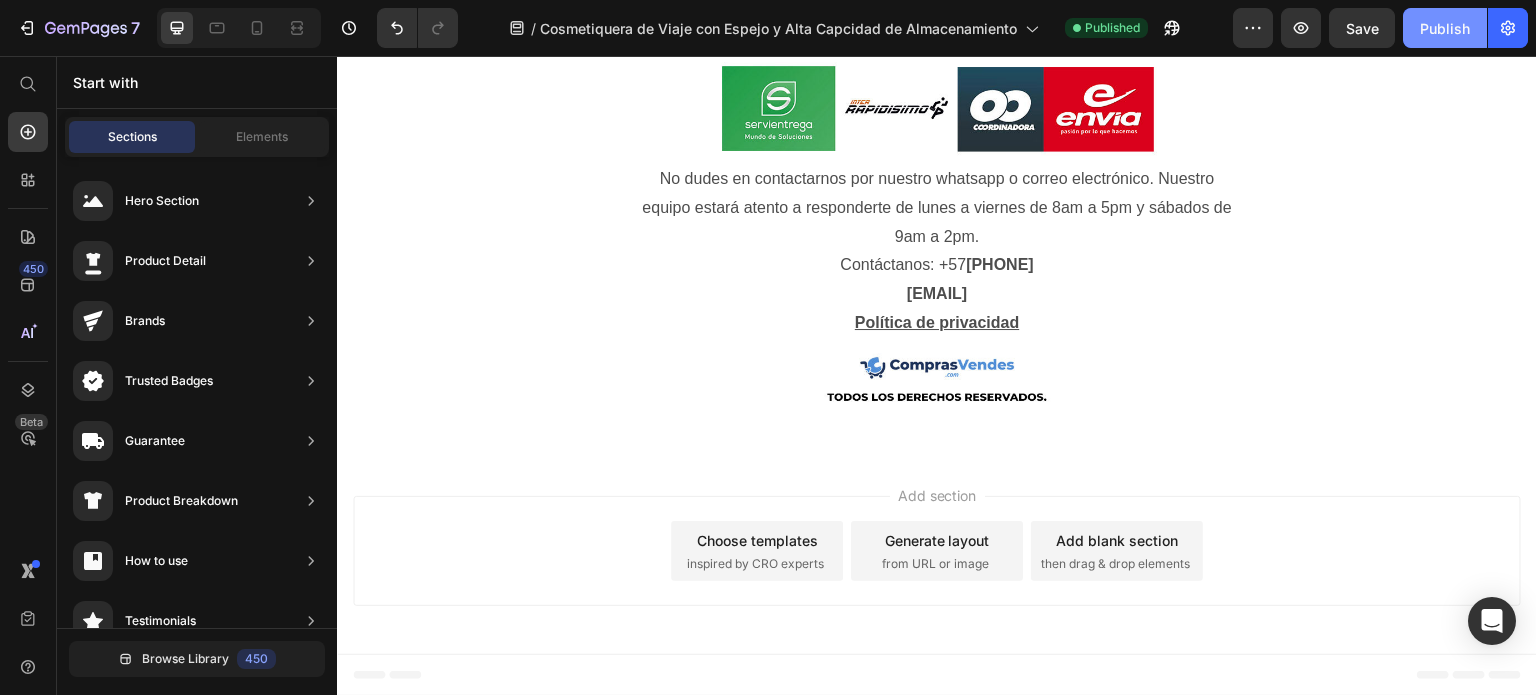 click on "Publish" at bounding box center (1445, 28) 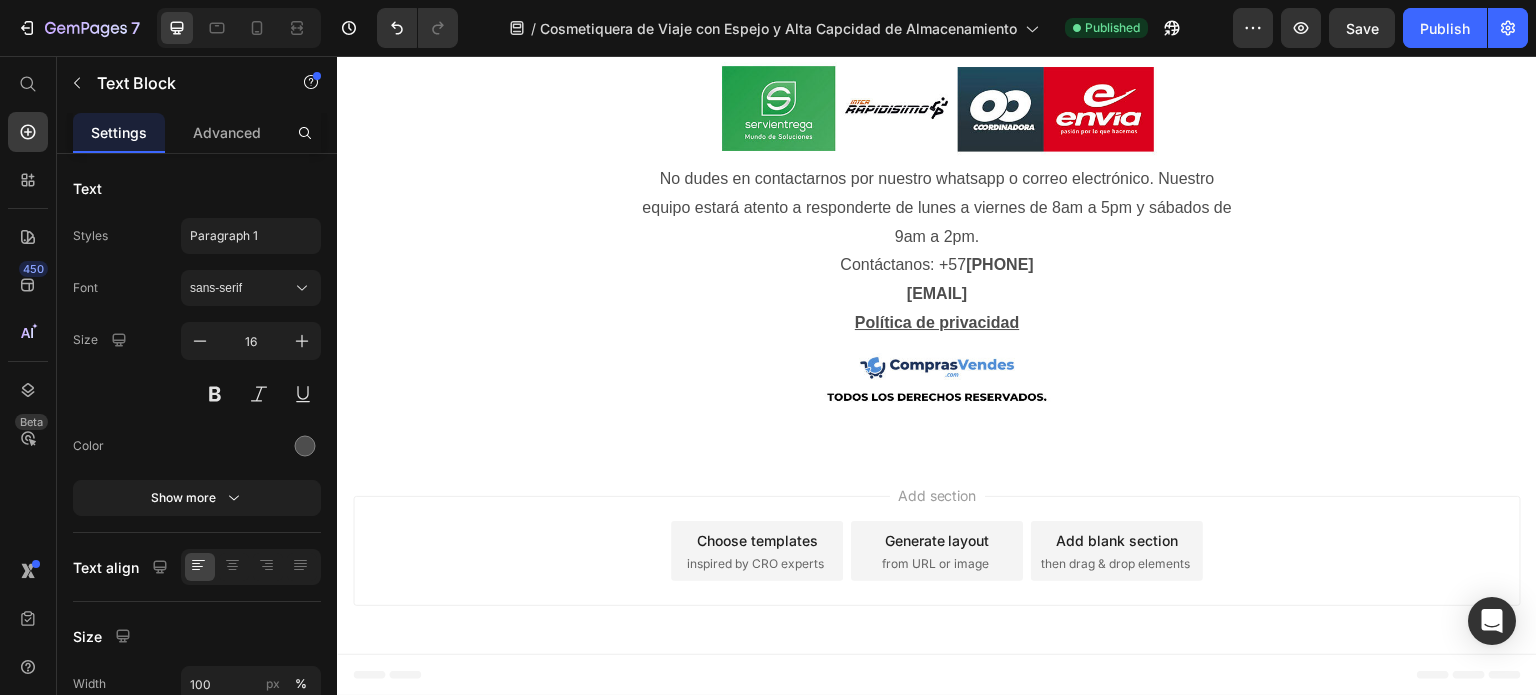click on "✅  ¿Es demasiado difícil lavar tus zapatos? Esta lavadora puede lavar zapatos fácilmente. ✅  El tamaño es compacto, no ocupa mucho espacio, fácil de instalar en el dormitorio, patio, sala, etc. Se puede colocar en cualquier lugar." at bounding box center [937, -881] 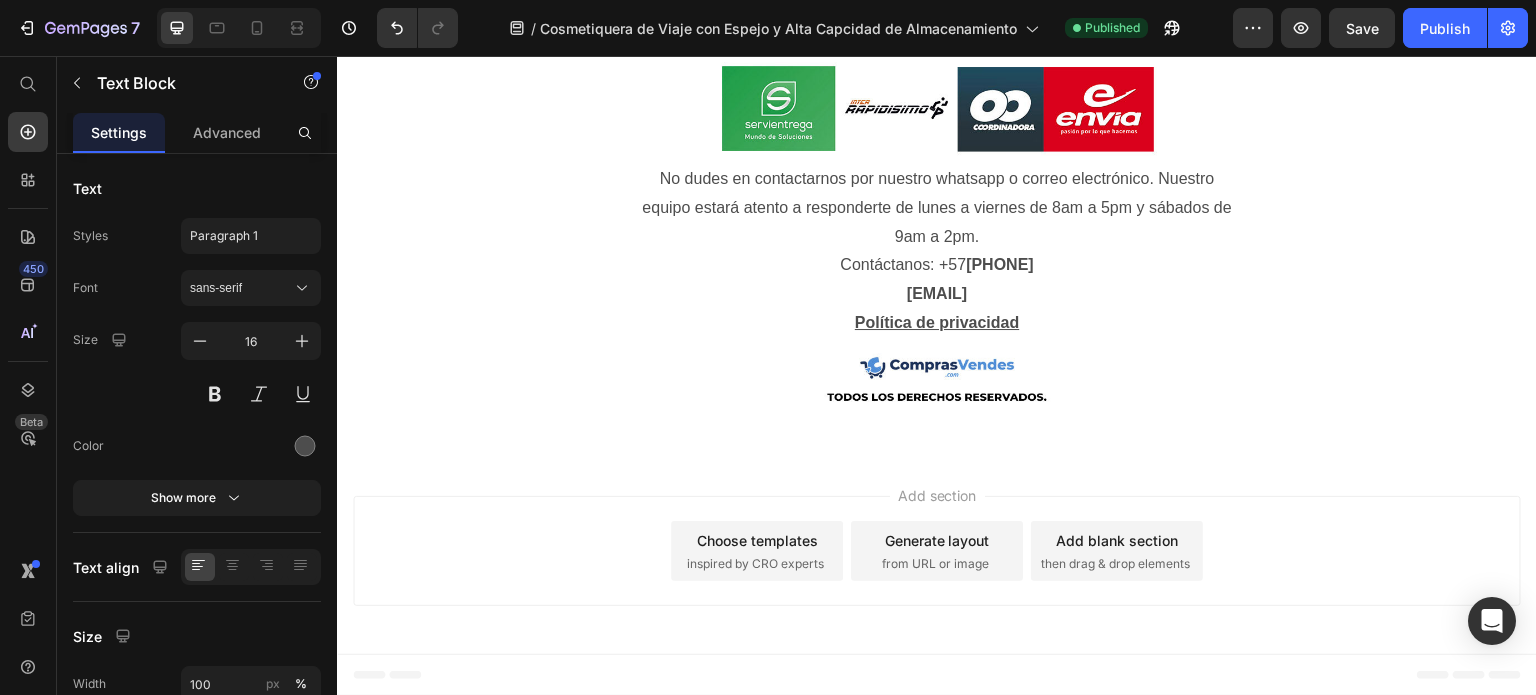 click on "✅  ¿Es demasiado difícil lavar tus zapatos? Esta lavadora puede lavar zapatos fácilmente. ✅  El tamaño es compacto, no ocupa mucho espacio, fácil de instalar en el dormitorio, patio, sala, etc. Se puede colocar en cualquier lugar." at bounding box center [937, -881] 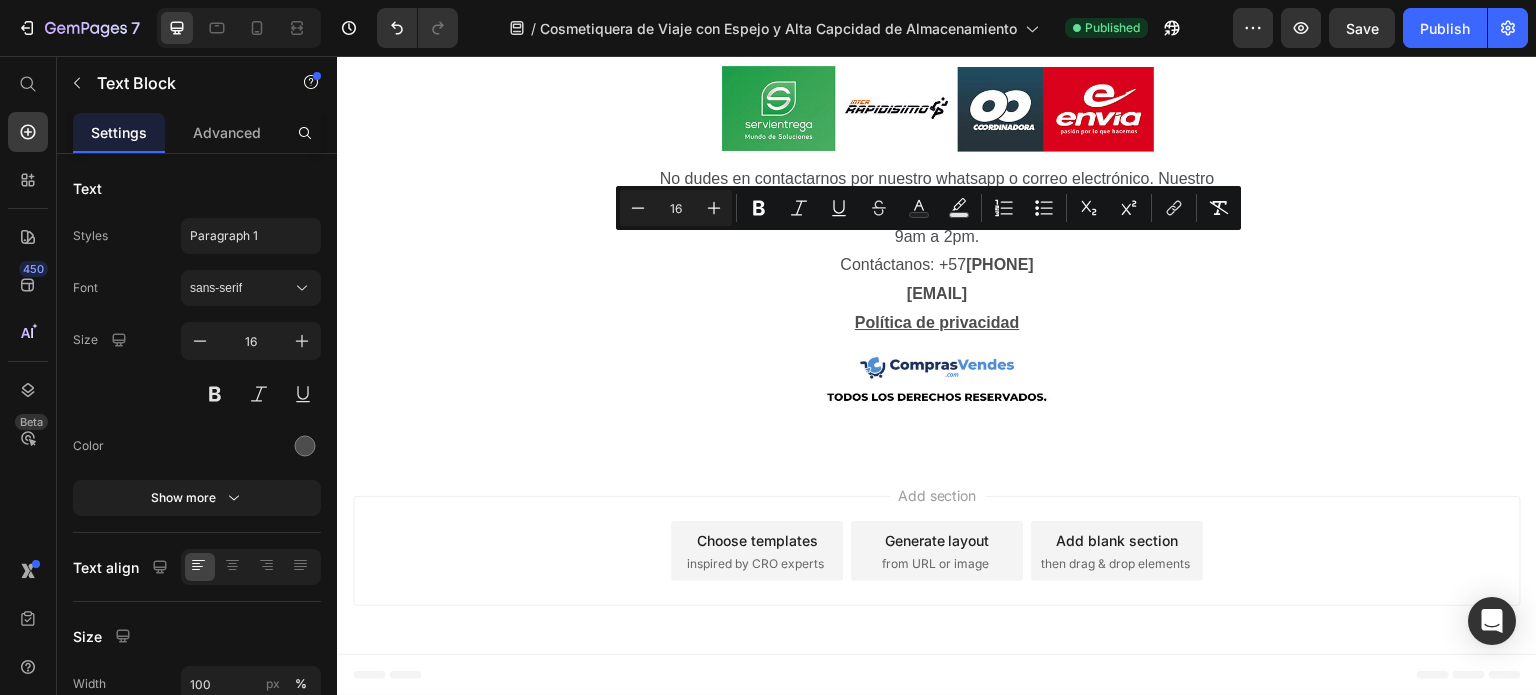 drag, startPoint x: 668, startPoint y: 248, endPoint x: 755, endPoint y: 593, distance: 355.8005 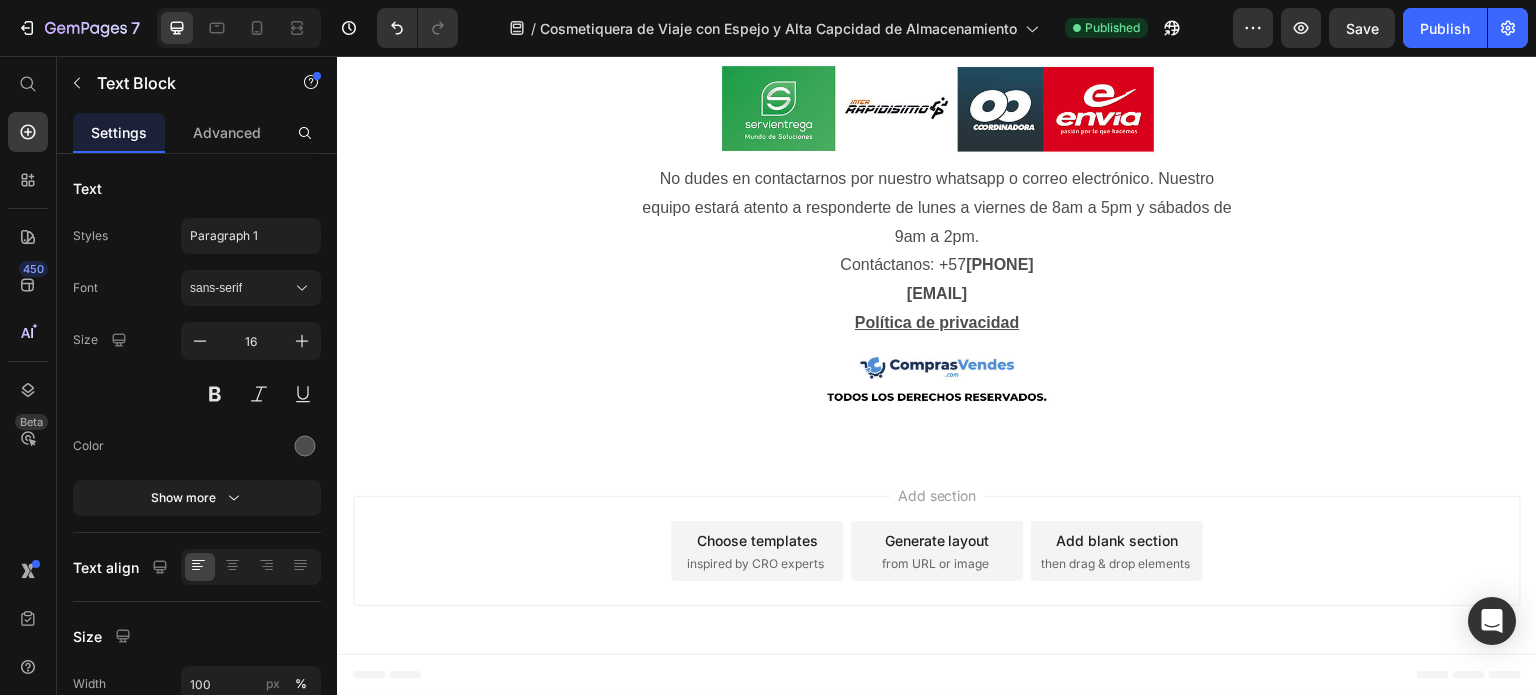 scroll, scrollTop: 7400, scrollLeft: 0, axis: vertical 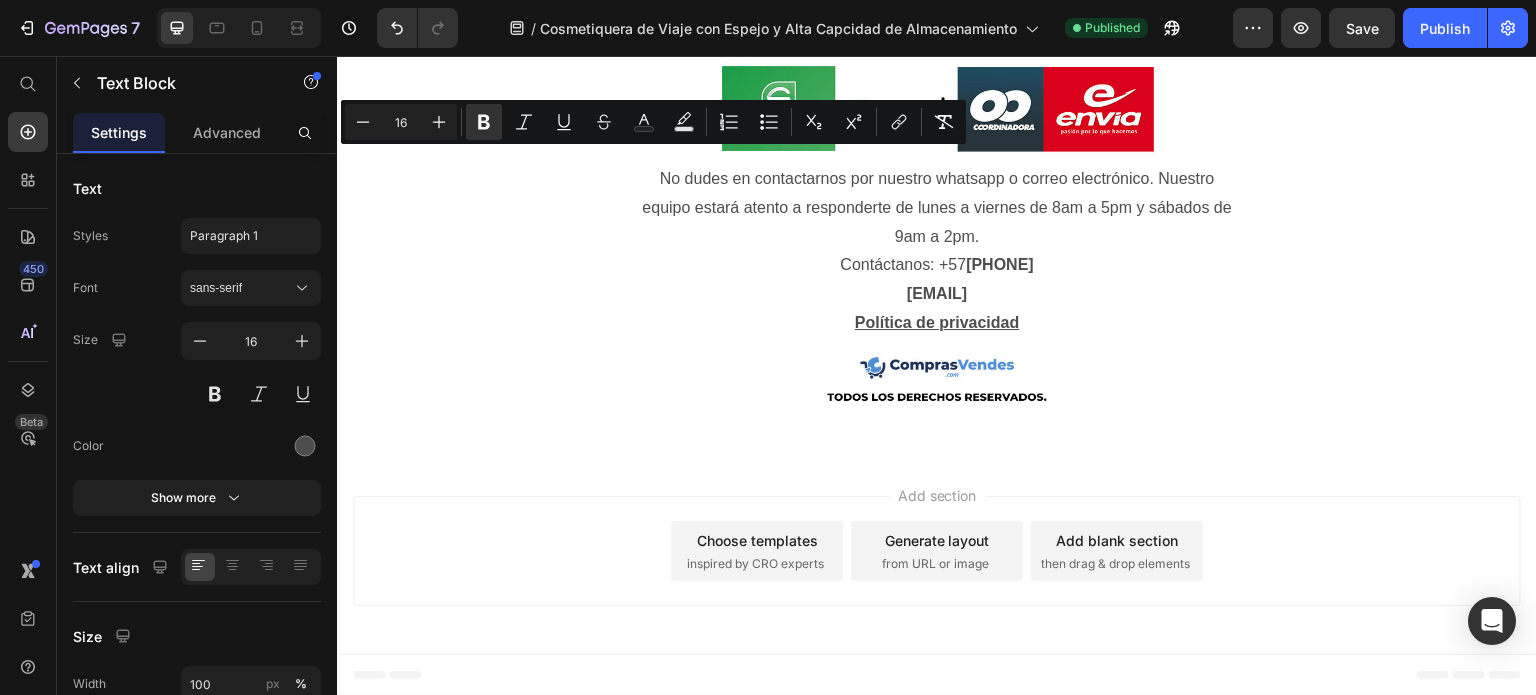 drag, startPoint x: 669, startPoint y: 161, endPoint x: 647, endPoint y: 157, distance: 22.36068 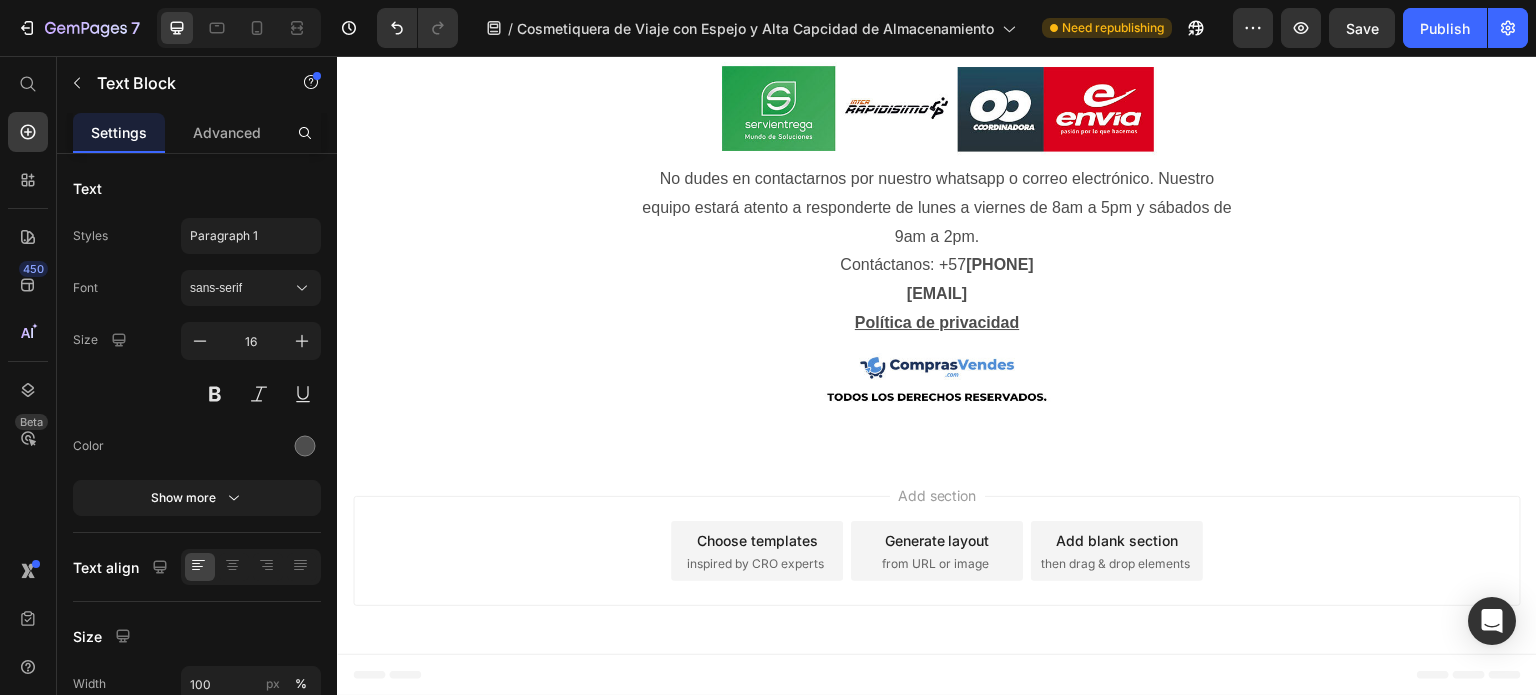click on "Logra un nivel profesional" at bounding box center [937, -754] 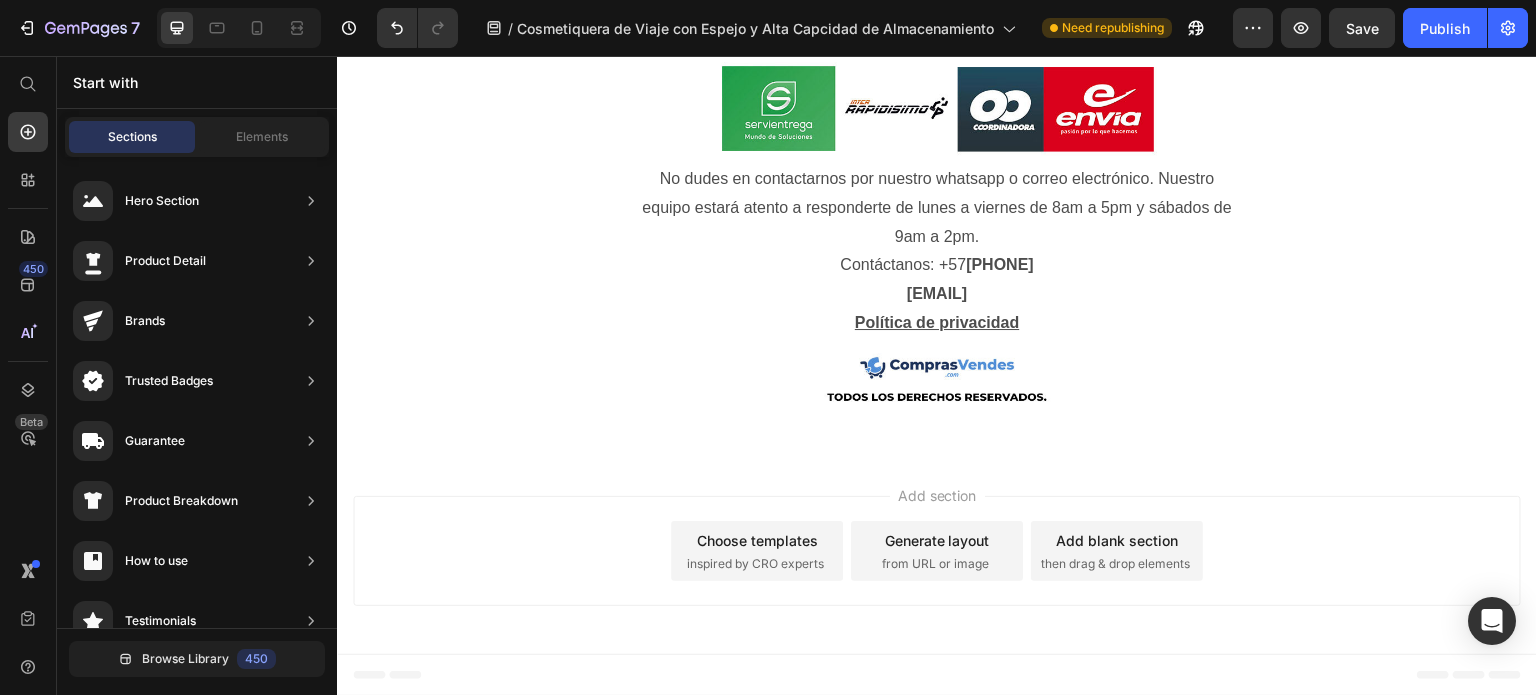 scroll, scrollTop: 7631, scrollLeft: 0, axis: vertical 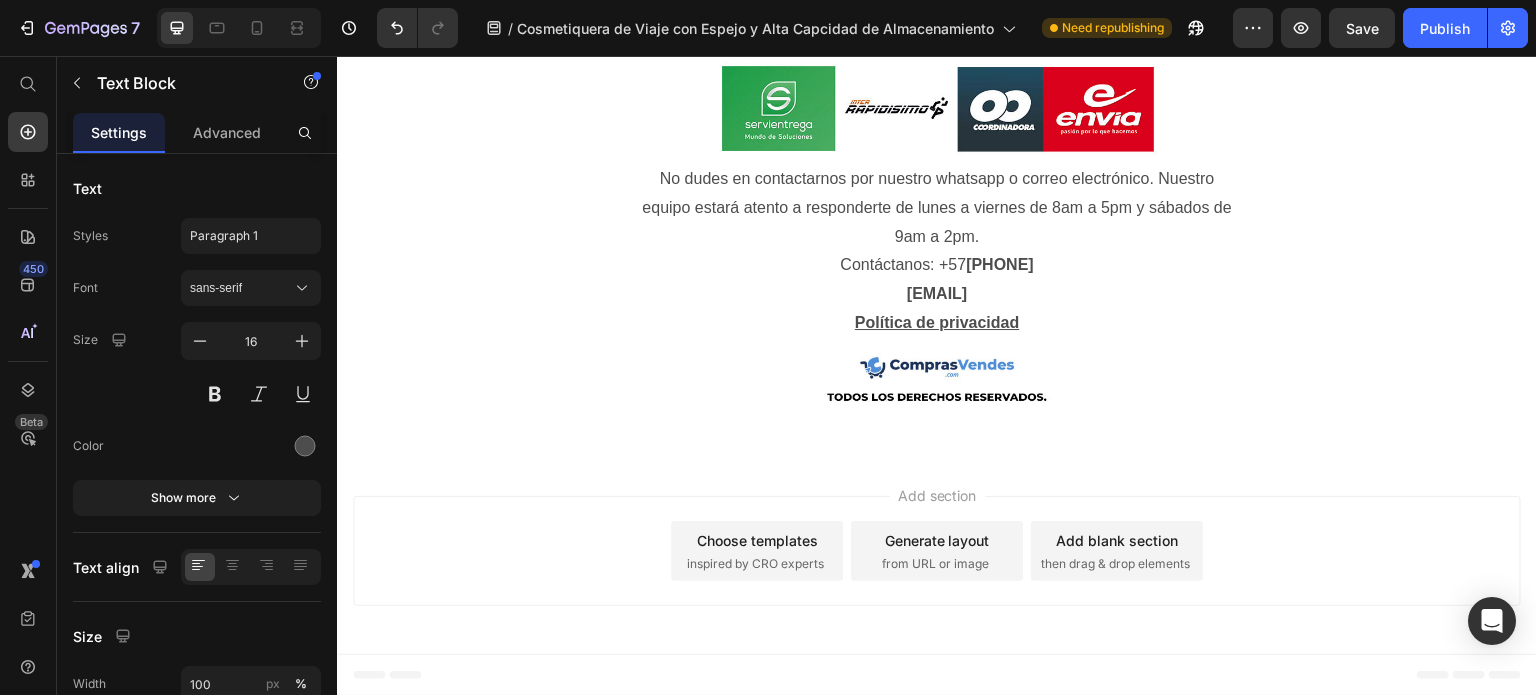 drag, startPoint x: 638, startPoint y: 391, endPoint x: 654, endPoint y: 409, distance: 24.083189 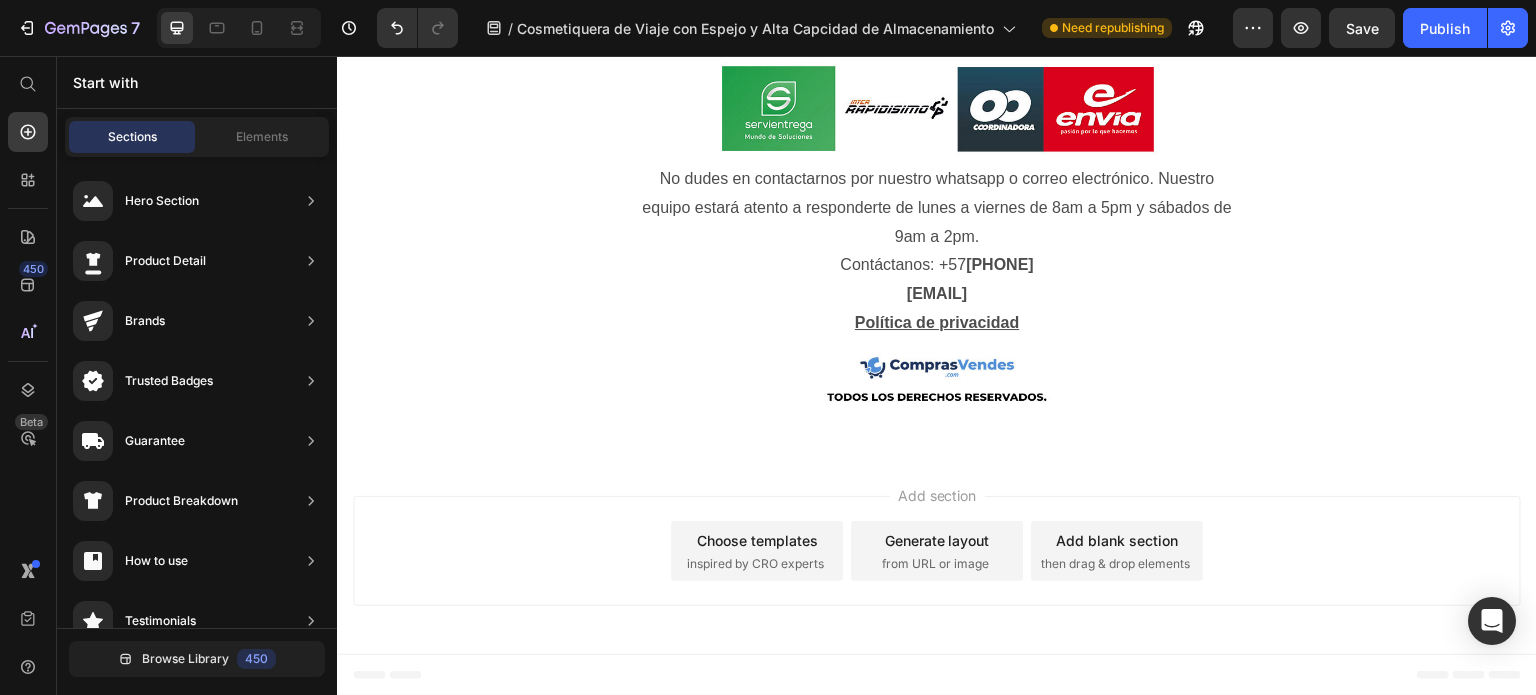 scroll, scrollTop: 7456, scrollLeft: 0, axis: vertical 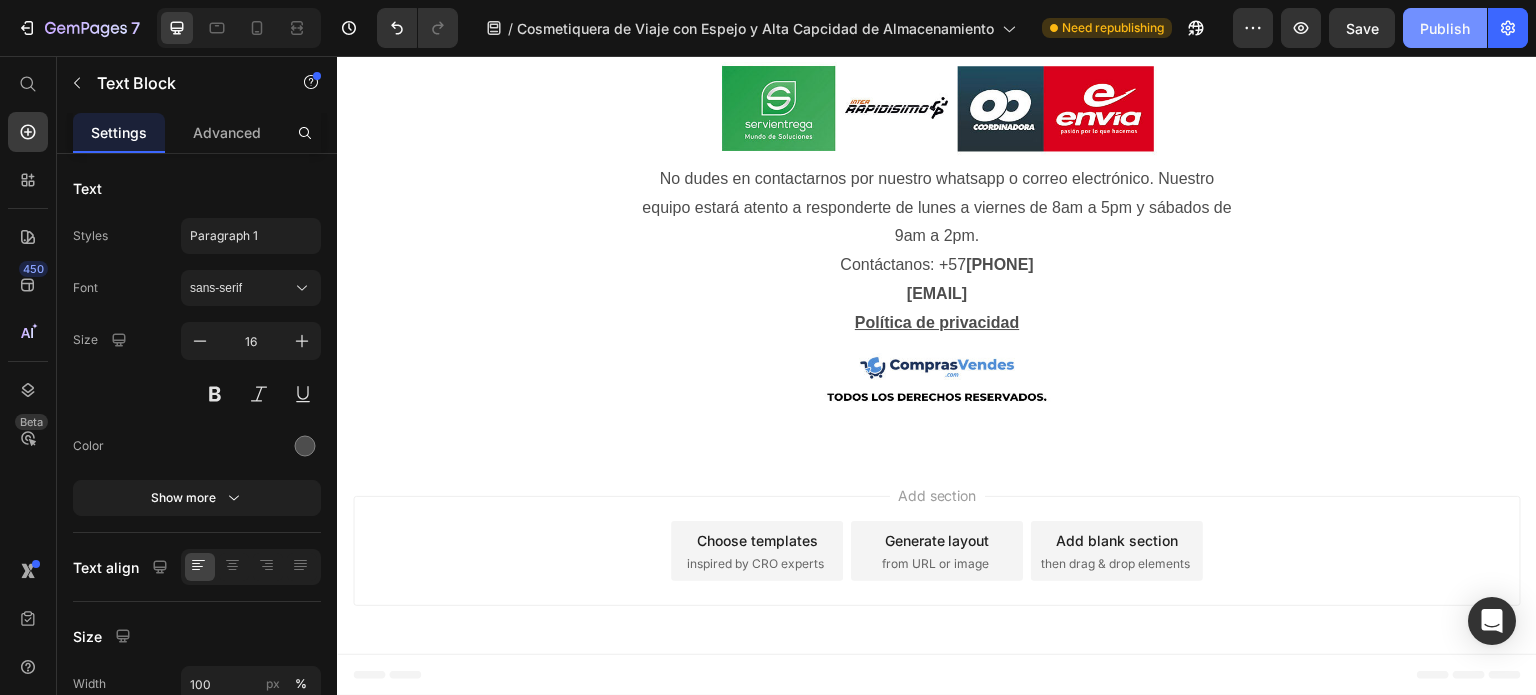 click on "Publish" at bounding box center [1445, 28] 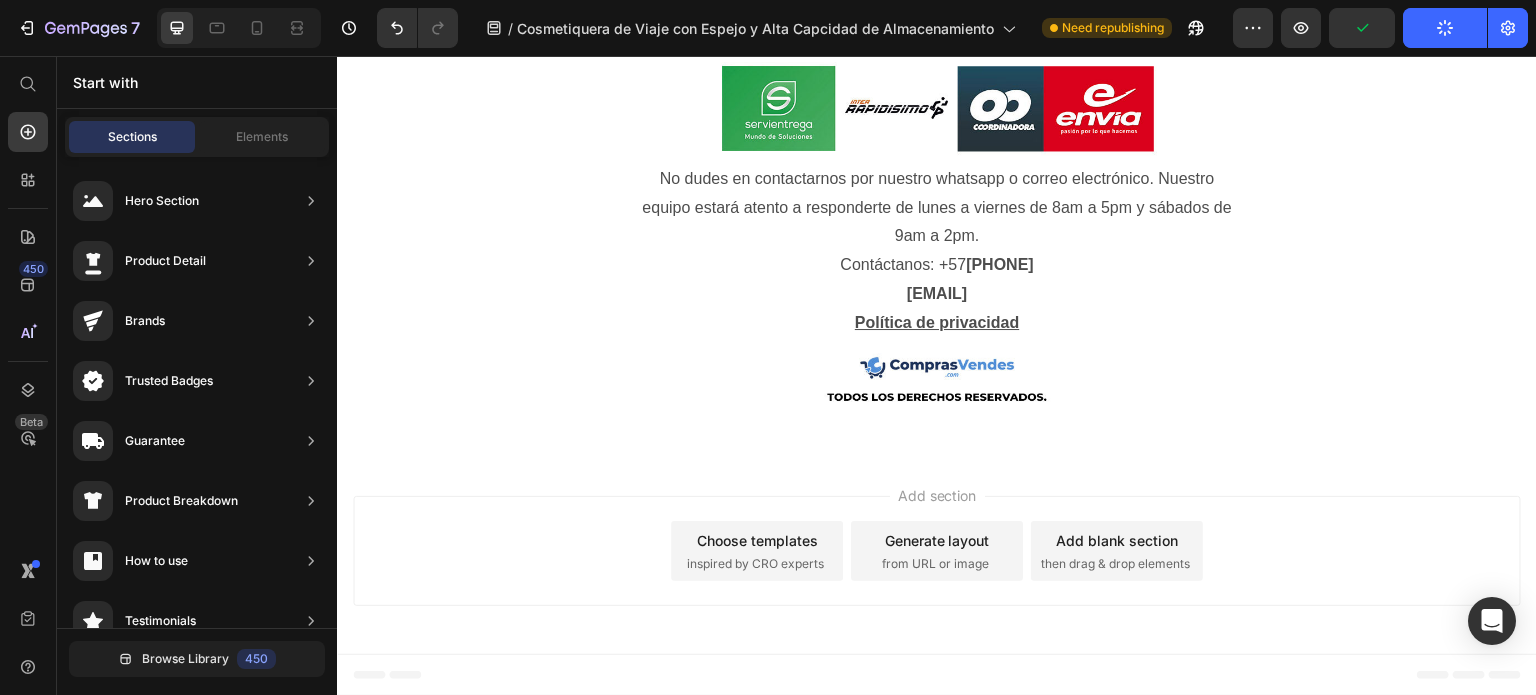 scroll, scrollTop: 7850, scrollLeft: 0, axis: vertical 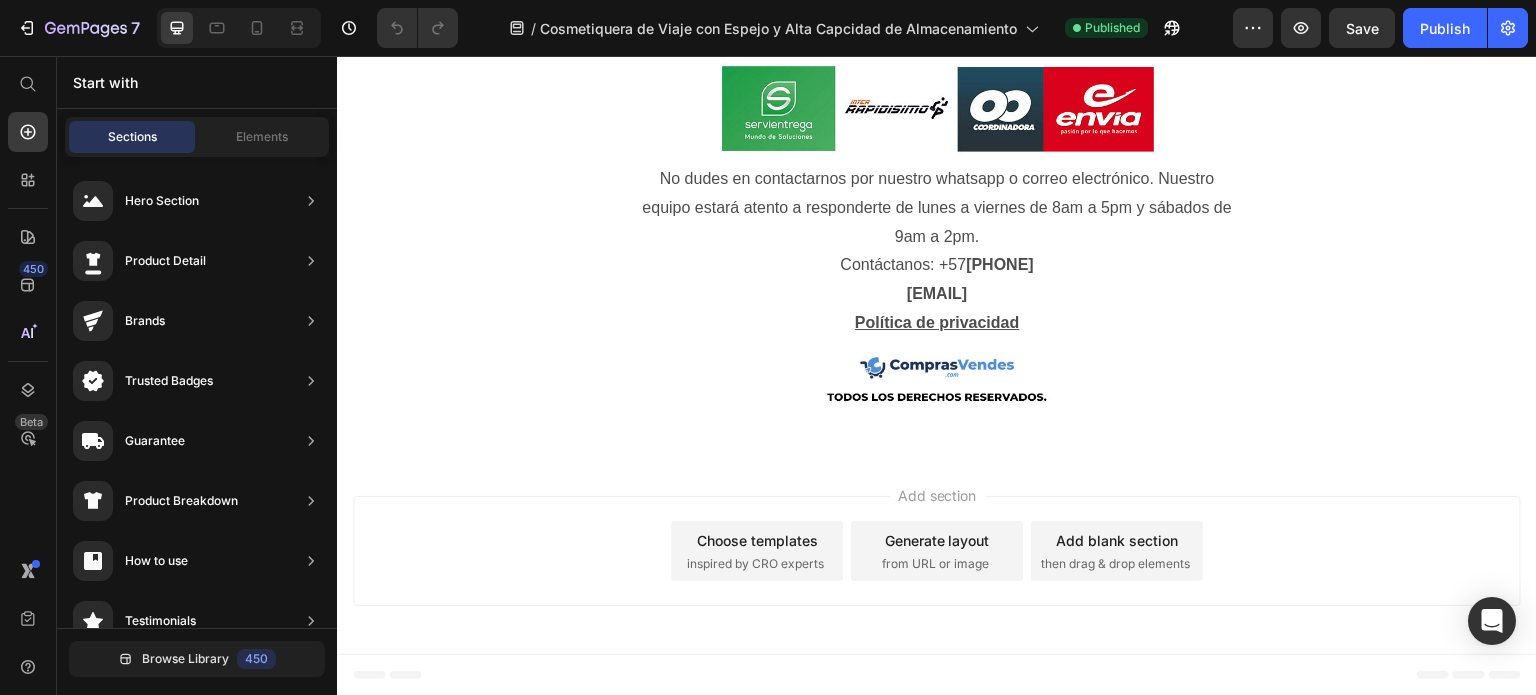 click at bounding box center (734, -378) 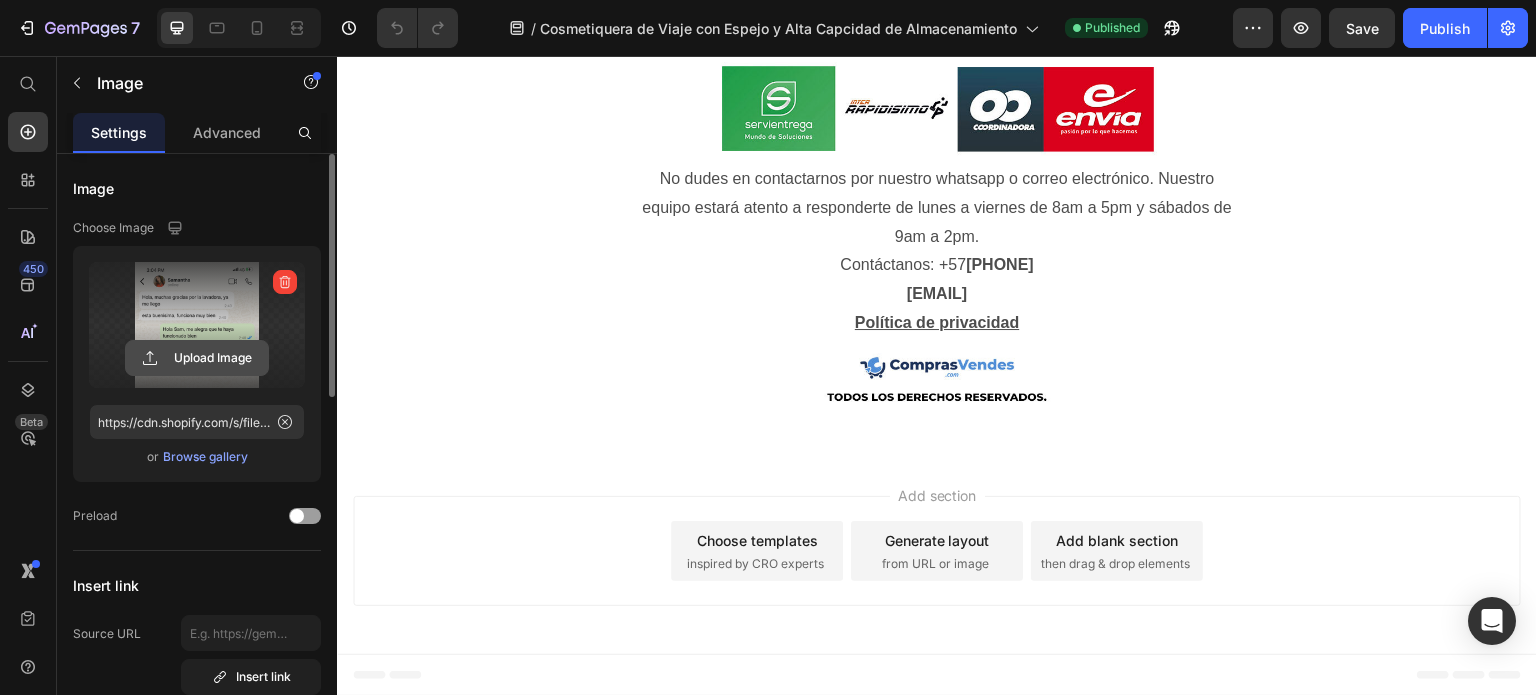 click 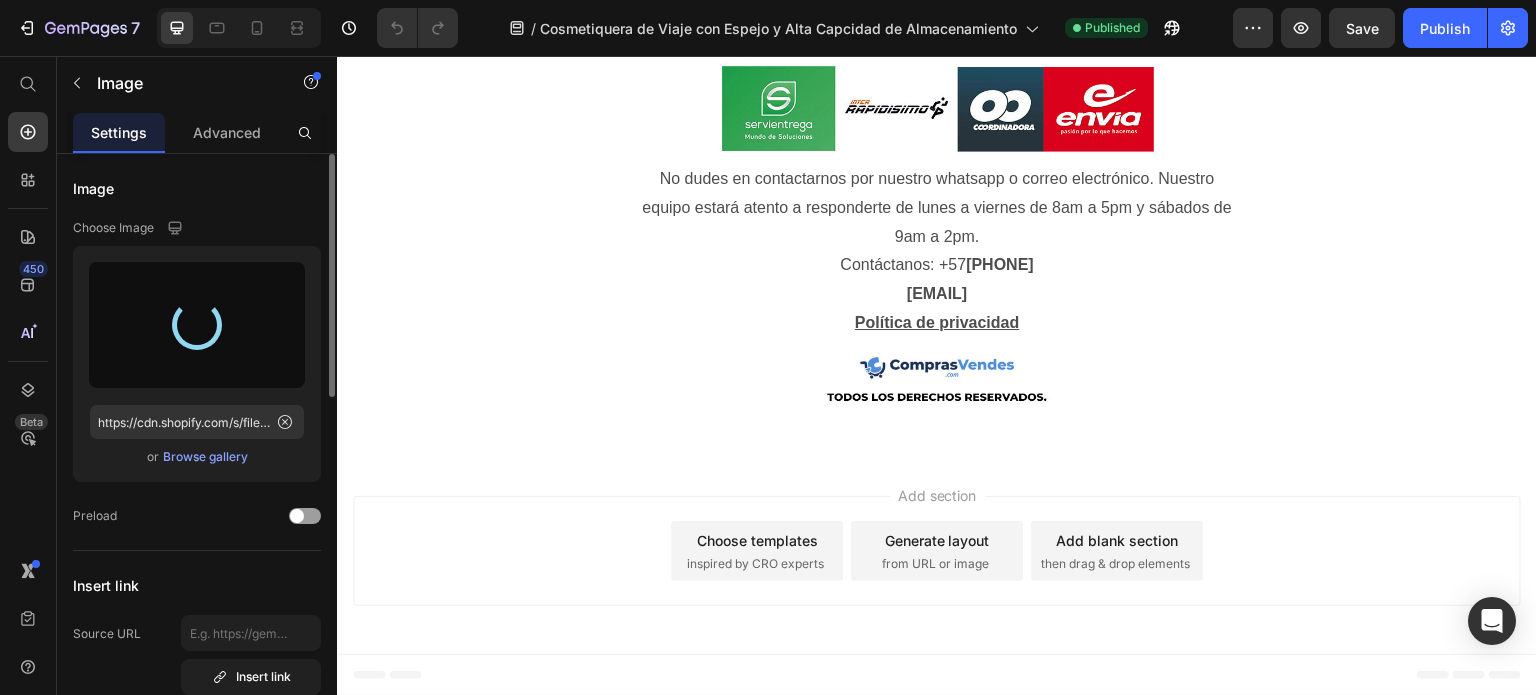 type on "https://cdn.shopify.com/s/files/1/0614/9151/1348/files/gempages_551635477501838209-1c5aa0ab-8acd-49d4-8901-5d91cd90fe32.png" 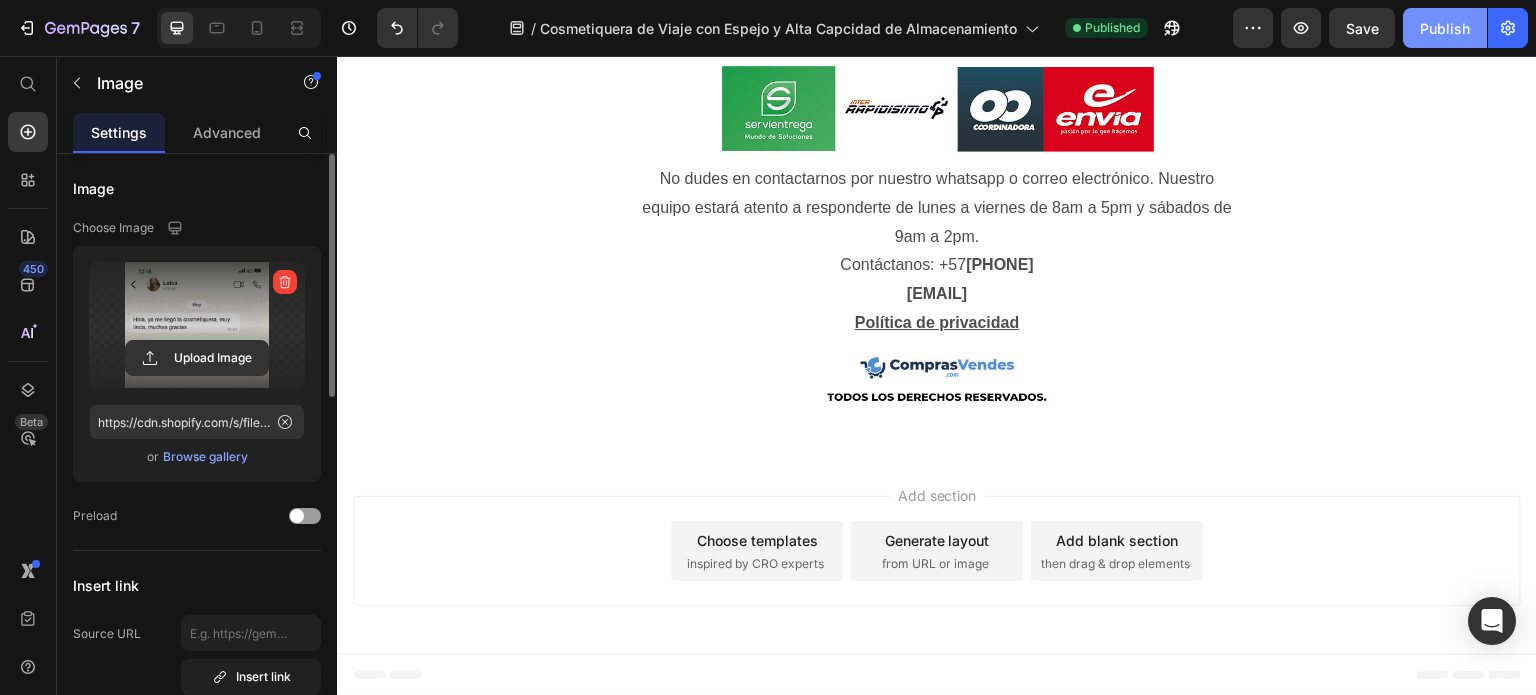 click on "Publish" at bounding box center (1445, 28) 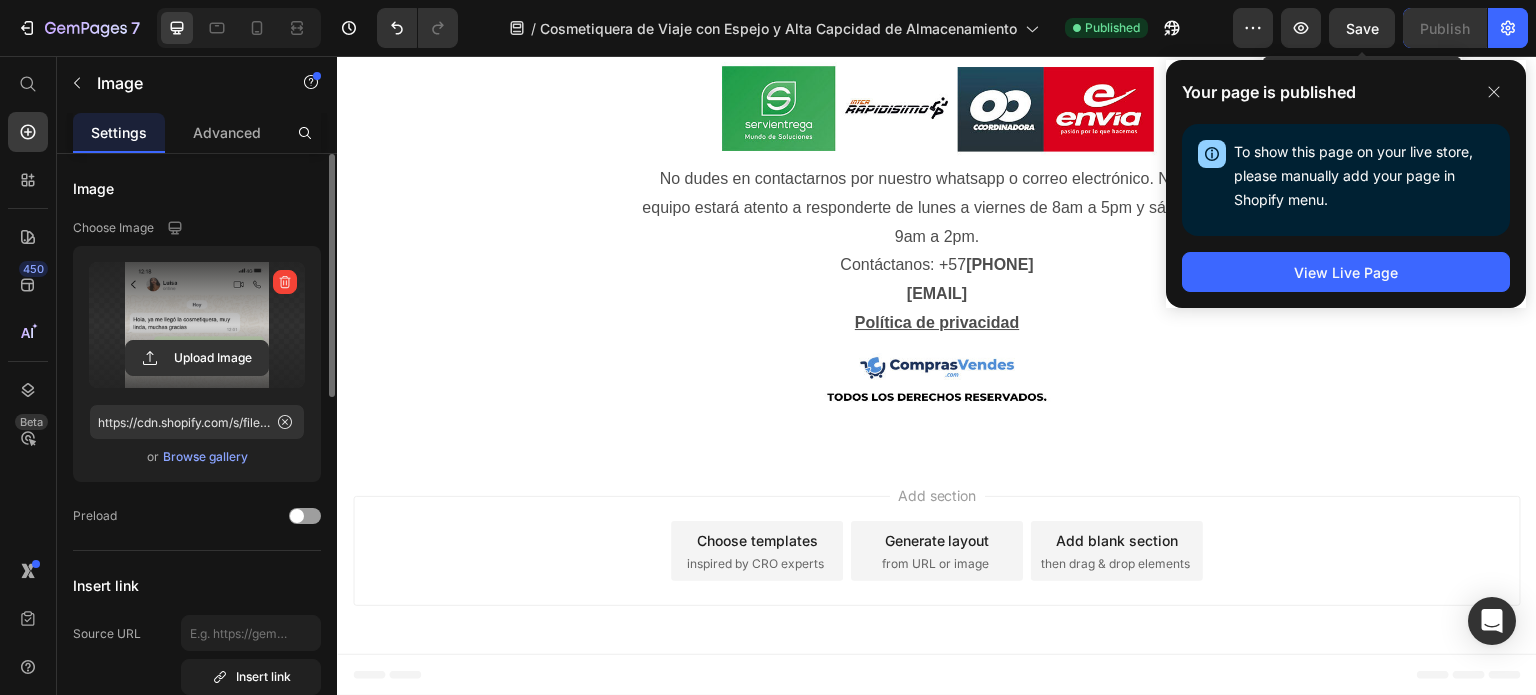 click at bounding box center (937, -370) 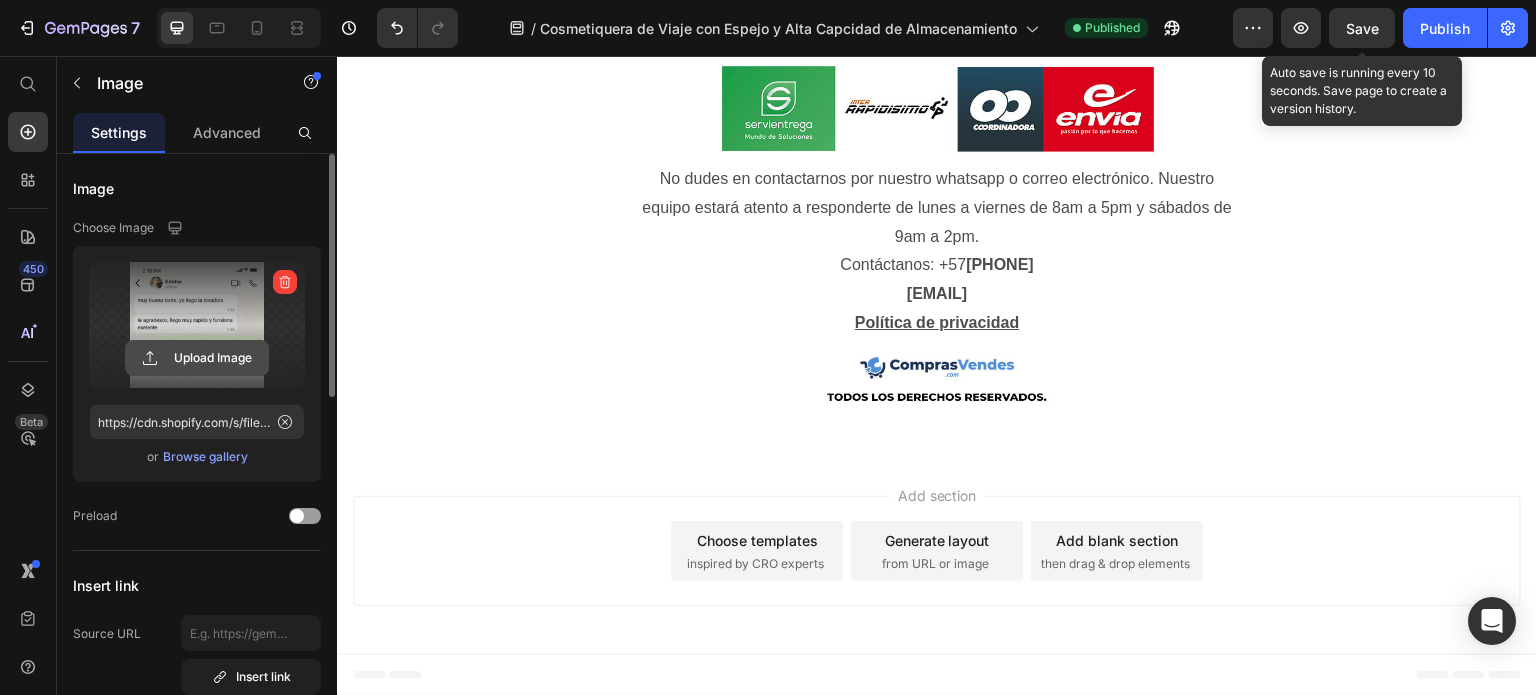 click 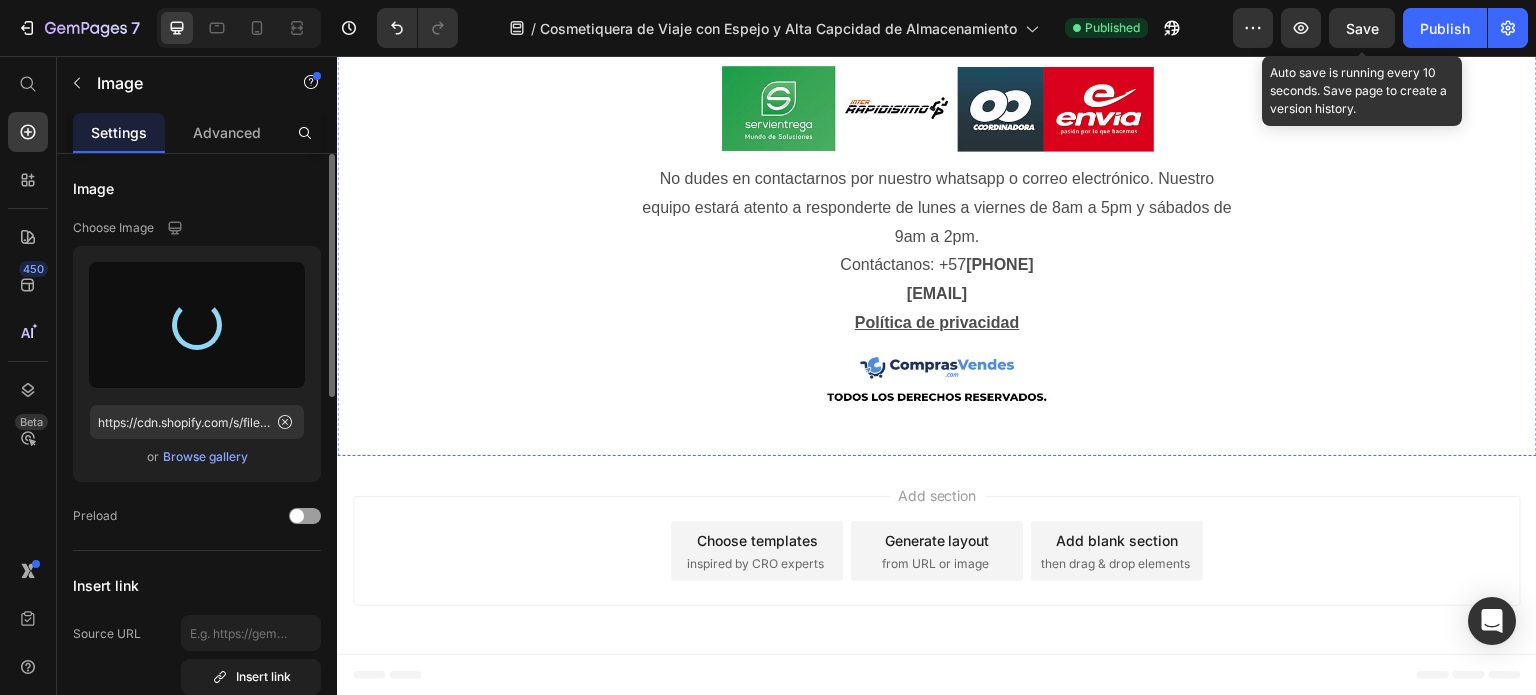 type on "https://cdn.shopify.com/s/files/1/0614/9151/1348/files/gempages_551635477501838209-e3aabe30-8d37-4367-8de6-c00201f006be.jpg" 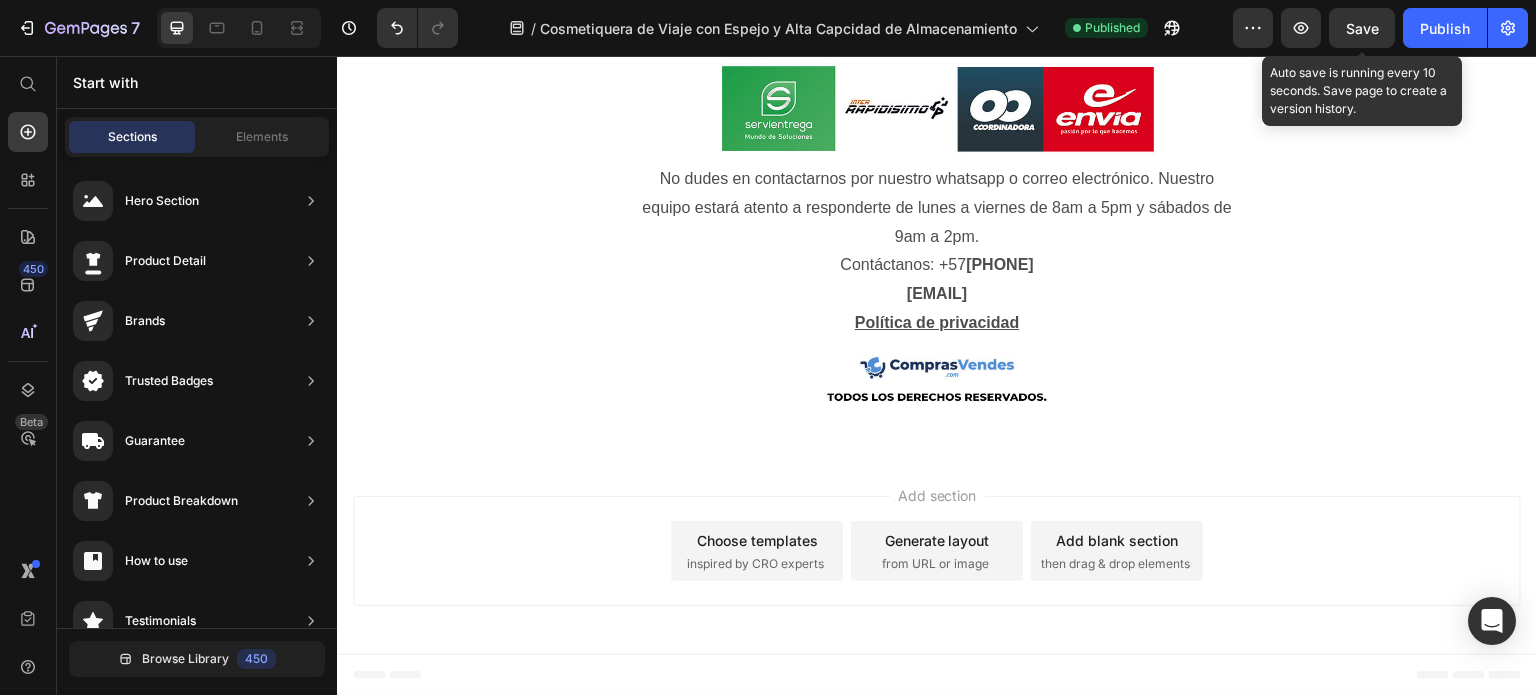 scroll, scrollTop: 7249, scrollLeft: 0, axis: vertical 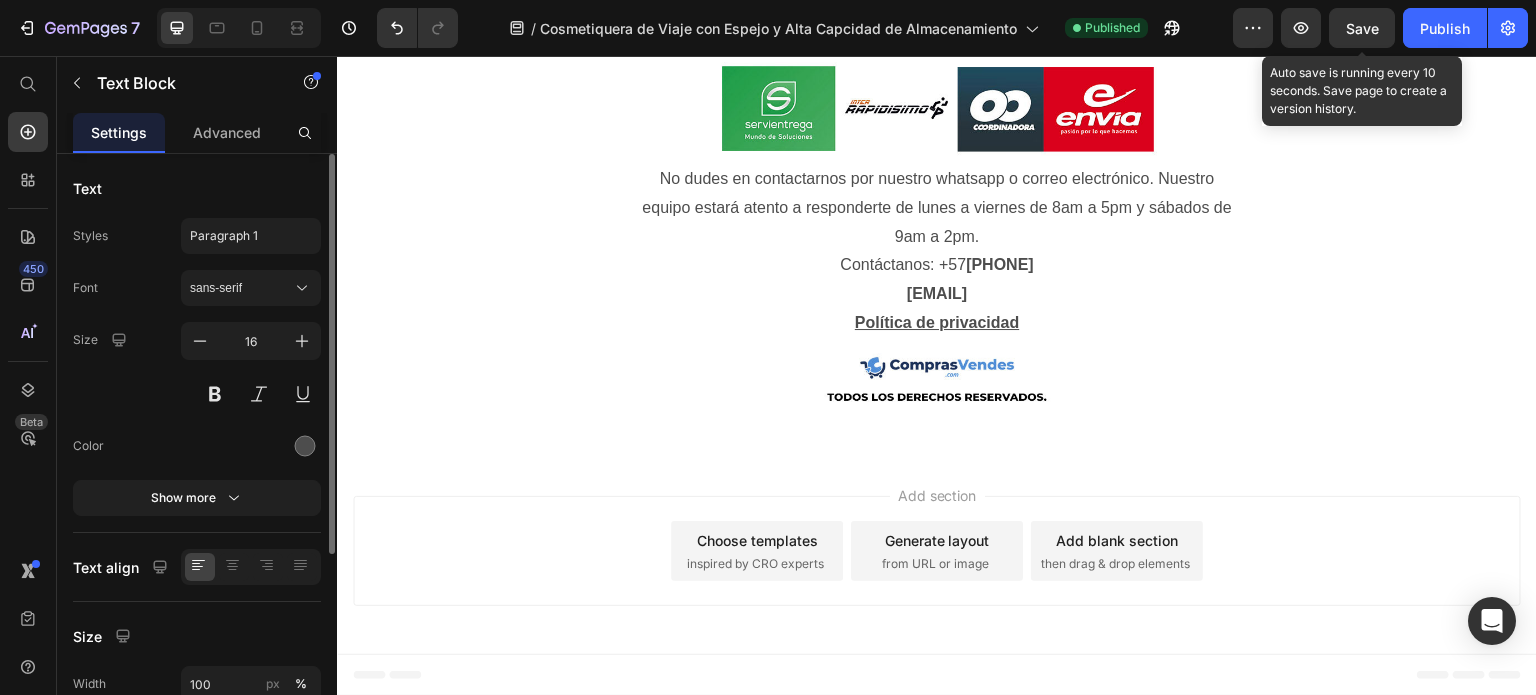 click on "✅  Cosmetiquera viajera con espejo, almacenamiento de cosméticos de gran capacidad, con espejo de luz LED, fácil de limpiar." at bounding box center [937, -1066] 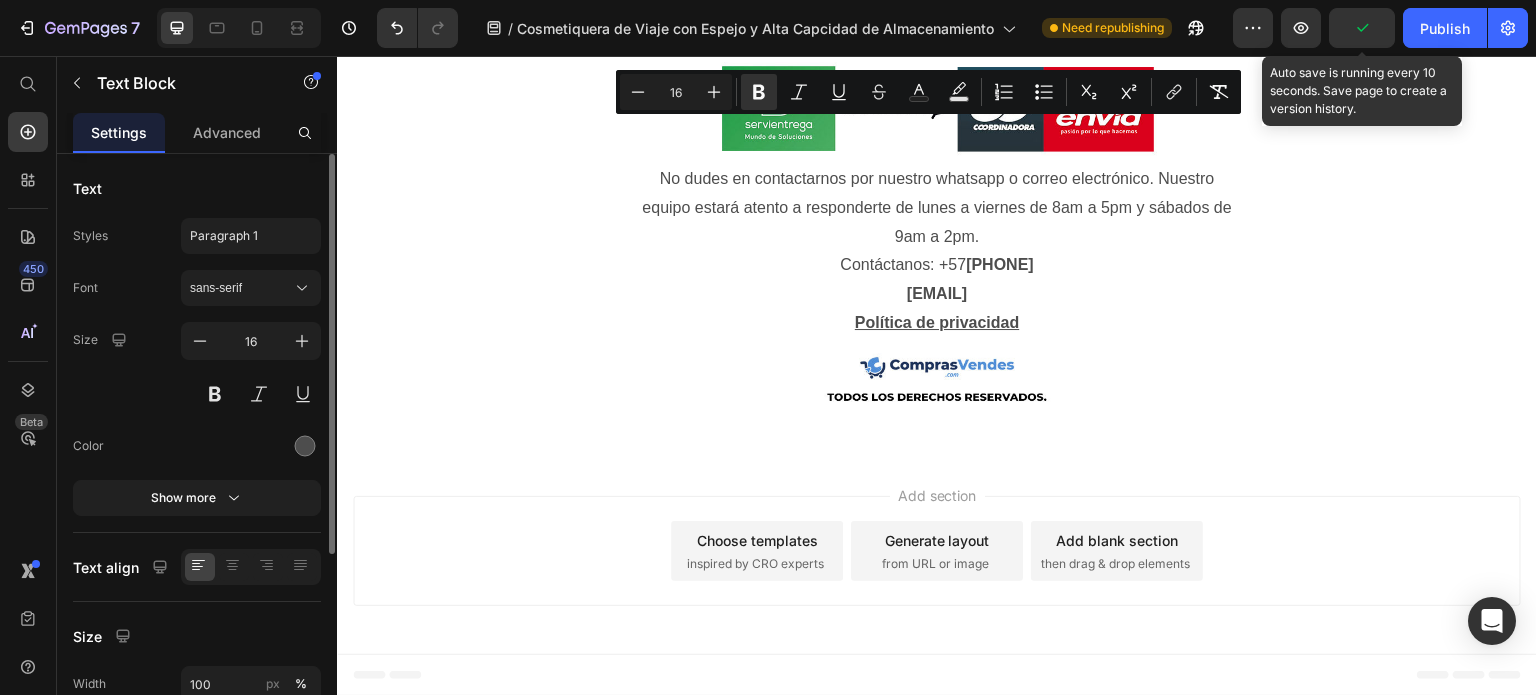 drag, startPoint x: 638, startPoint y: 124, endPoint x: 1059, endPoint y: 642, distance: 667.50653 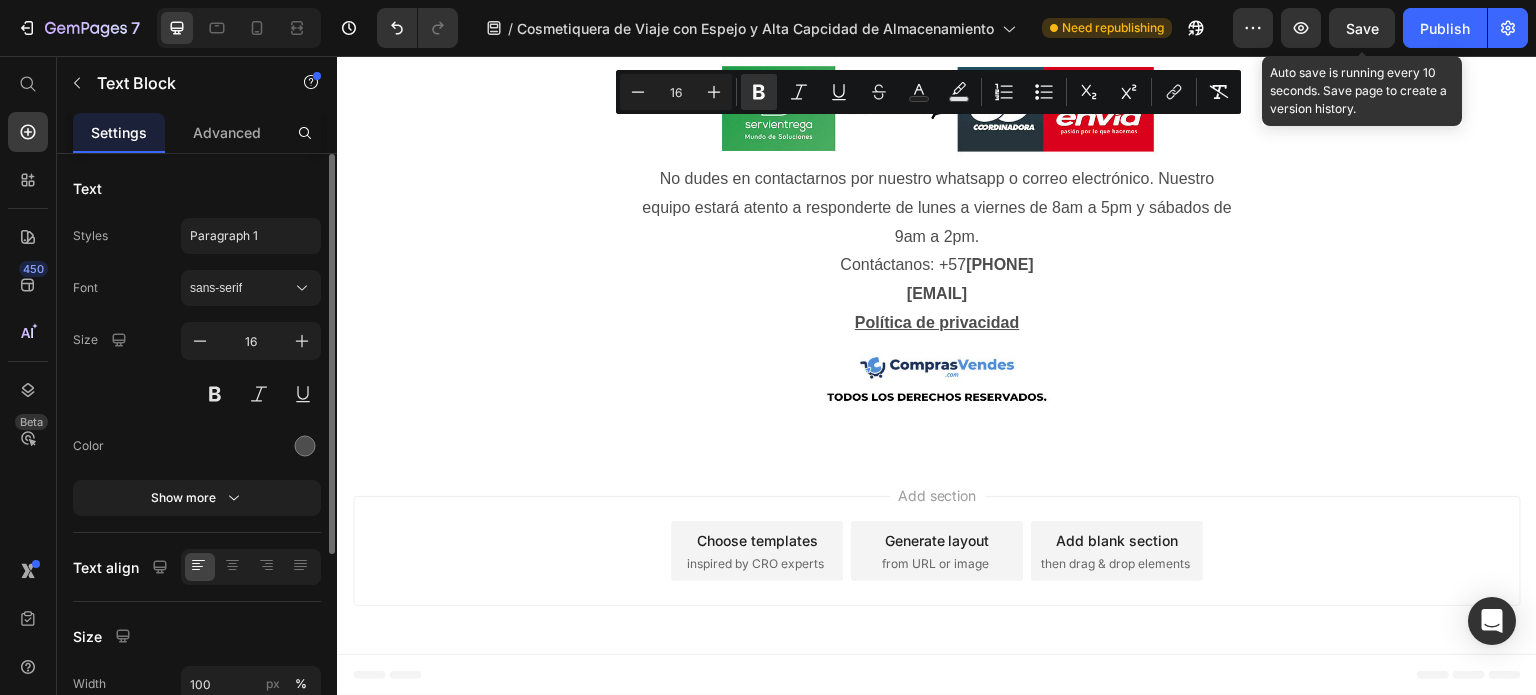 copy on "✅  Cosmetiquera viajera con espejo, almacenamiento de cosméticos de gran capacidad, con espejo de luz LED, fácil de limpiar.  ✅ Con 3 tipos de luz led: Luz Cálida 3200 K Para maquillaje de cita Luz Natural 4800 K Para maquillaje al aire libre Luz Fría 7300 K Para maquillaje de oficina ✅  Logra un nivel profesional ✅  Pantalla táctil para encender ✅  Luz led de color en alta definición ✅  Tres temperaturas de color ✅ Batería recargable usb  2000 mAh ✅  Separador removible ✅ Múltiples compartimentos para todo tu maquillaje" 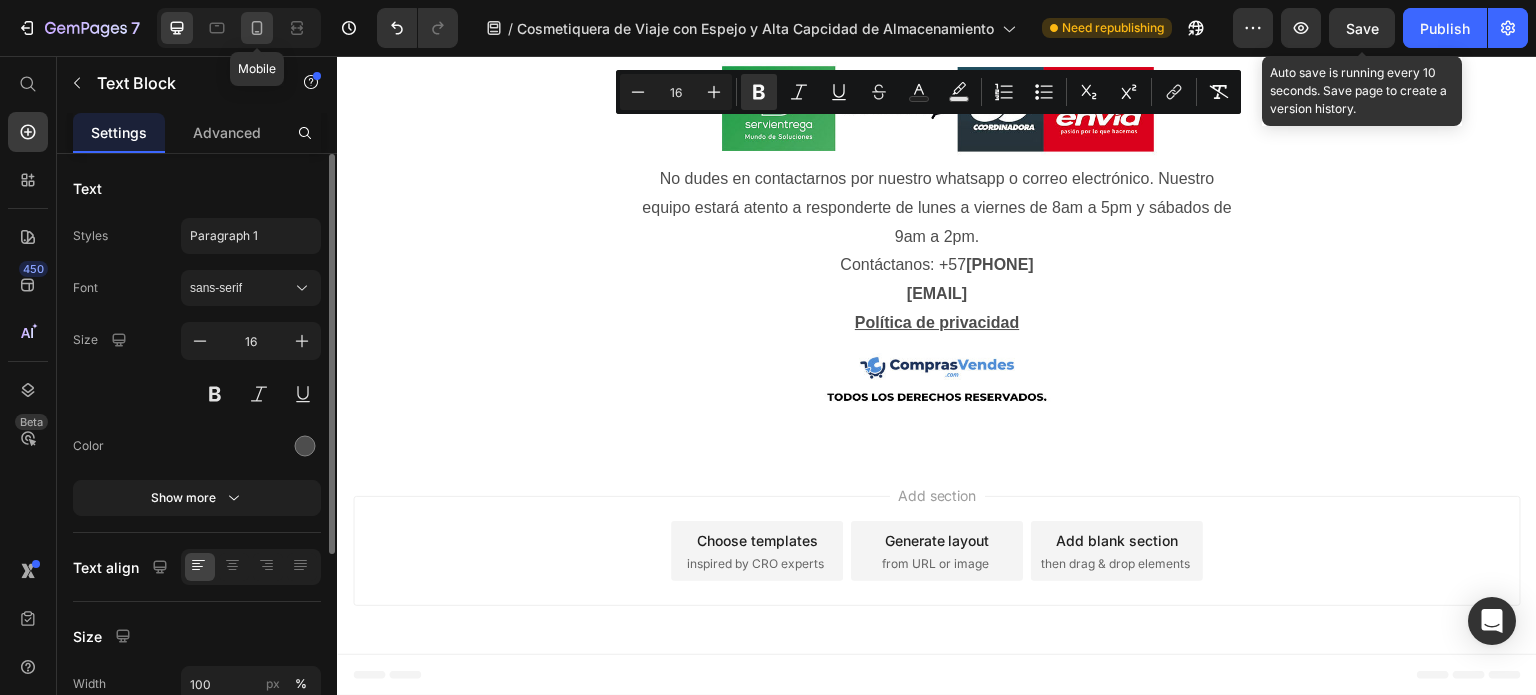 click 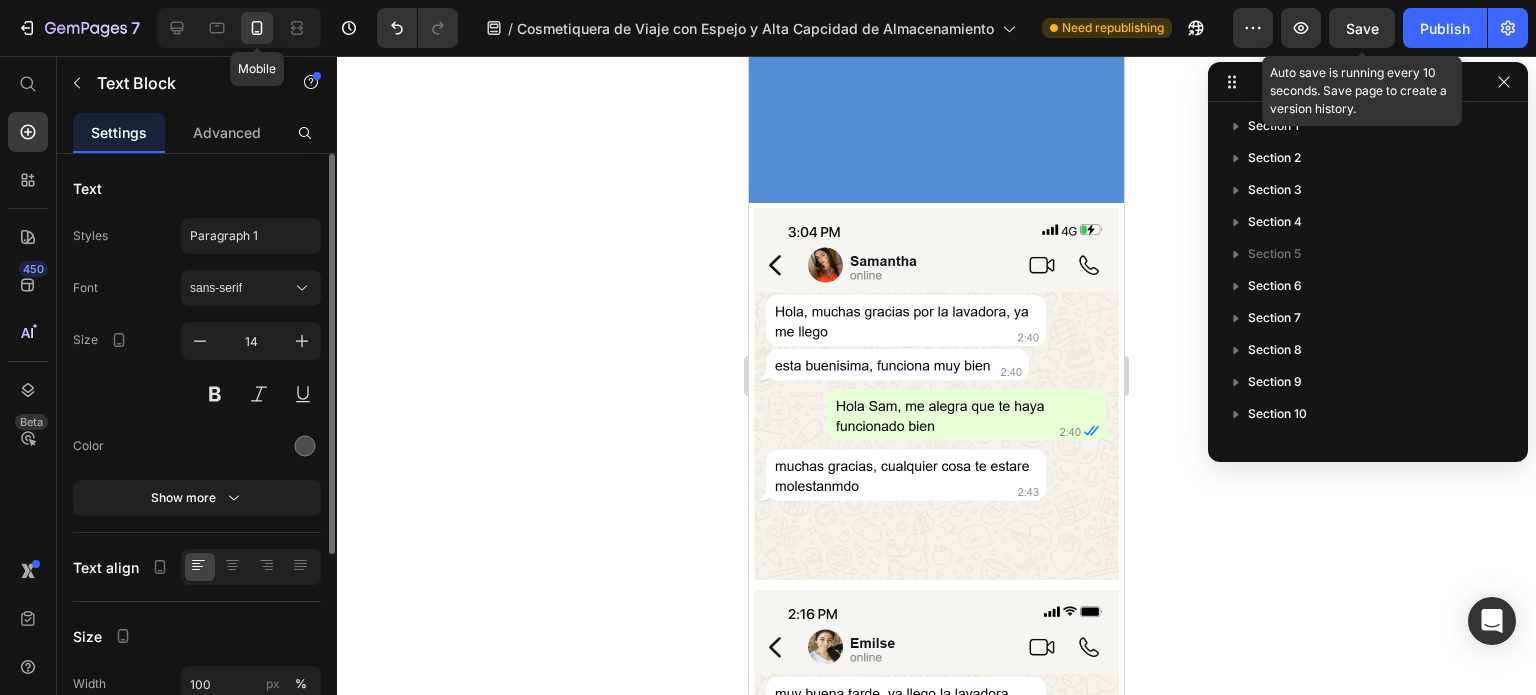 scroll, scrollTop: 346, scrollLeft: 0, axis: vertical 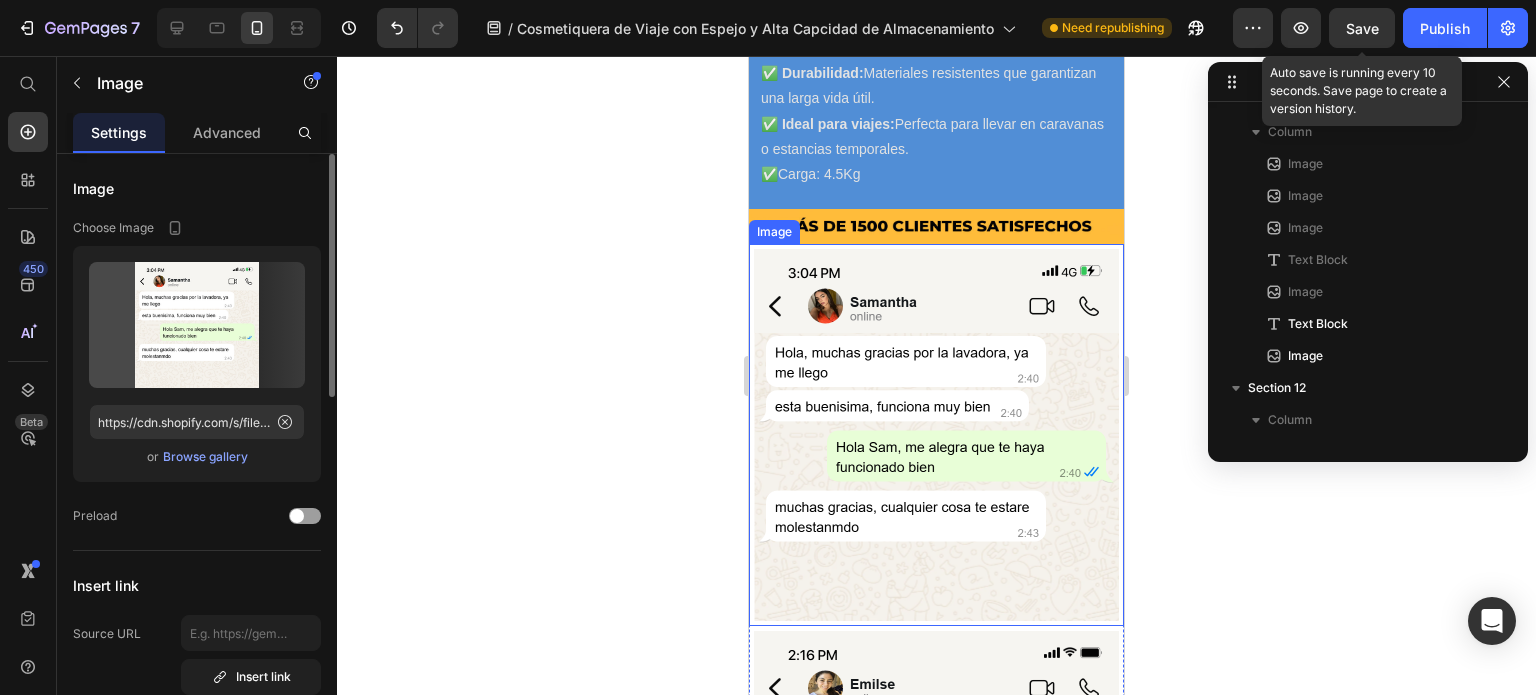 click at bounding box center (936, 435) 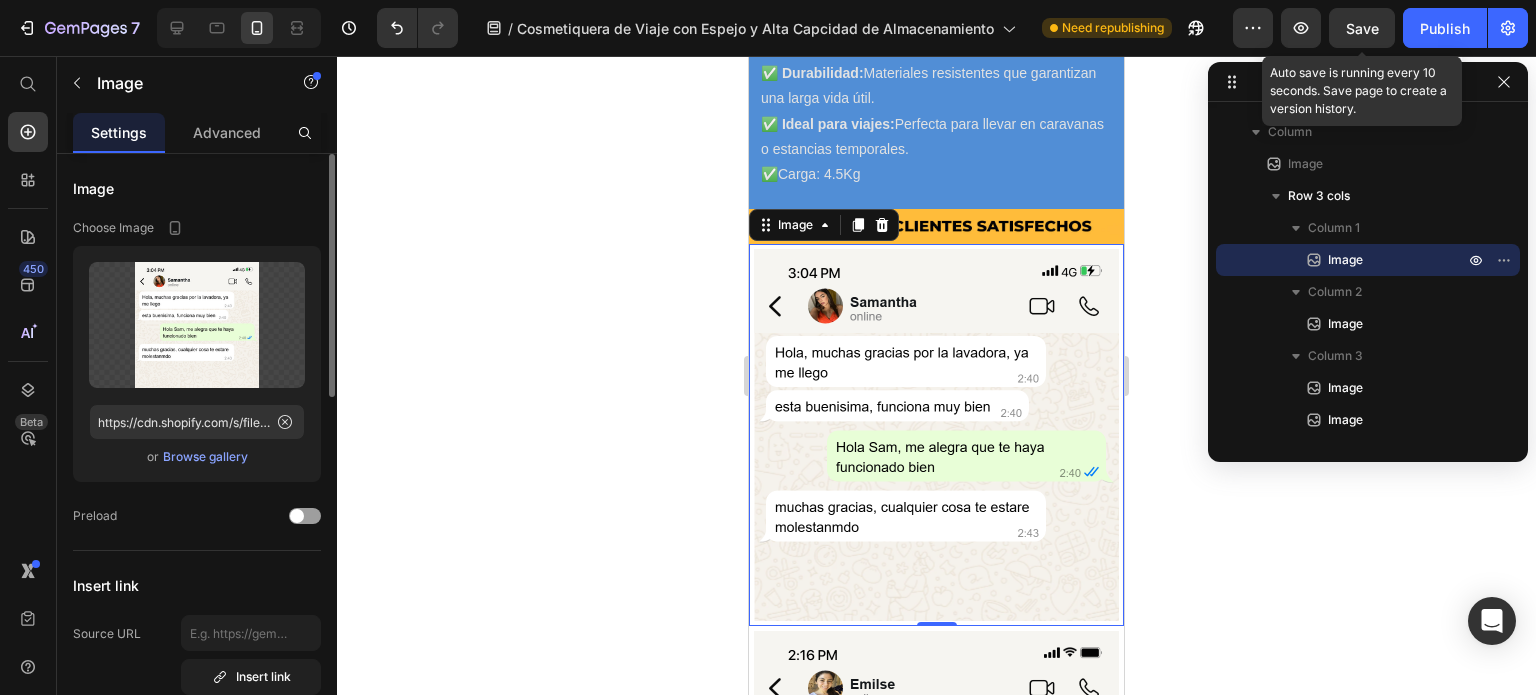 click on "Browse gallery" at bounding box center [205, 457] 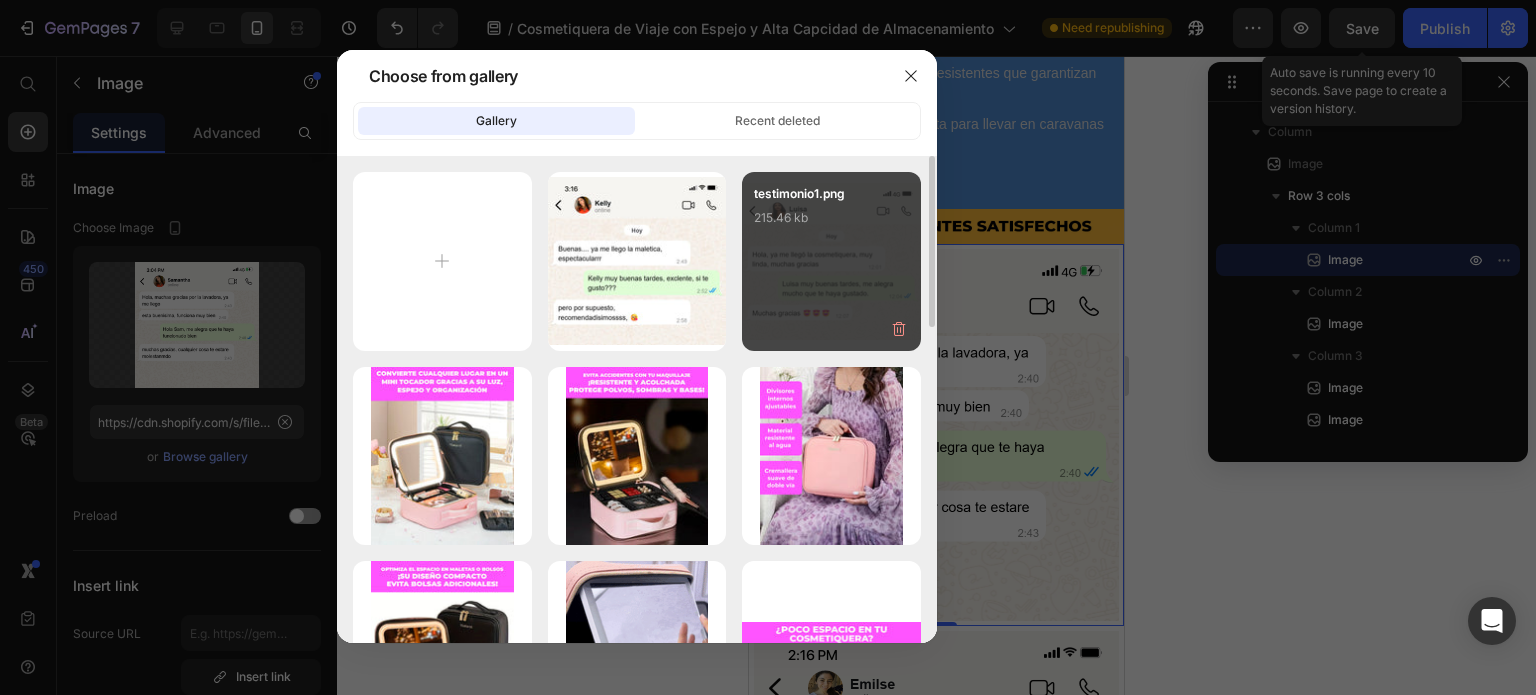 click on "testimonio1.png 215.46 kb" at bounding box center (831, 224) 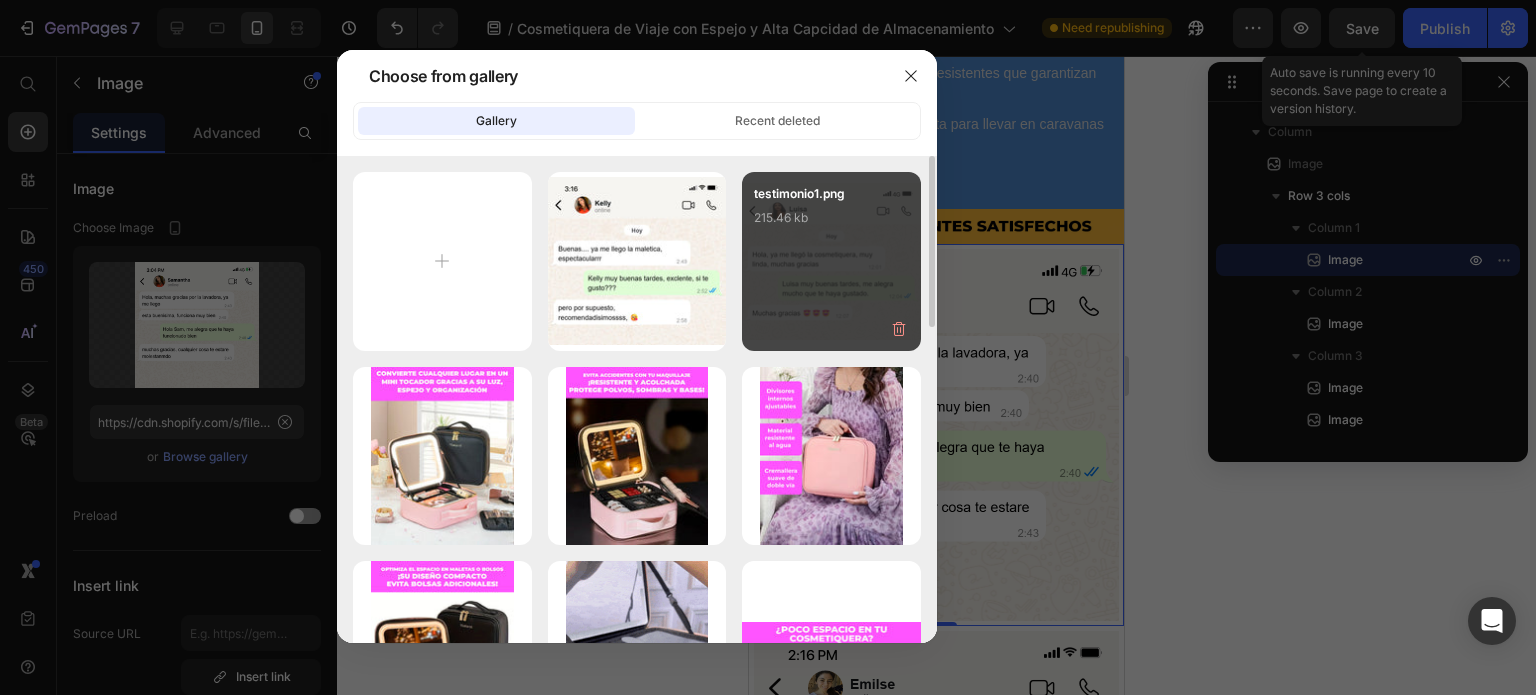 type on "https://cdn.shopify.com/s/files/1/0614/9151/1348/files/gempages_551635477501838209-1c5aa0ab-8acd-49d4-8901-5d91cd90fe32.png" 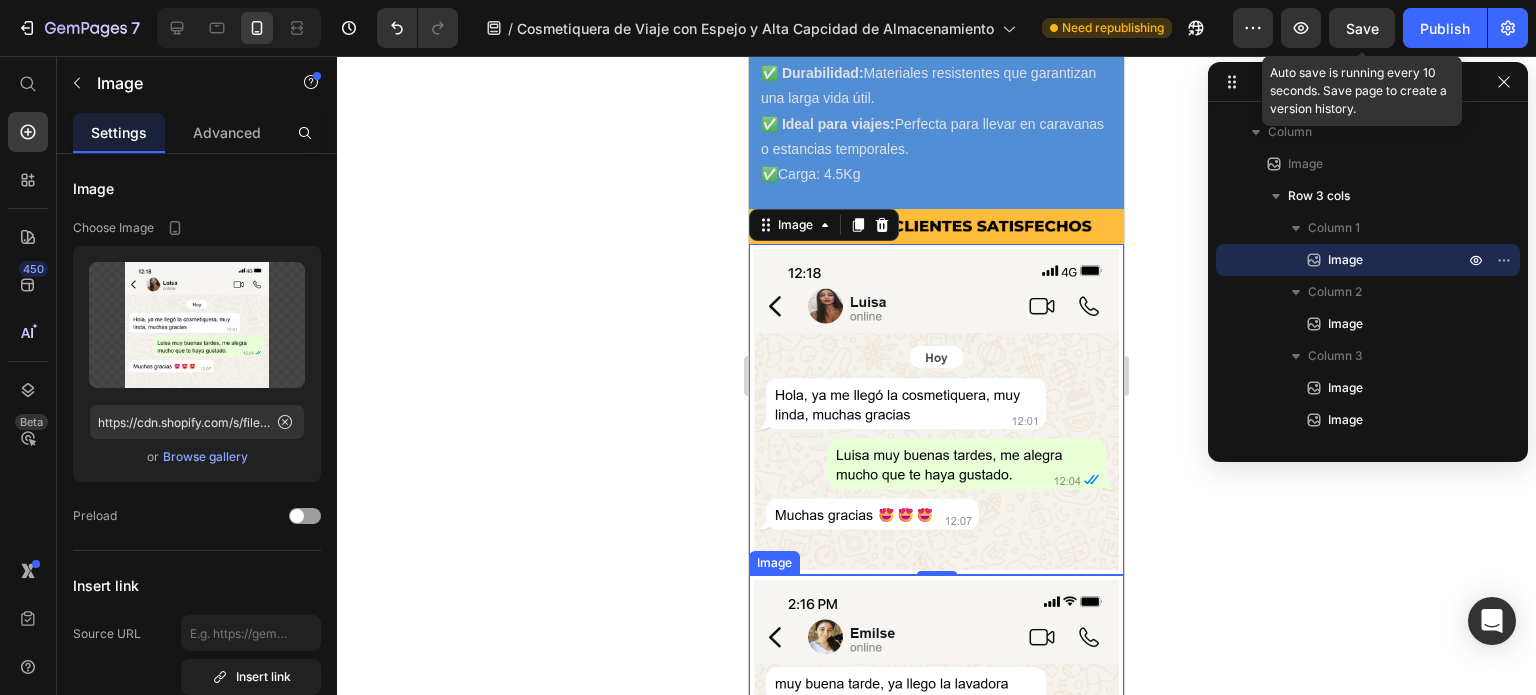 click at bounding box center (936, 751) 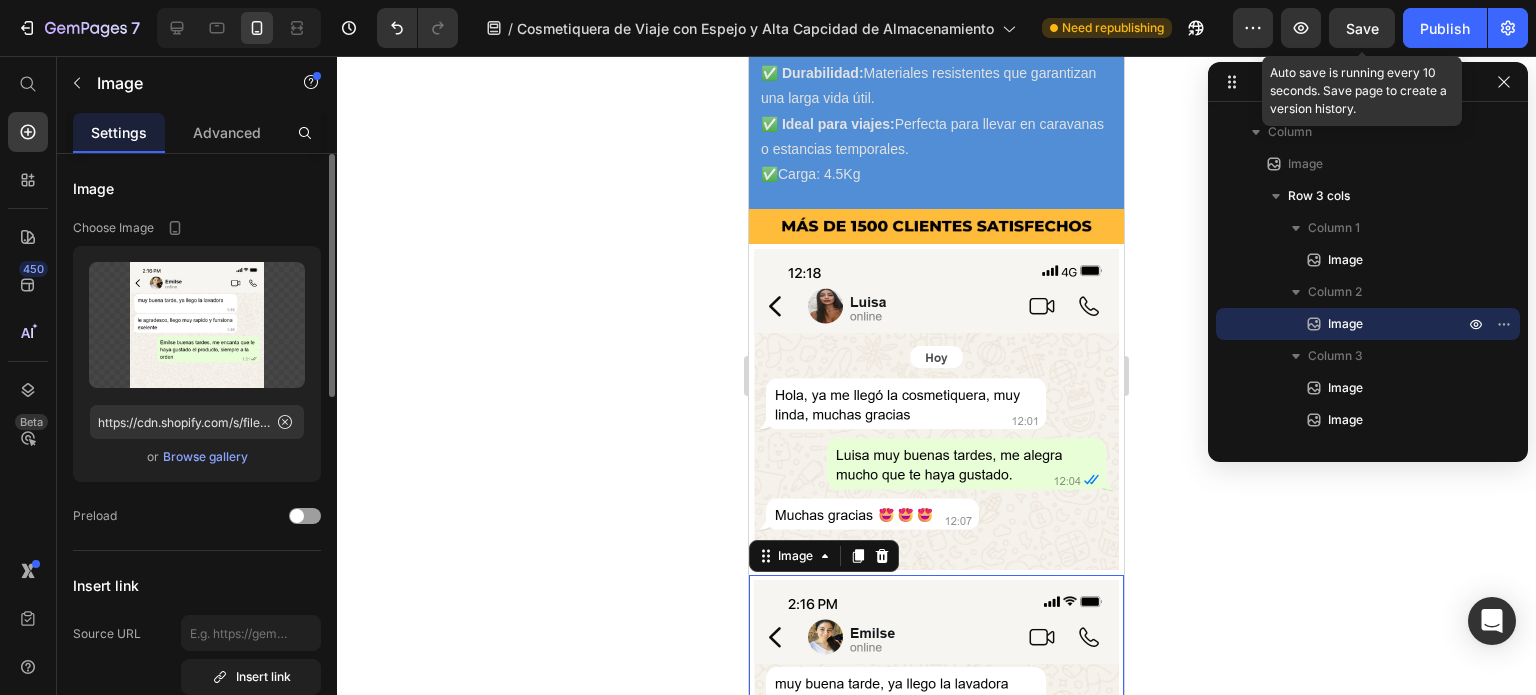 click on "Browse gallery" at bounding box center (205, 457) 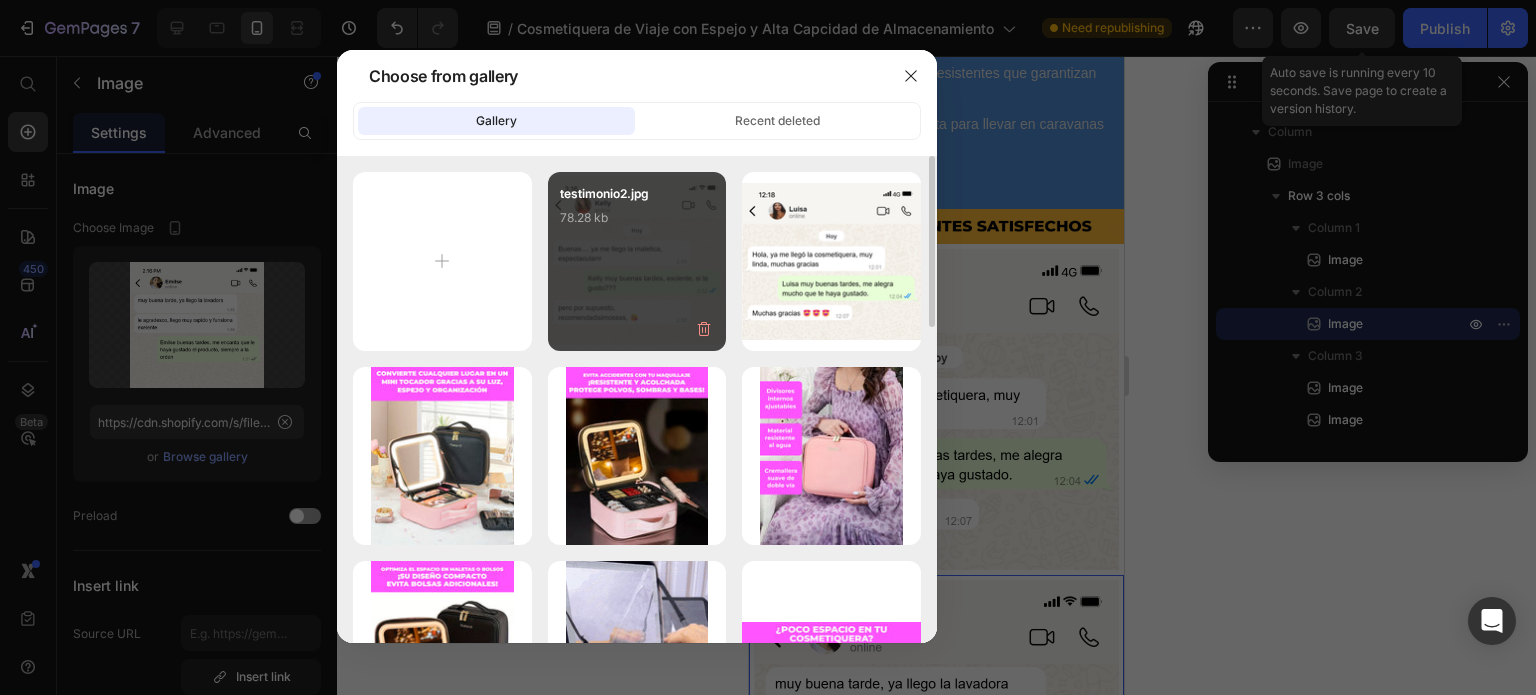 click on "testimonio2.jpg 78.28 kb" at bounding box center (637, 224) 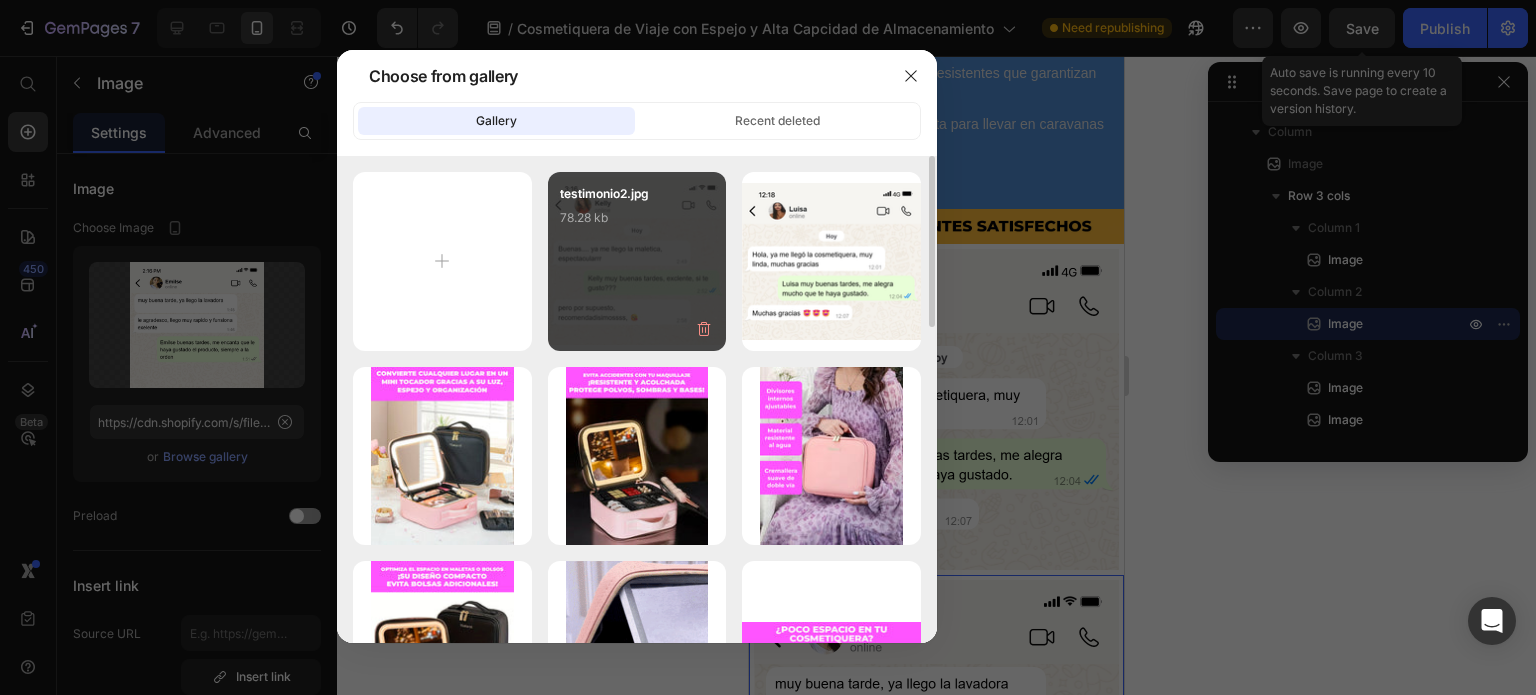 type on "https://cdn.shopify.com/s/files/1/0614/9151/1348/files/gempages_551635477501838209-e3aabe30-8d37-4367-8de6-c00201f006be.jpg" 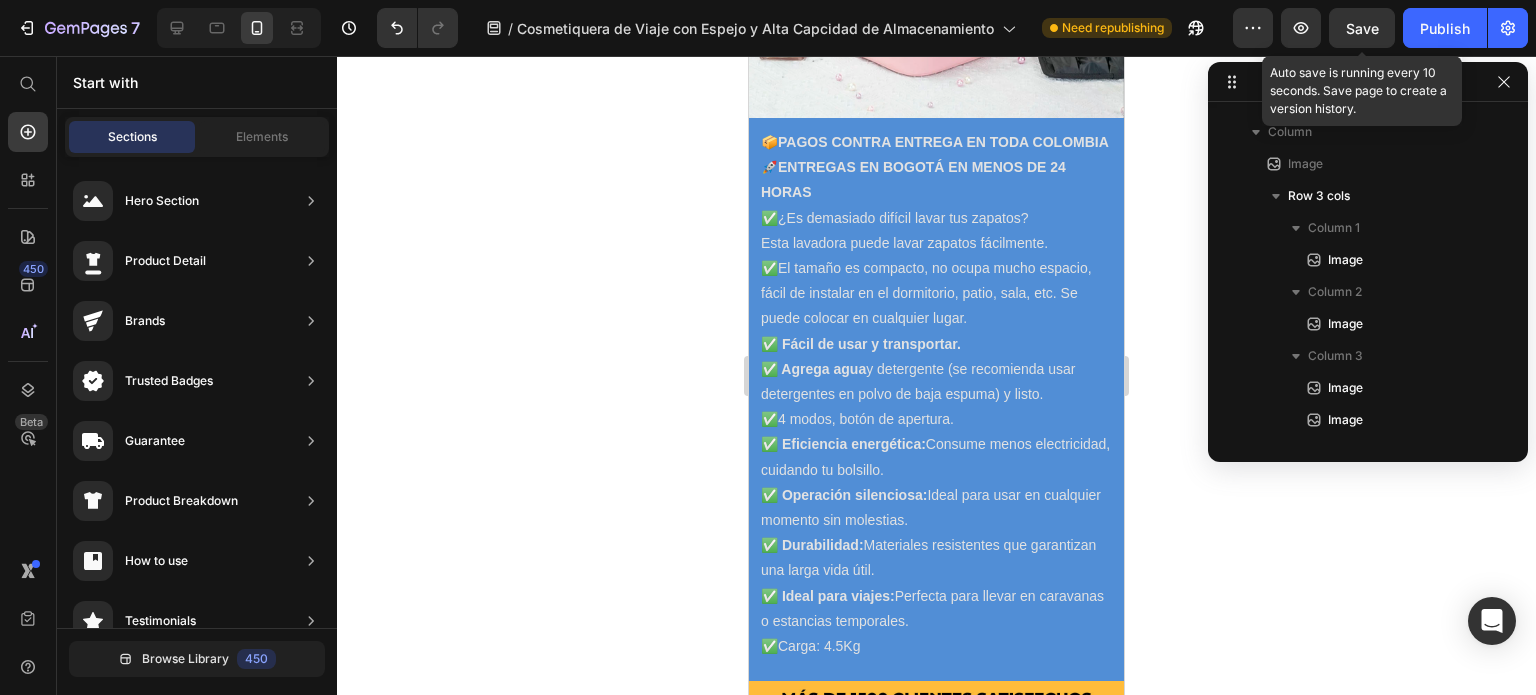 scroll, scrollTop: 3674, scrollLeft: 0, axis: vertical 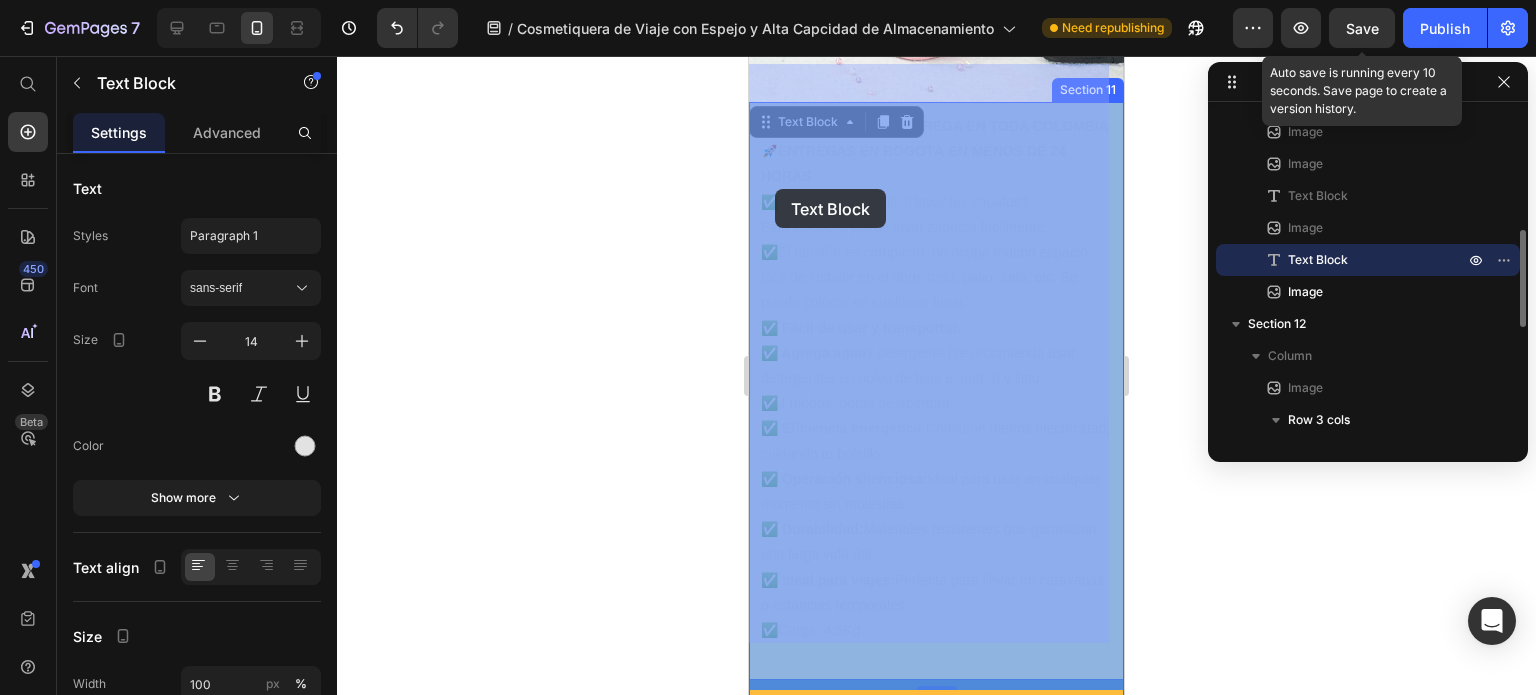 drag, startPoint x: 761, startPoint y: 182, endPoint x: 775, endPoint y: 191, distance: 16.643316 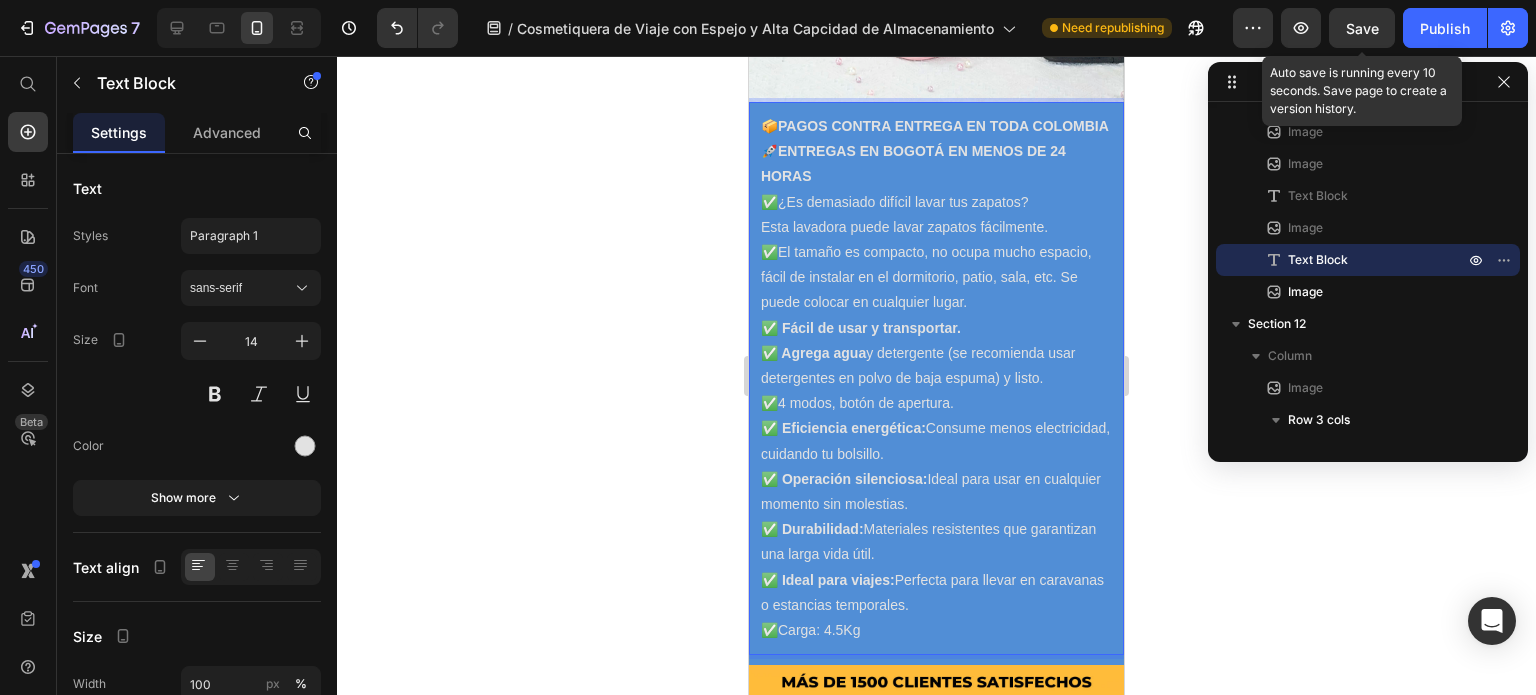 click on "✅" at bounding box center (769, 202) 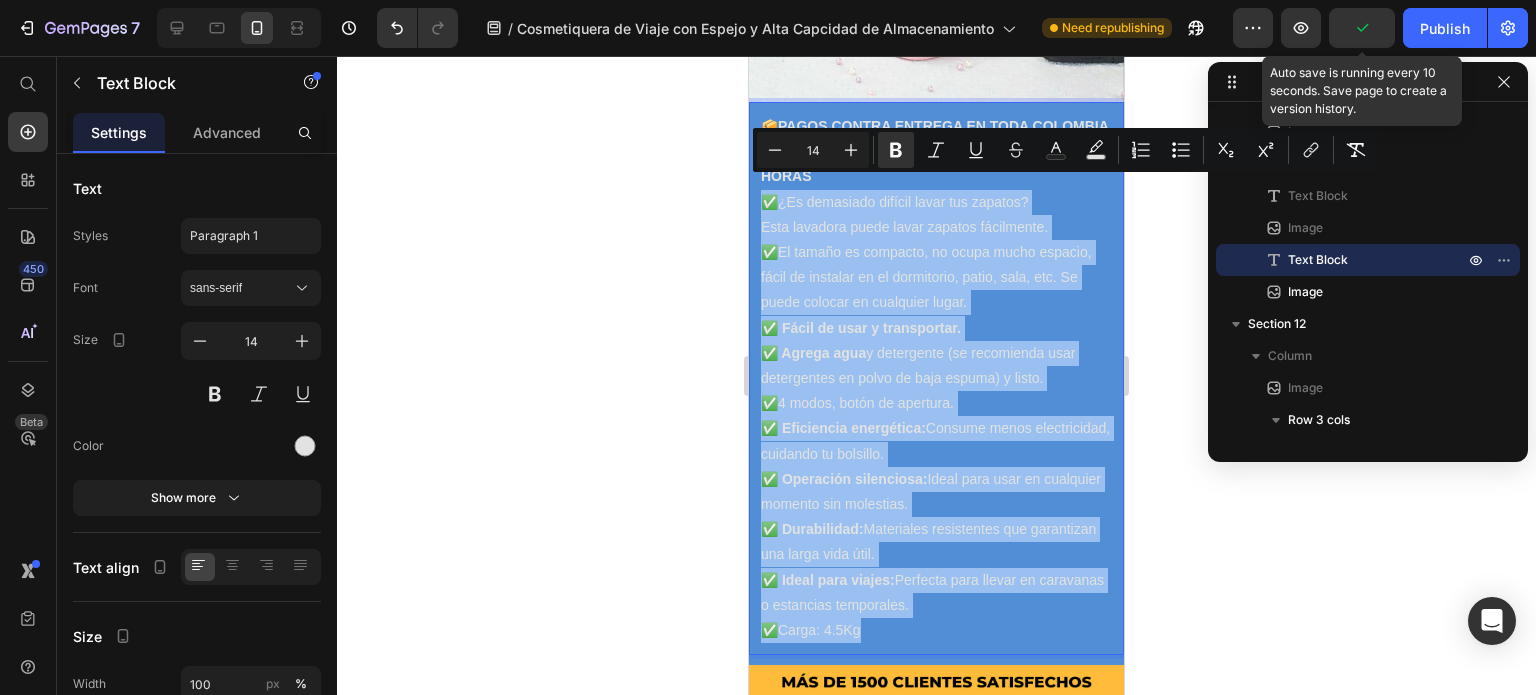drag, startPoint x: 760, startPoint y: 188, endPoint x: 888, endPoint y: 615, distance: 445.77237 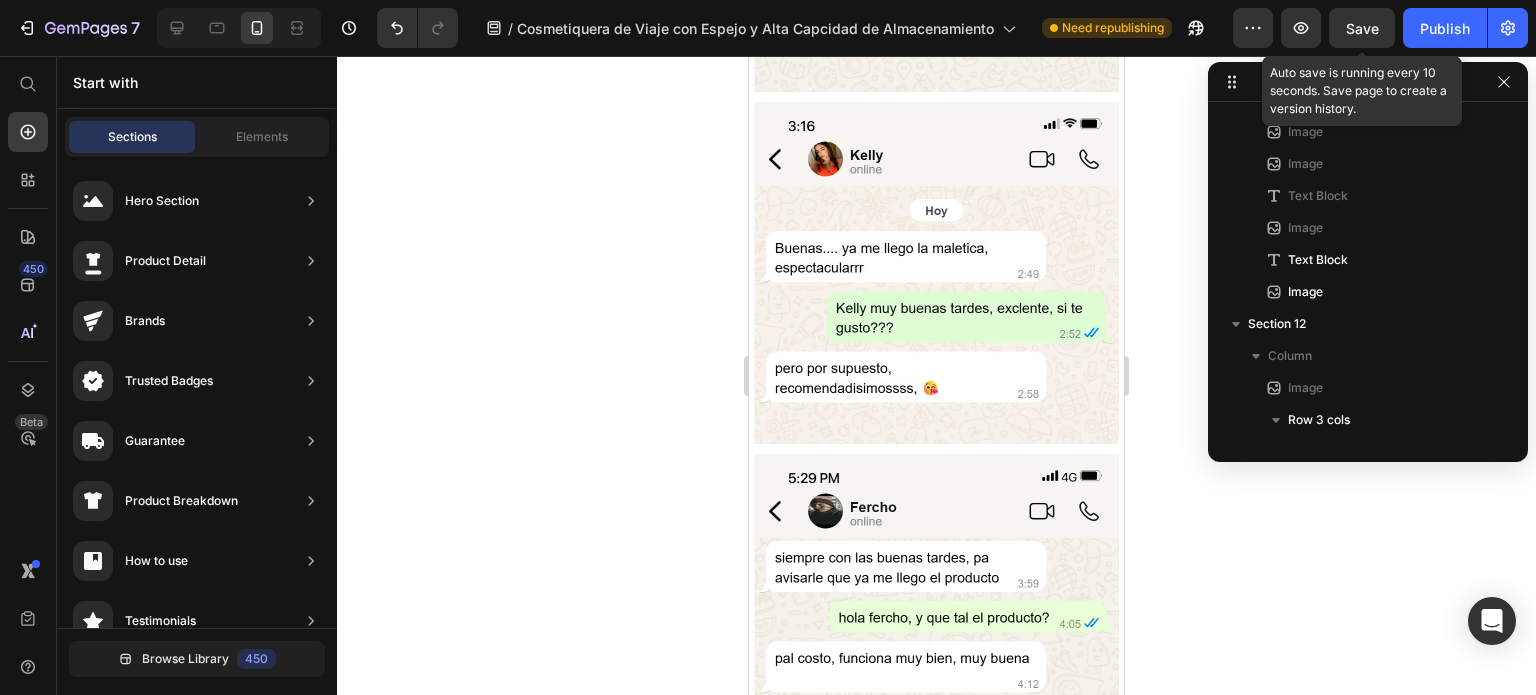 scroll, scrollTop: 4662, scrollLeft: 0, axis: vertical 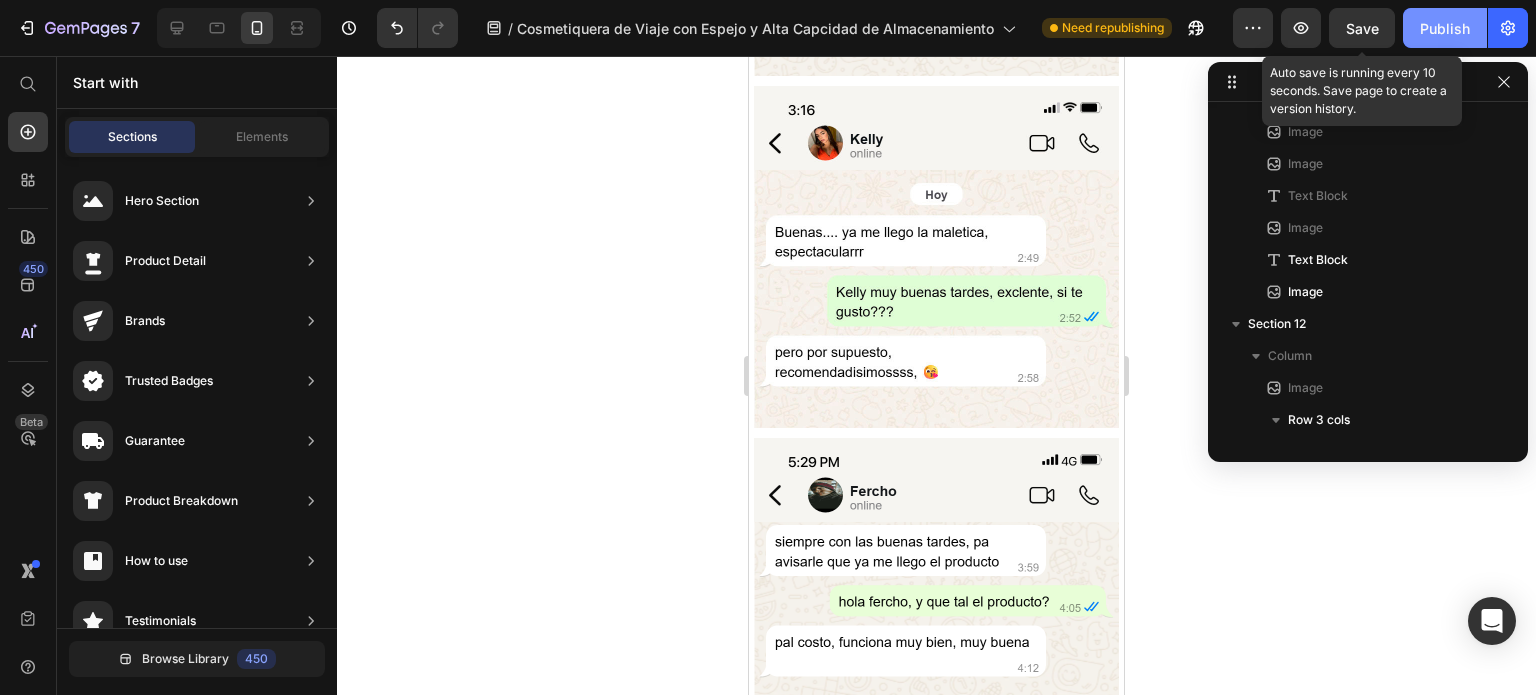 click on "Publish" at bounding box center [1445, 28] 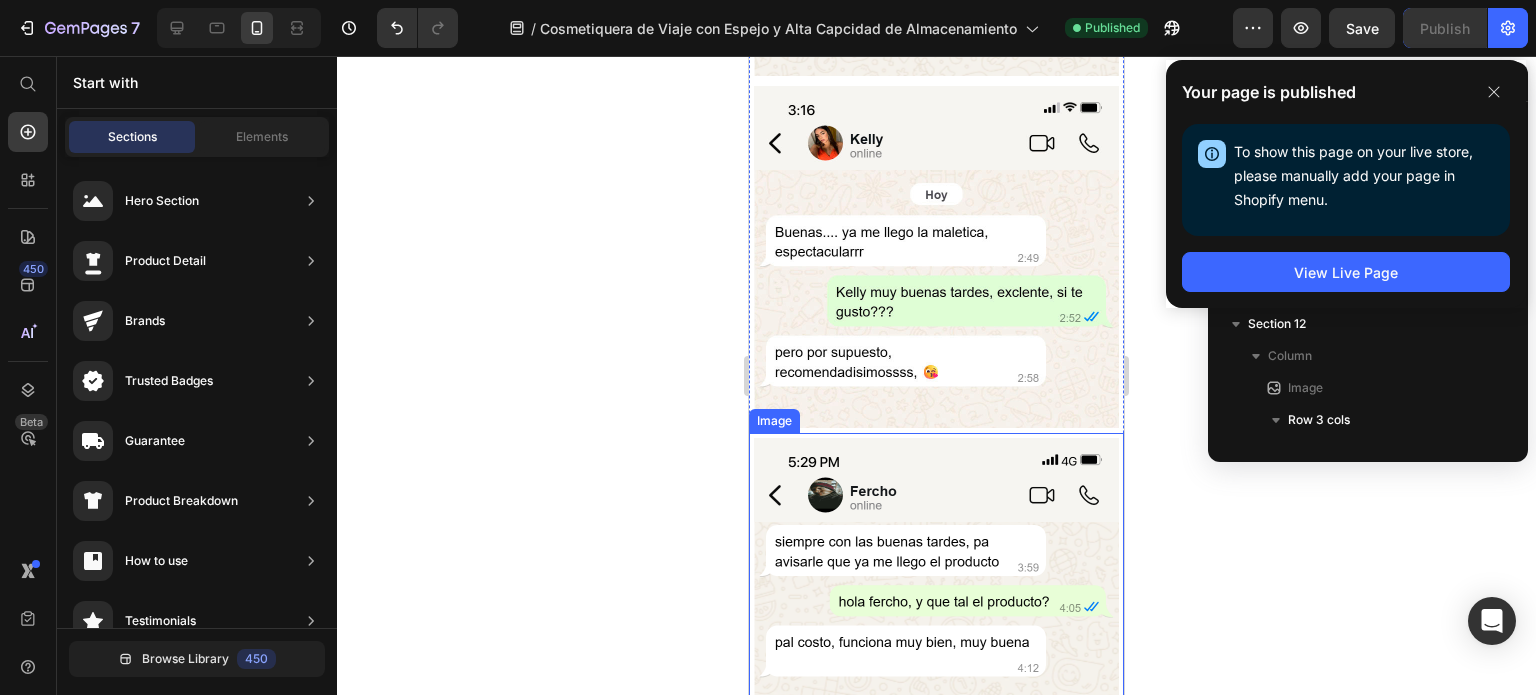 click at bounding box center (936, 567) 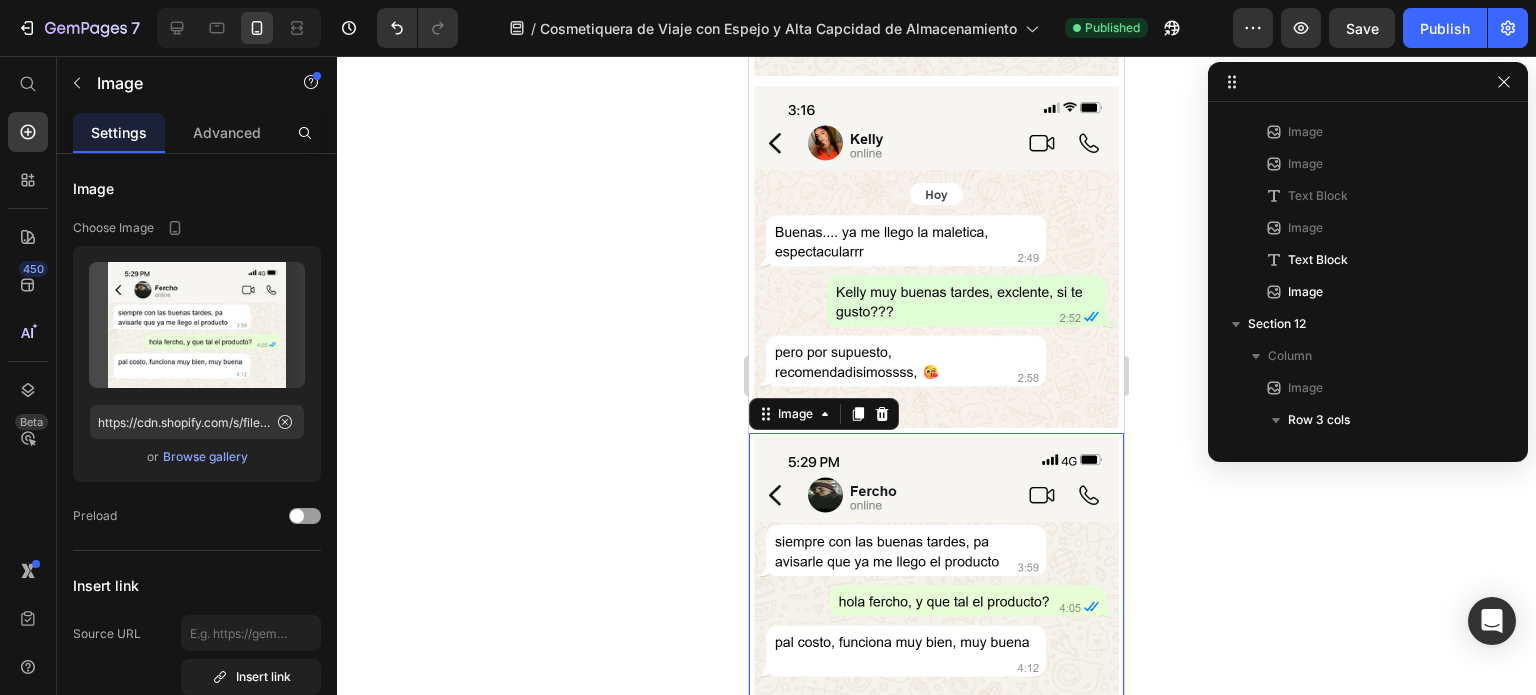 scroll, scrollTop: 762, scrollLeft: 0, axis: vertical 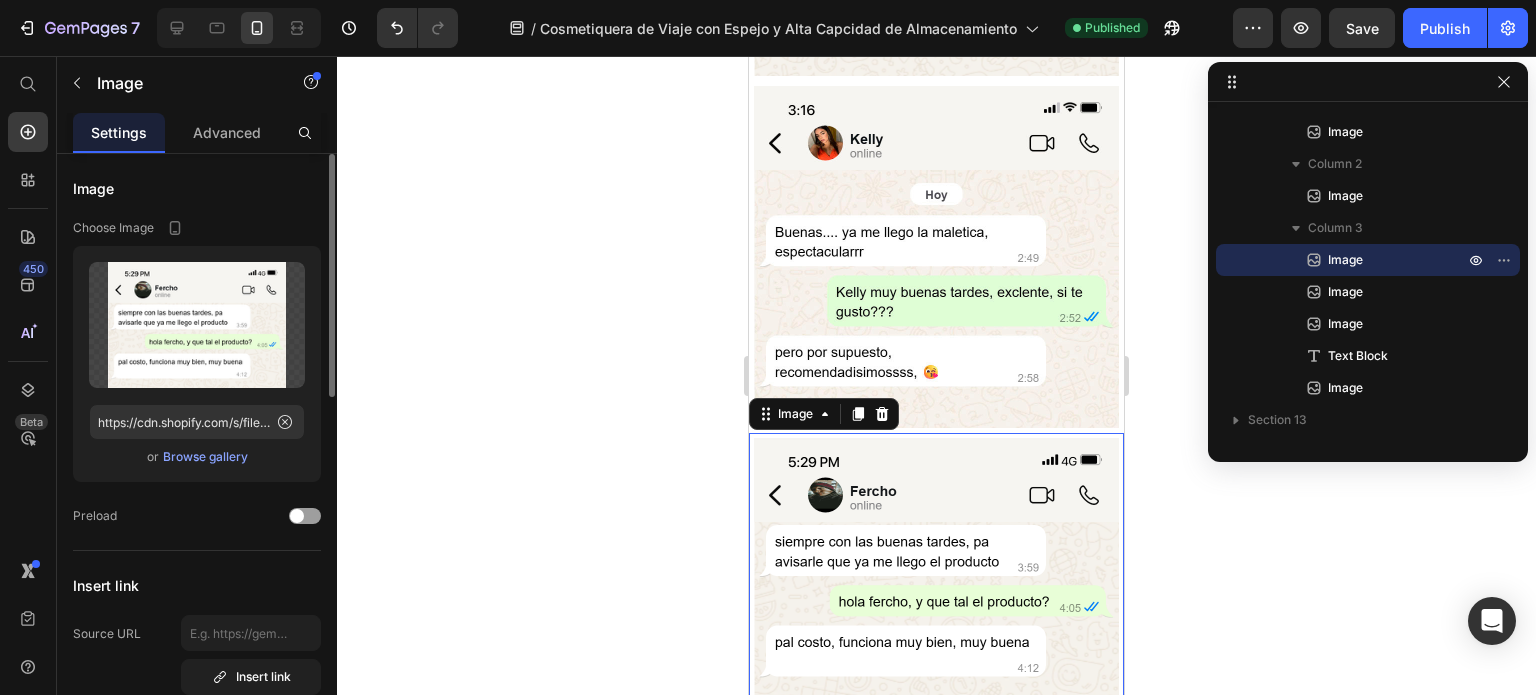 click on "Browse gallery" at bounding box center (205, 457) 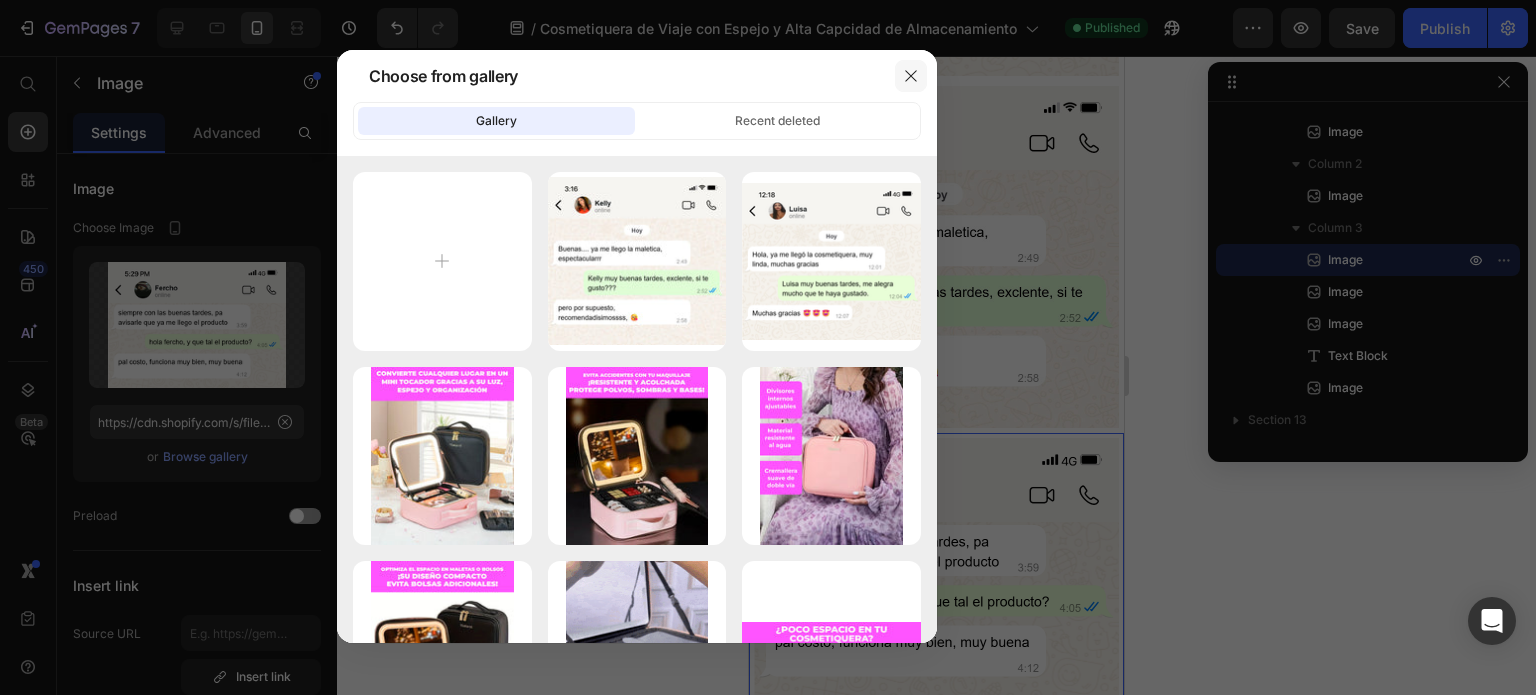 click 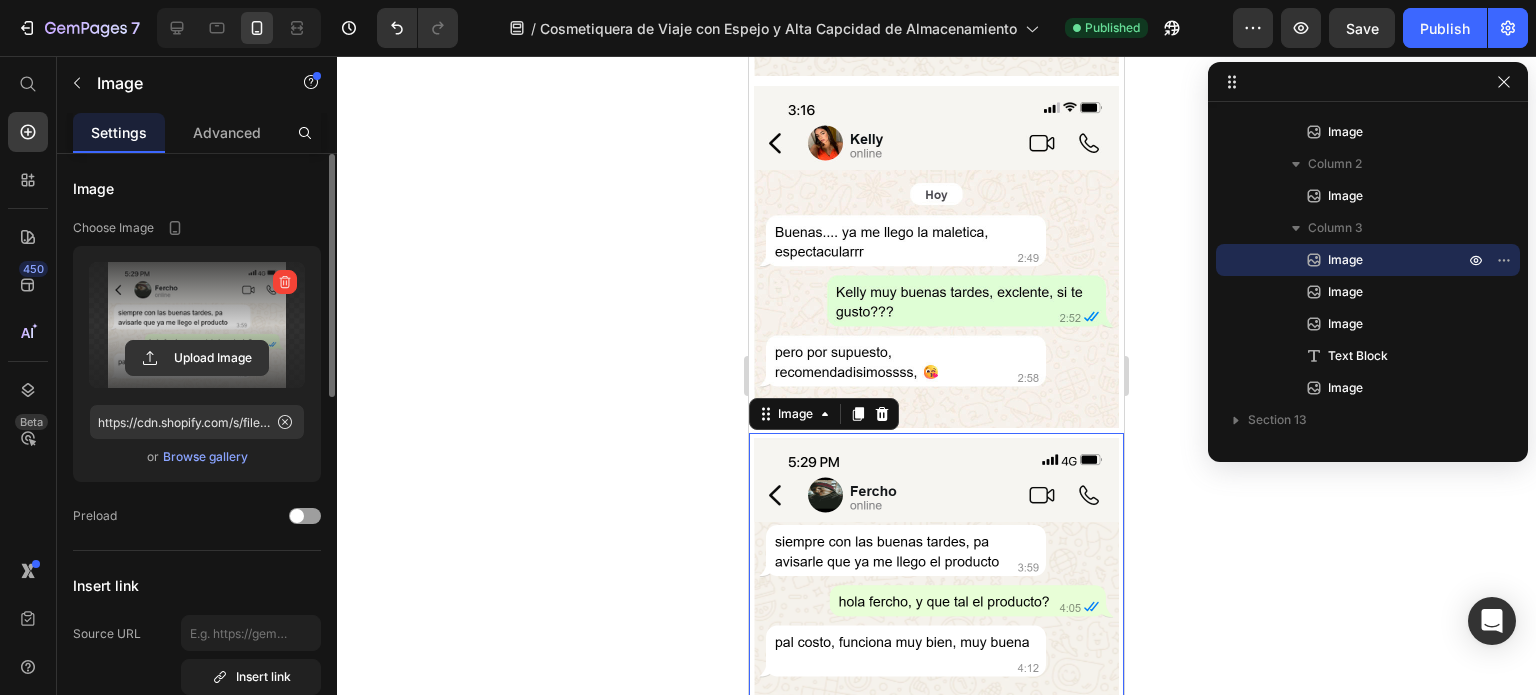click at bounding box center (197, 325) 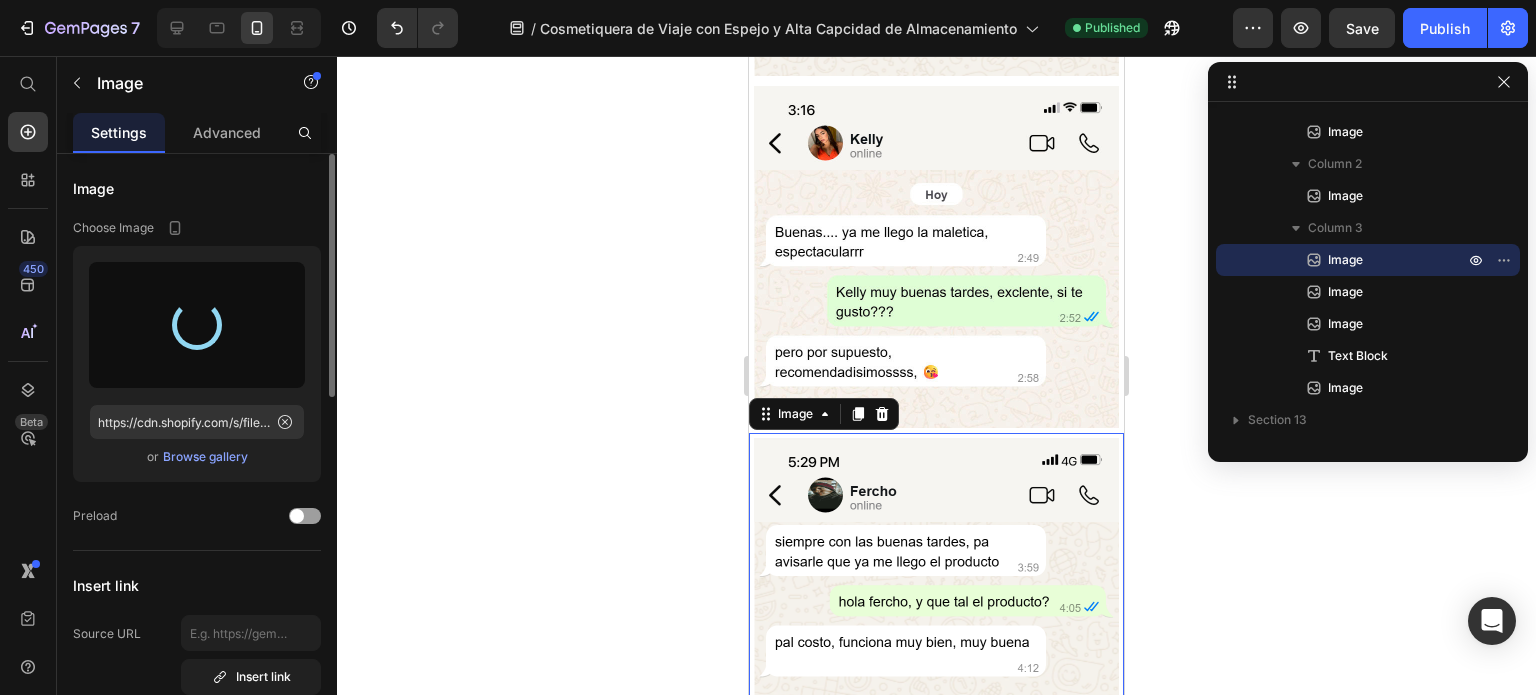 type on "https://cdn.shopify.com/s/files/1/0614/9151/1348/files/gempages_551635477501838209-34fa951f-bac0-4b8b-b6ba-90bc3102398e.jpg" 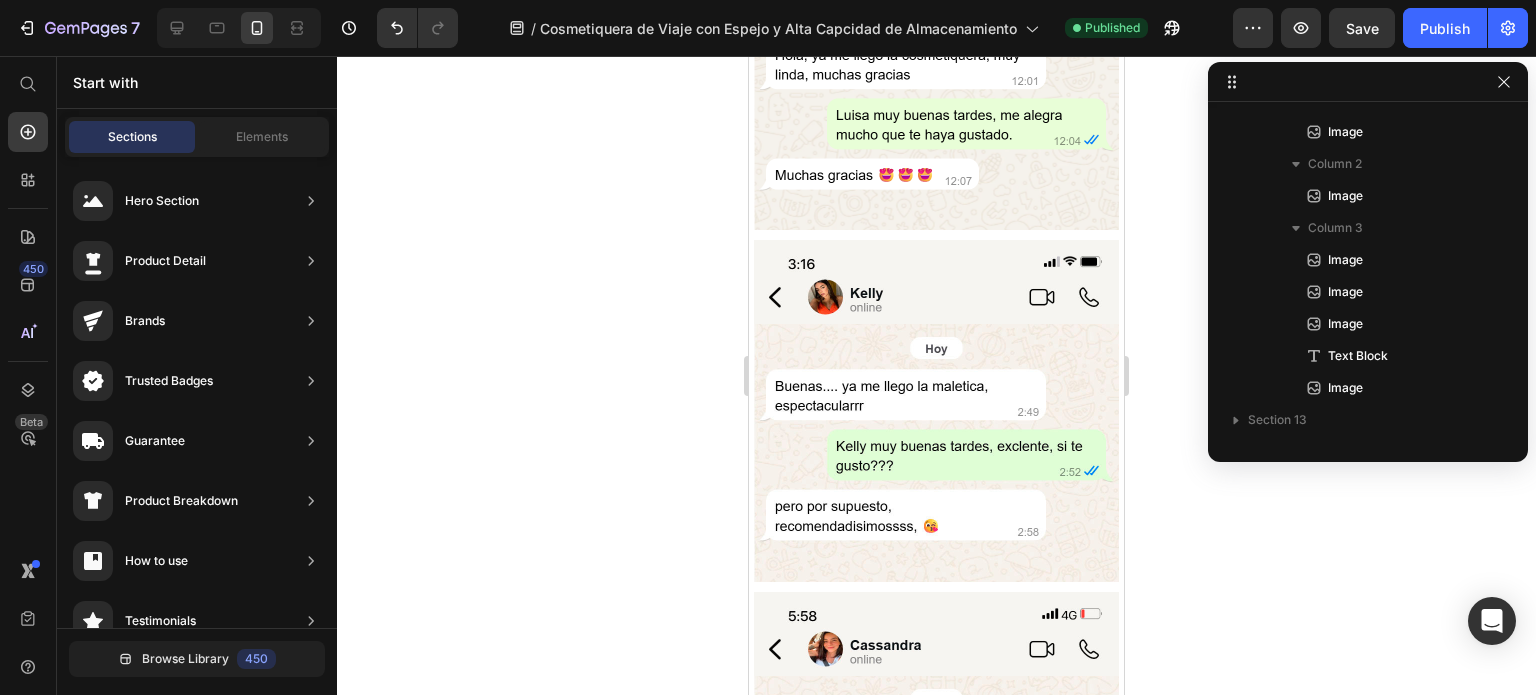 scroll, scrollTop: 4460, scrollLeft: 0, axis: vertical 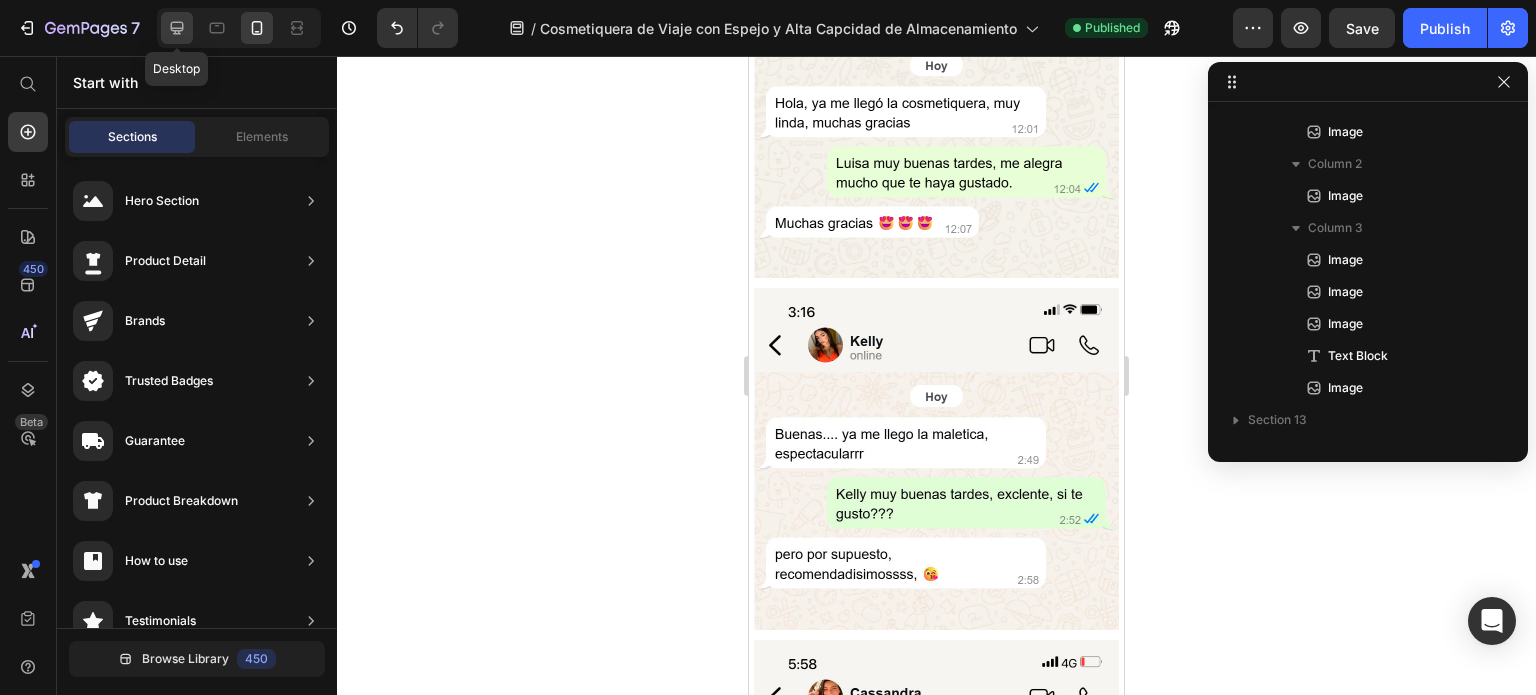 click 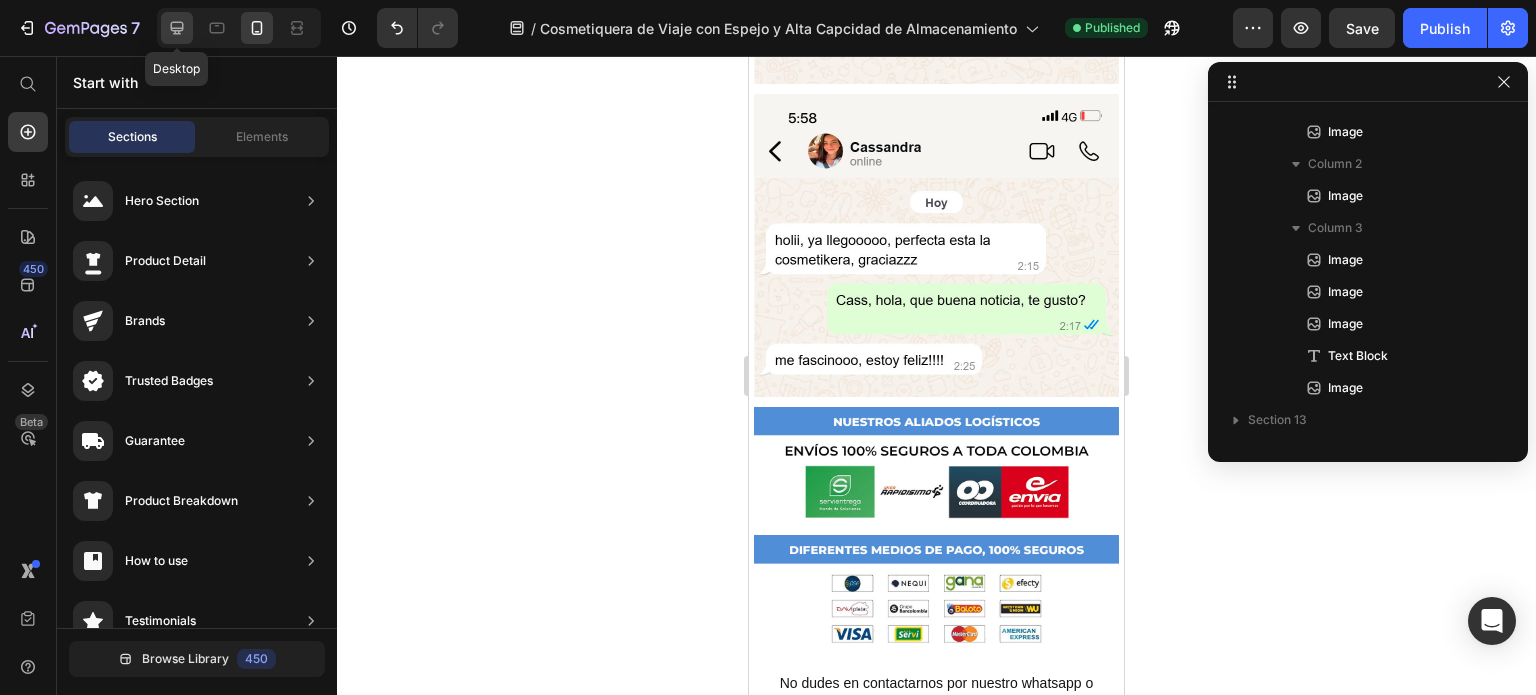 scroll, scrollTop: 4771, scrollLeft: 0, axis: vertical 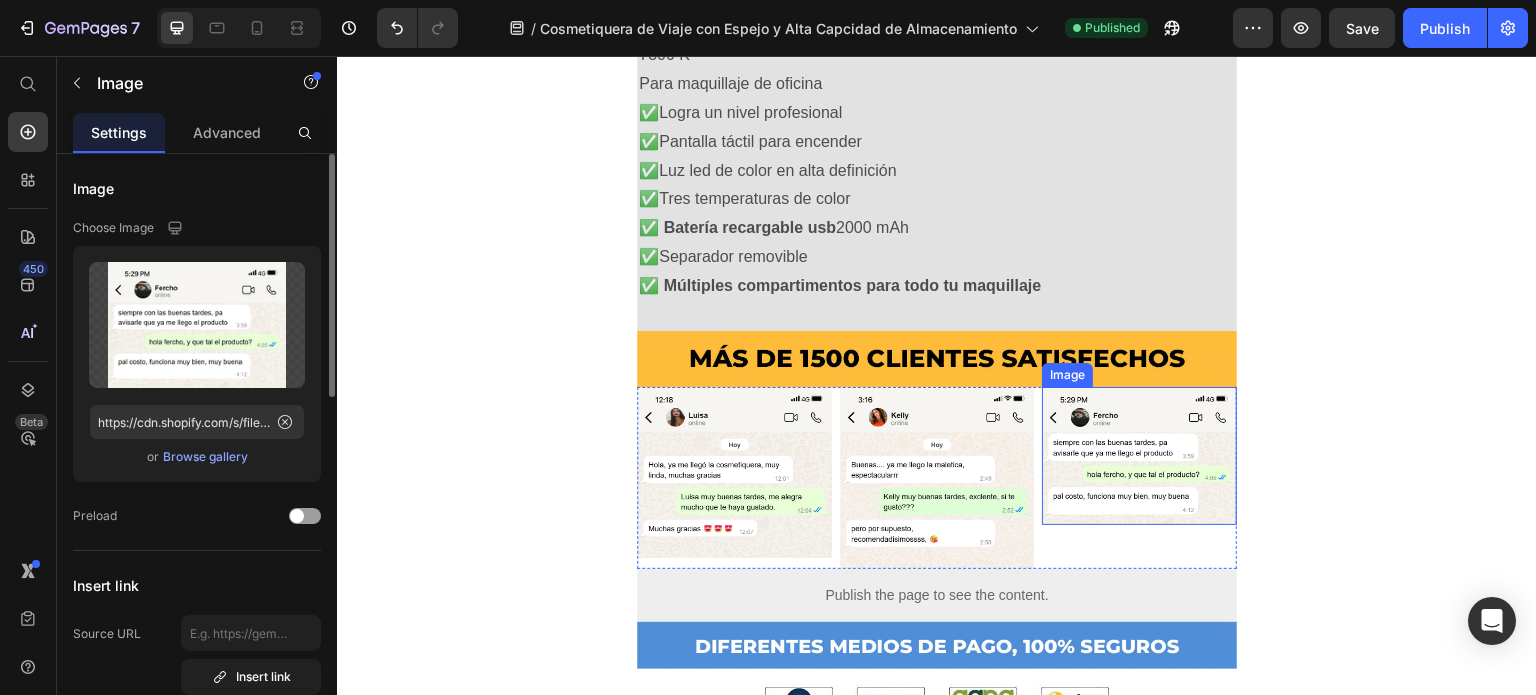 click at bounding box center (1139, 456) 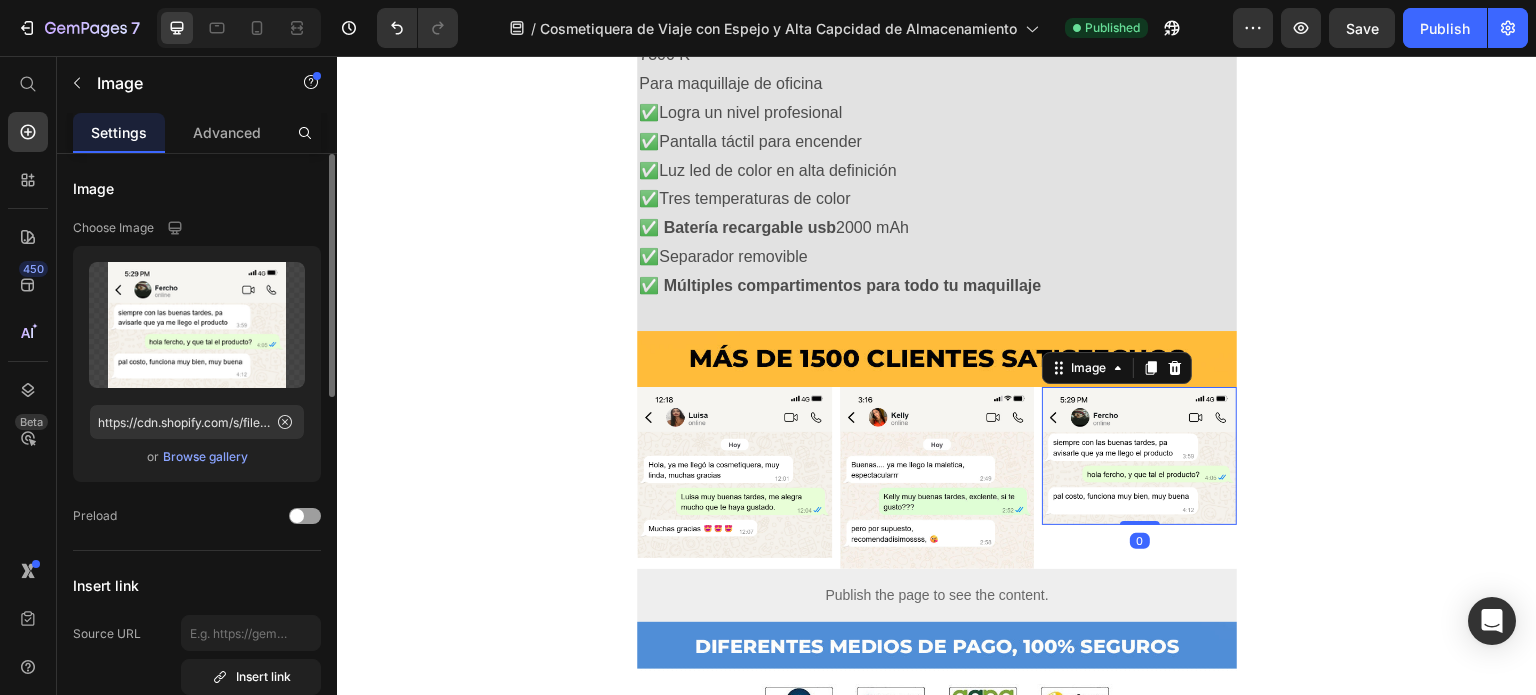 click on "Browse gallery" at bounding box center (205, 457) 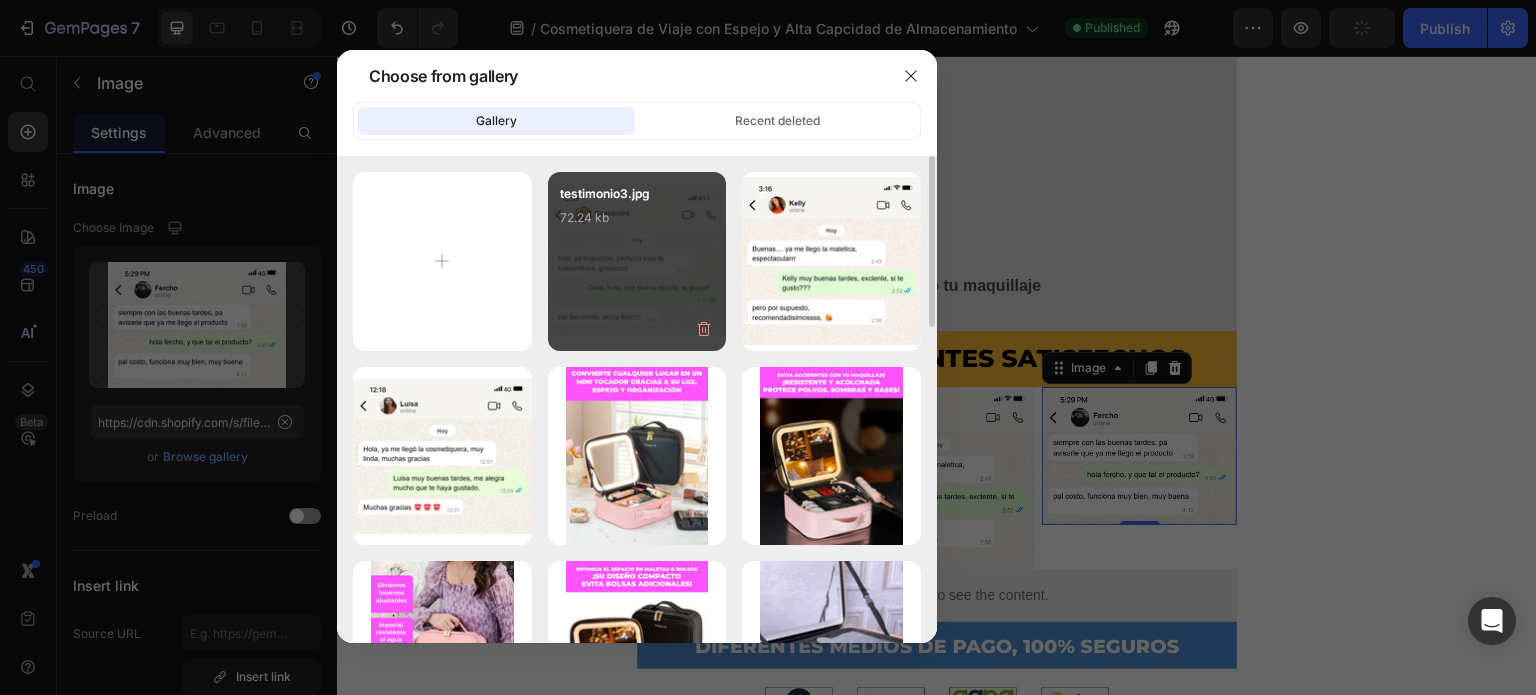 click on "testimonio3.jpg 72.24 kb" at bounding box center (637, 224) 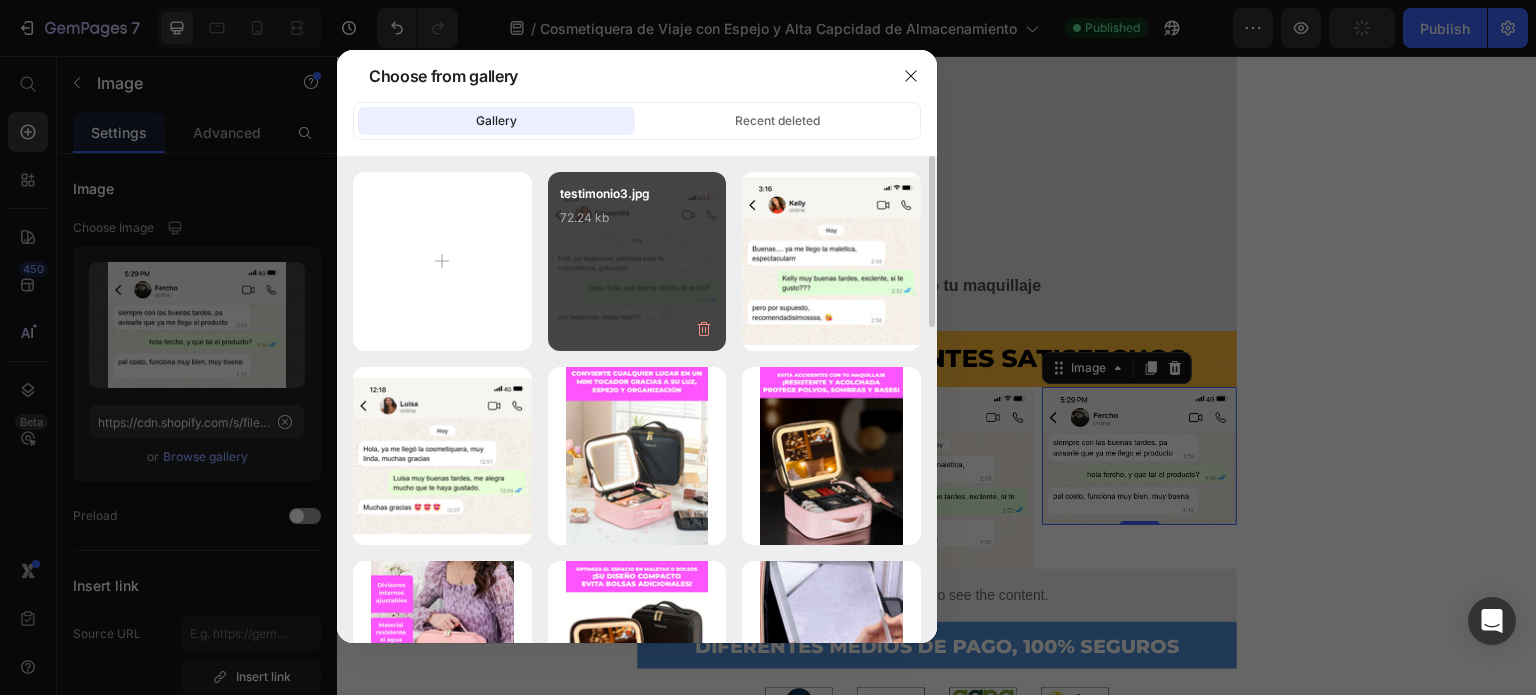 type on "https://cdn.shopify.com/s/files/1/0614/9151/1348/files/gempages_551635477501838209-34fa951f-bac0-4b8b-b6ba-90bc3102398e.jpg" 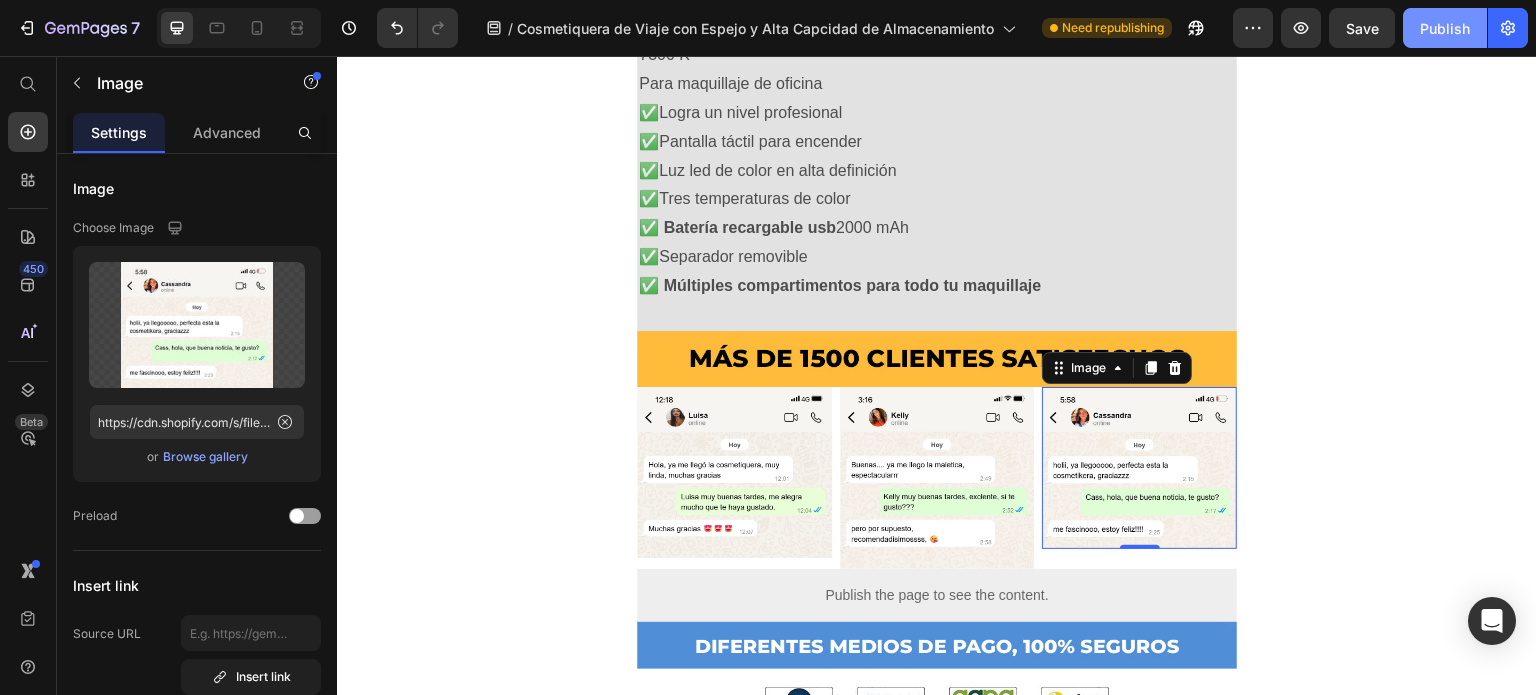 click on "Publish" 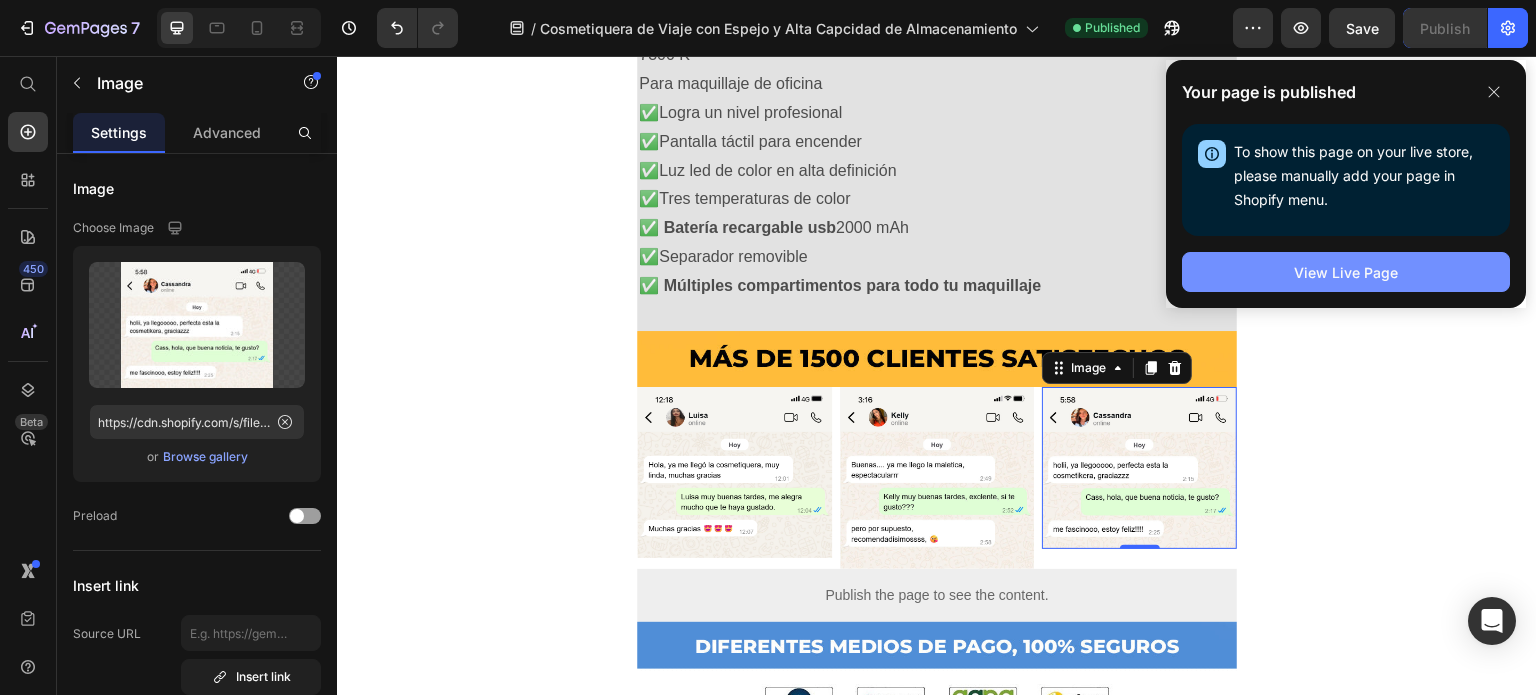 click on "View Live Page" at bounding box center (1346, 272) 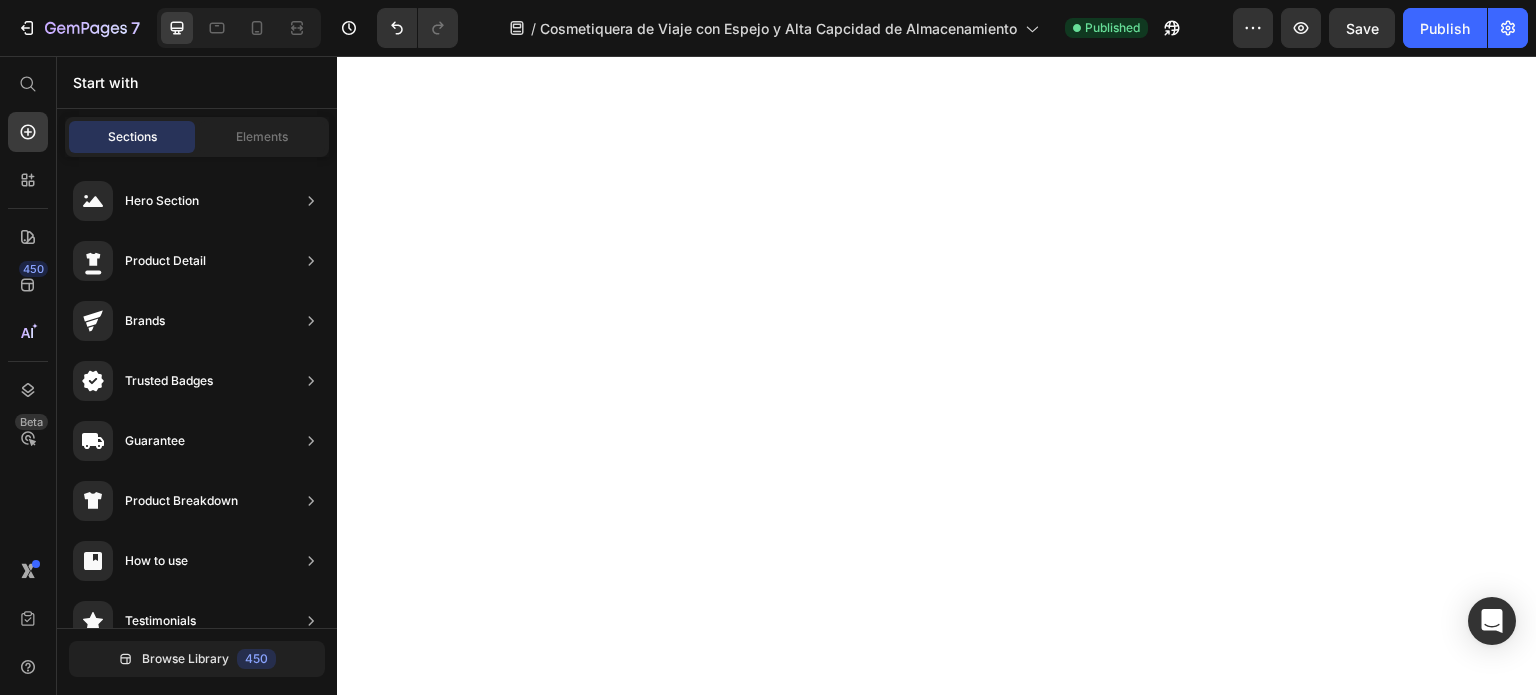 drag, startPoint x: 1532, startPoint y: 561, endPoint x: 1841, endPoint y: 110, distance: 546.701 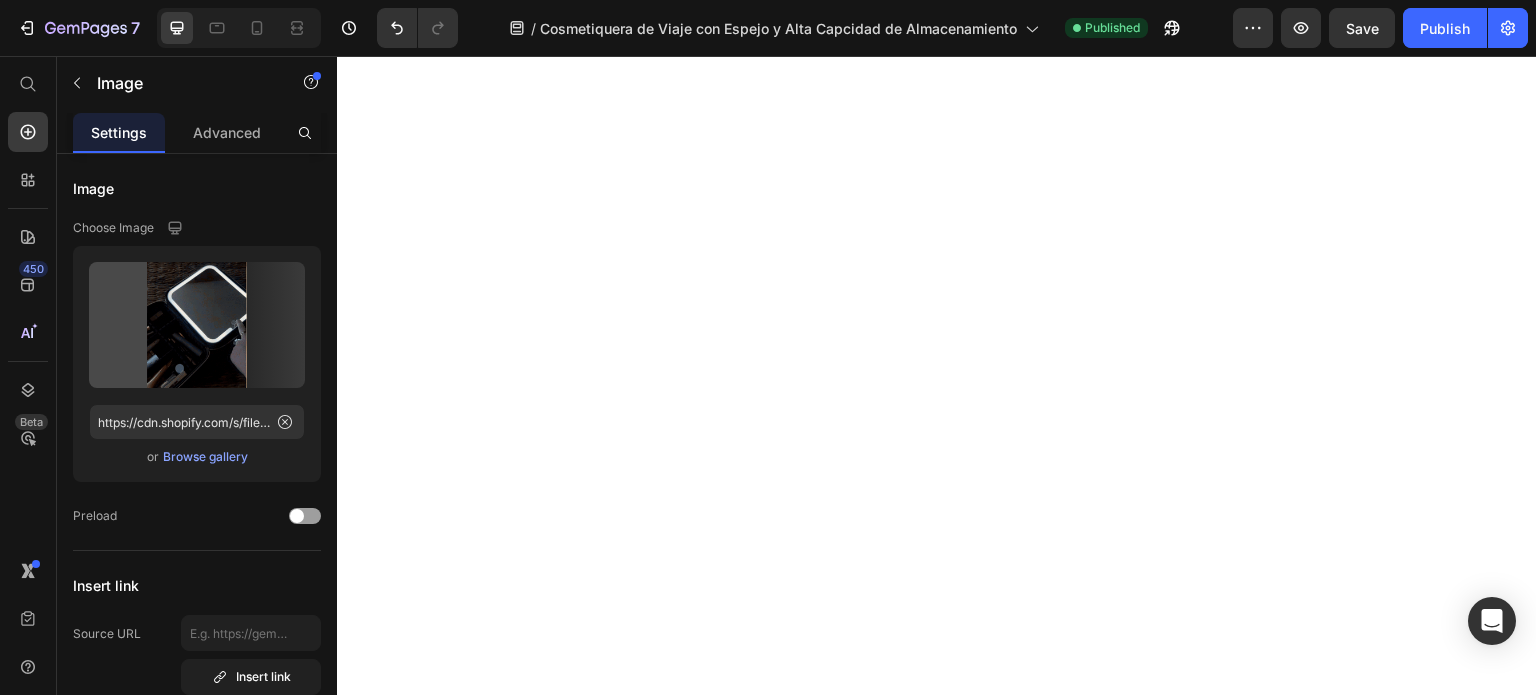 click at bounding box center [937, -164] 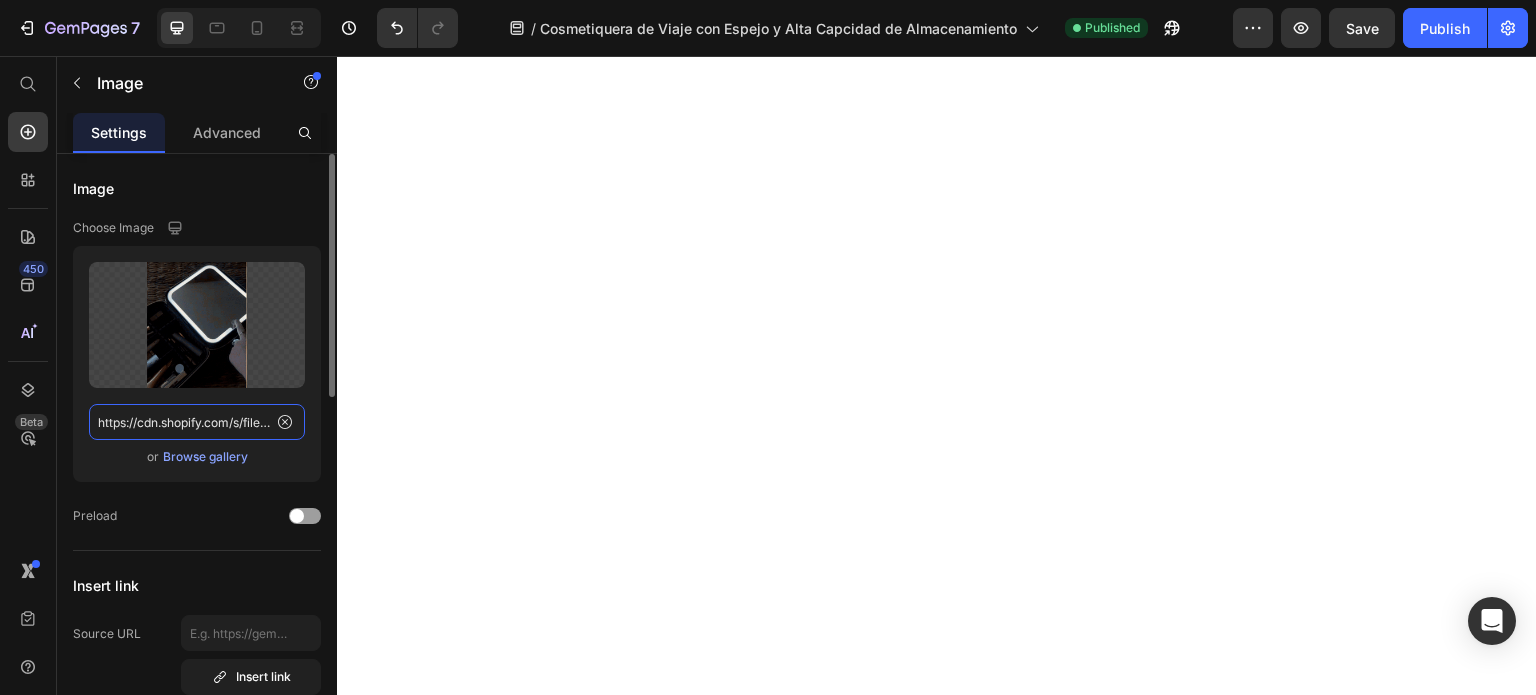 click on "https://cdn.shopify.com/s/files/1/0614/9151/1348/files/gempages_551635477501838209-89341fce-157f-4df9-bcc7-fd8322b88bc5.gif" 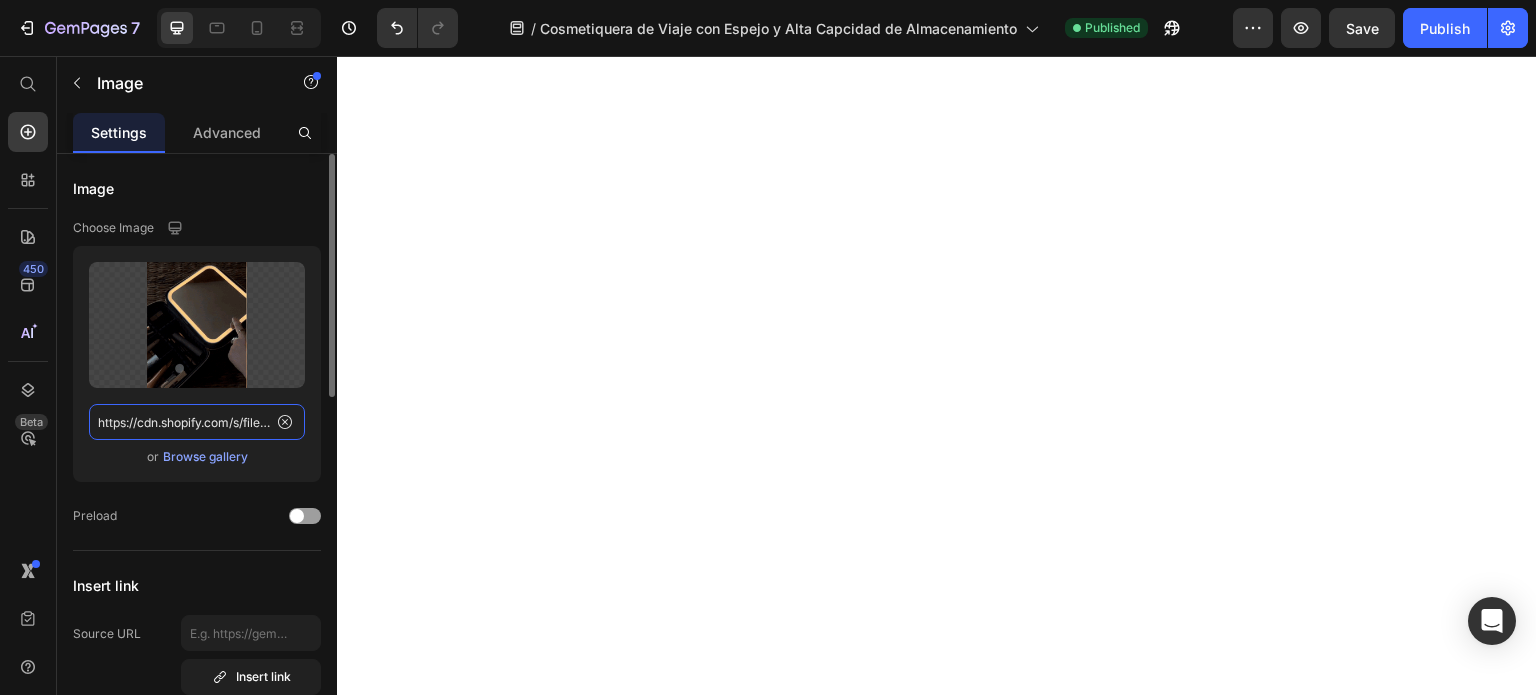 click on "https://cdn.shopify.com/s/files/1/0614/9151/1348/files/gempages_551635477501838209-89341fce-157f-4df9-bcc7-fd8322b88bc5.gif" 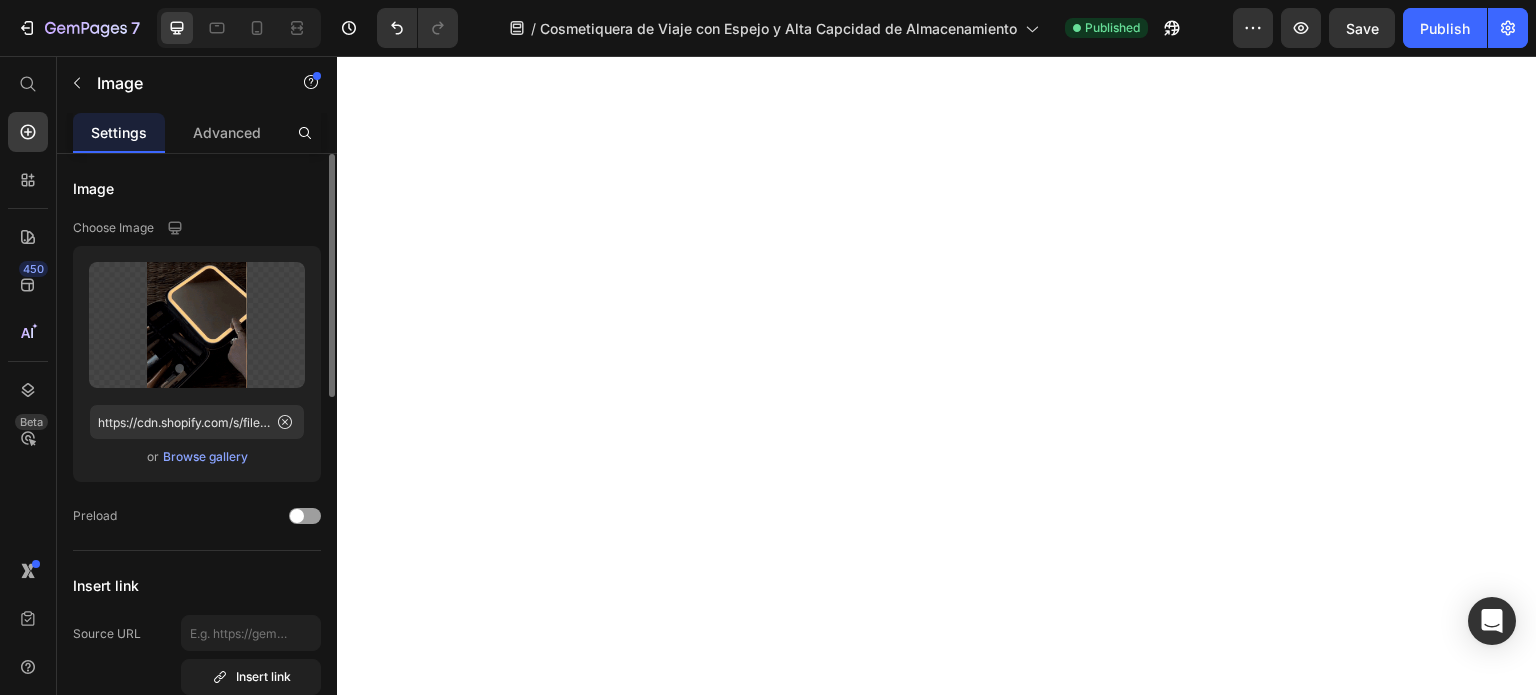 click on "Browse gallery" at bounding box center (205, 457) 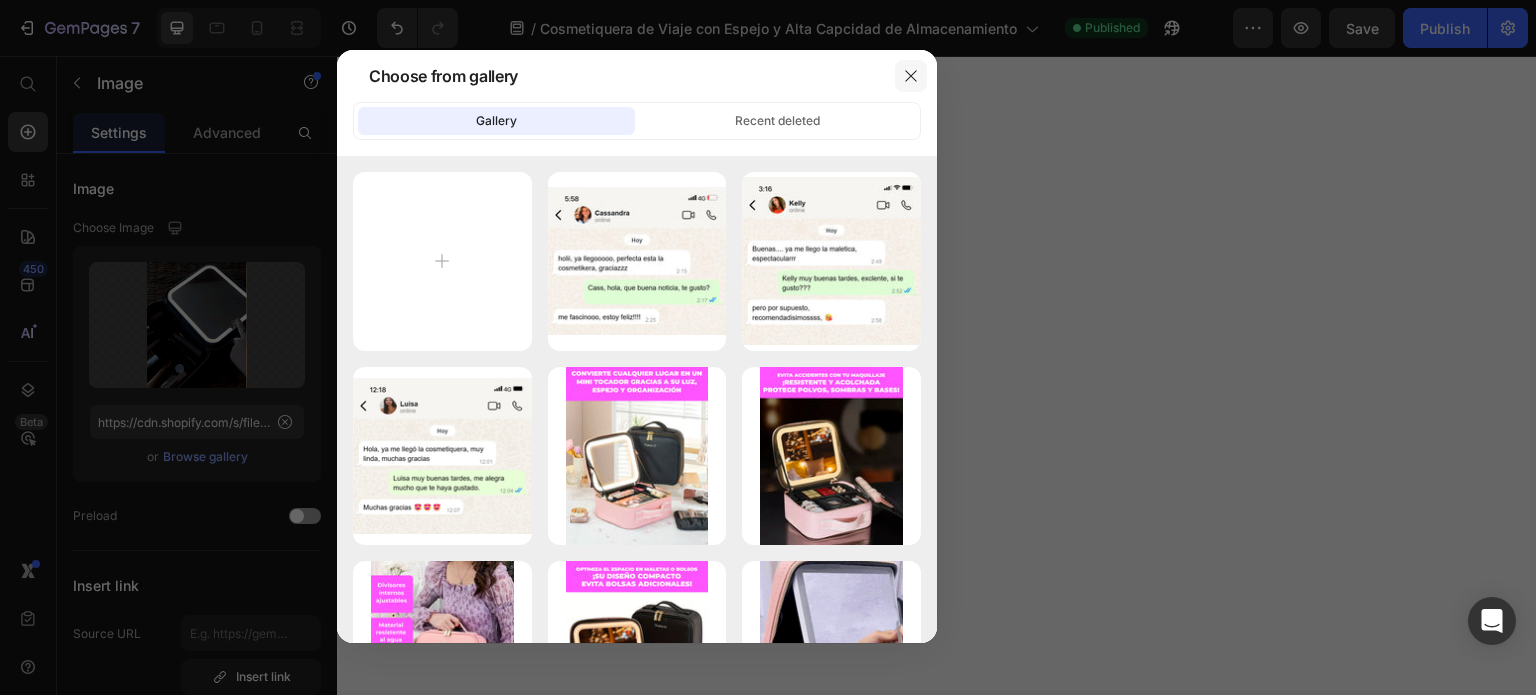 click 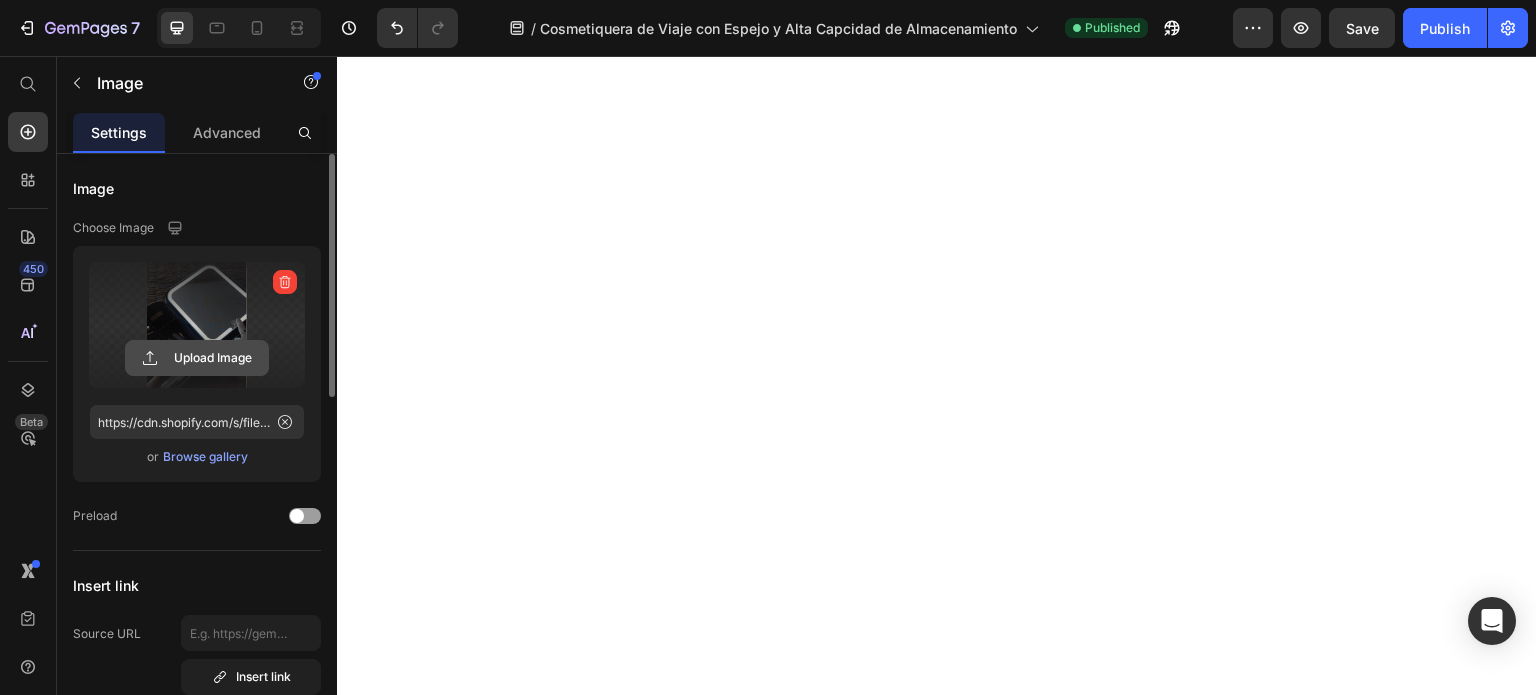 click 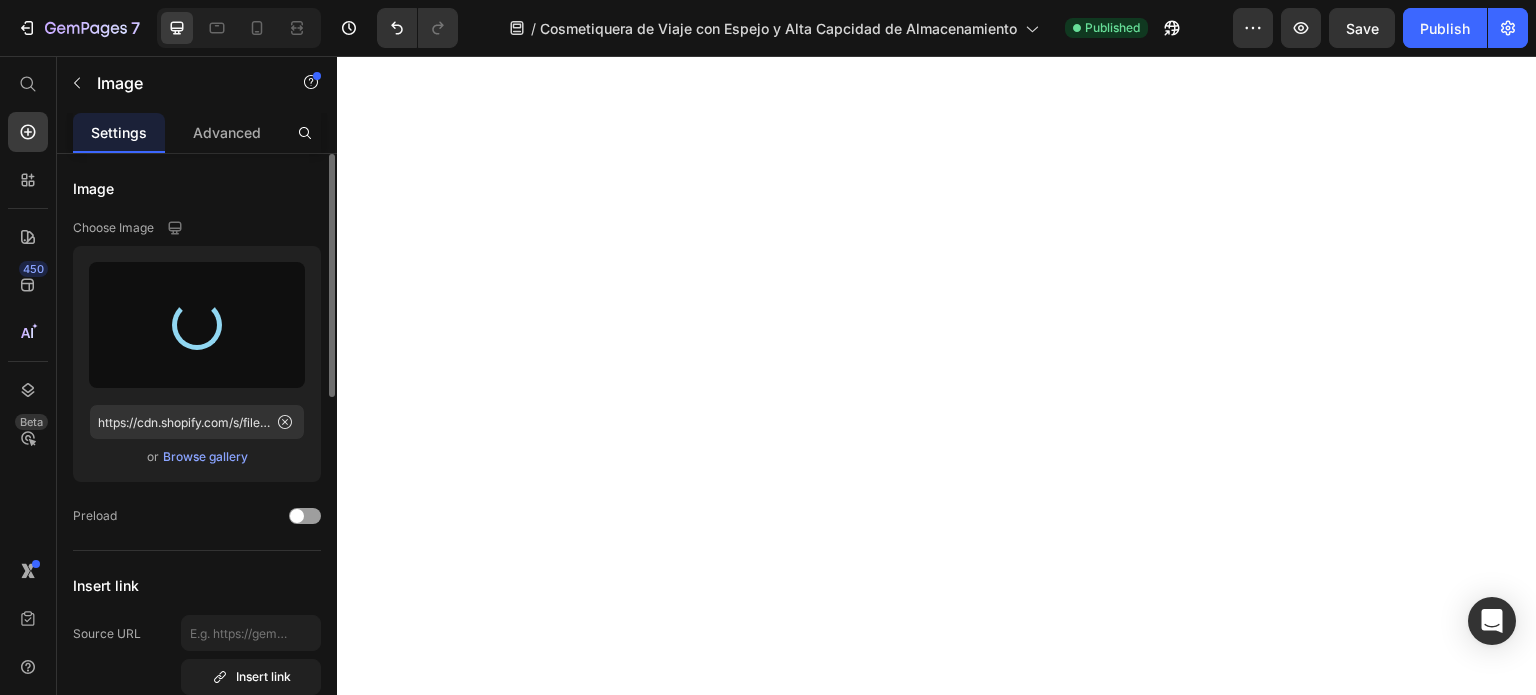 type on "https://cdn.shopify.com/s/files/1/0614/9151/1348/files/gempages_551635477501838209-22c951c8-c1ef-4e6d-938b-d669118b54e4.webp" 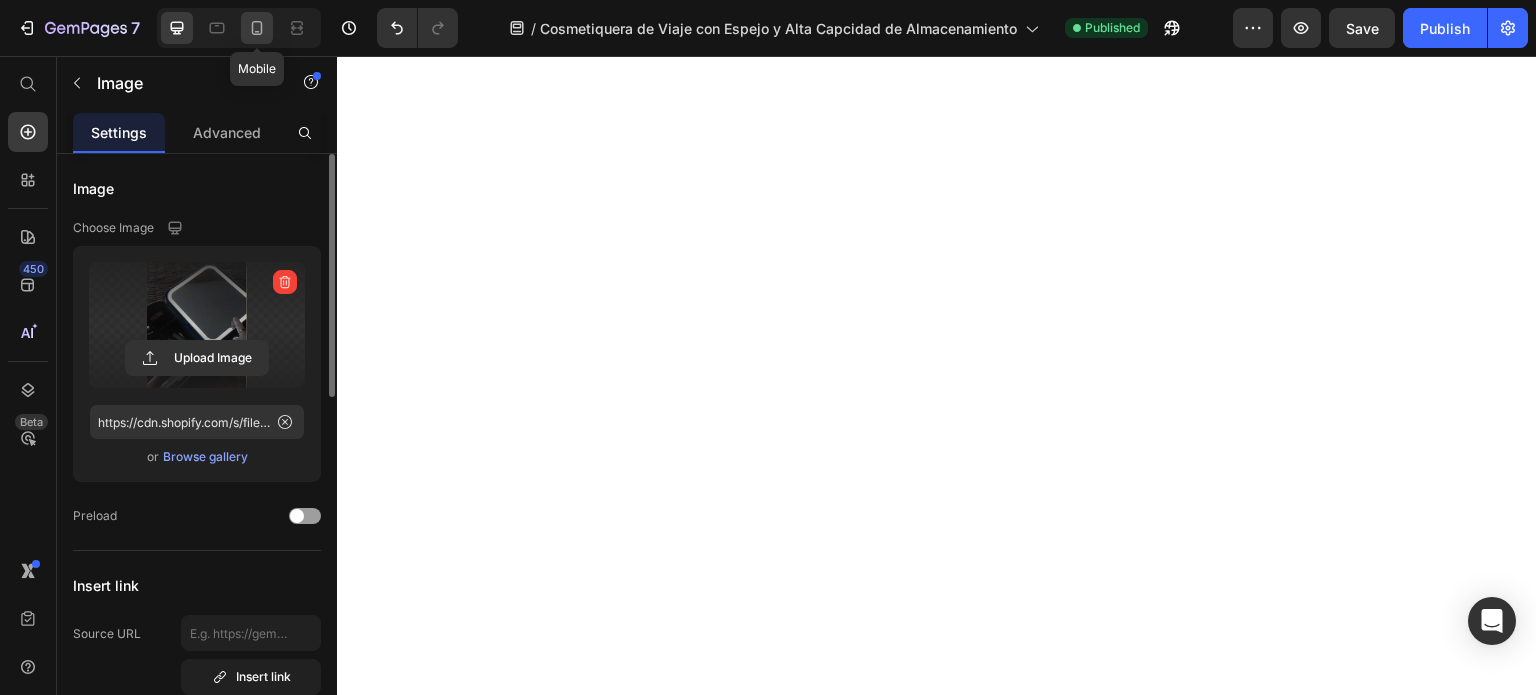 click 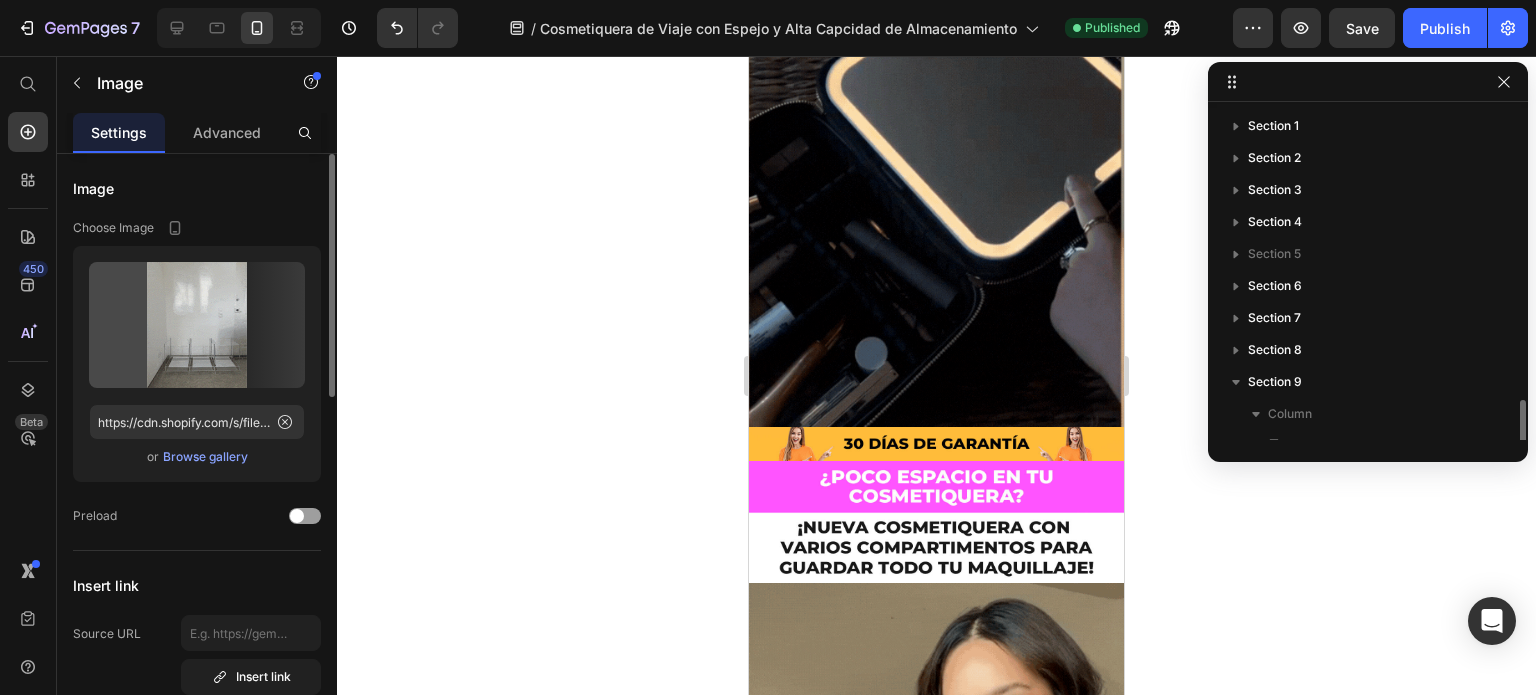 scroll, scrollTop: 218, scrollLeft: 0, axis: vertical 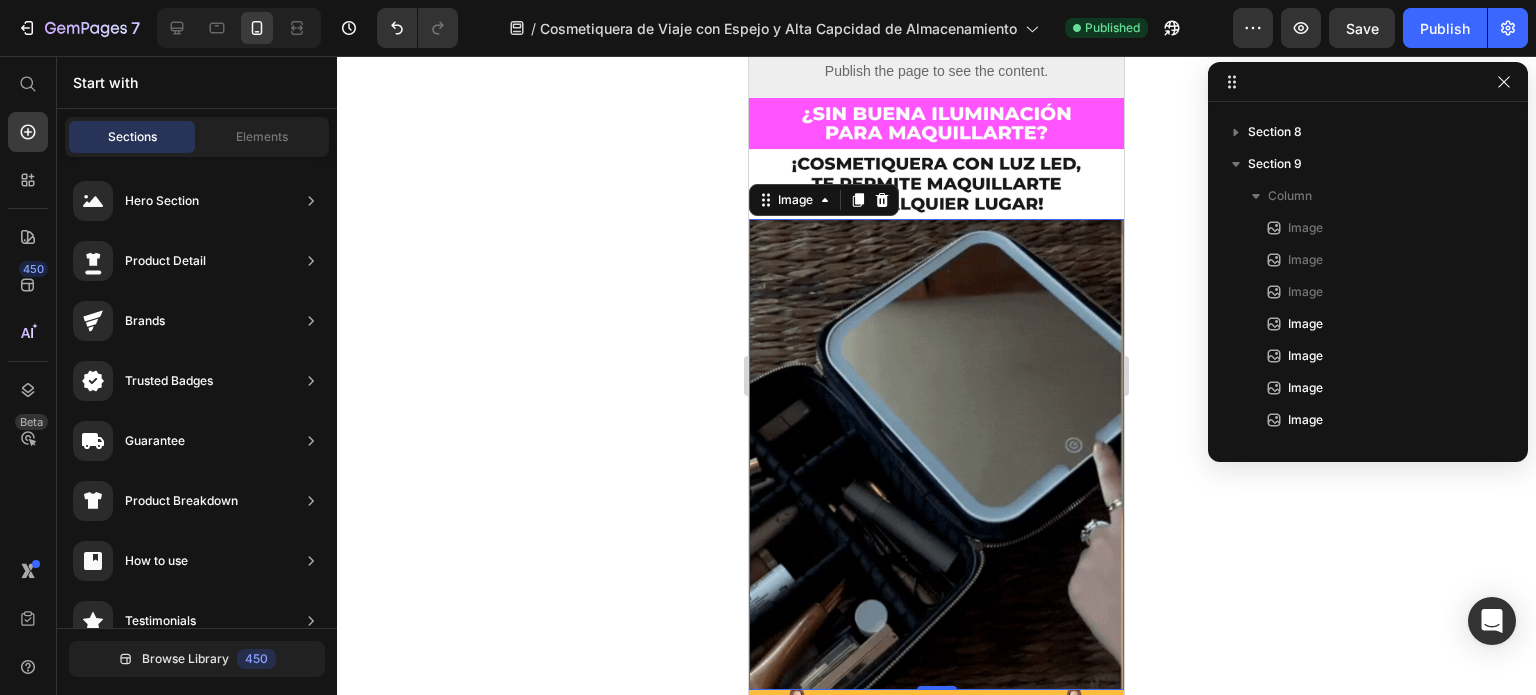click at bounding box center [936, 454] 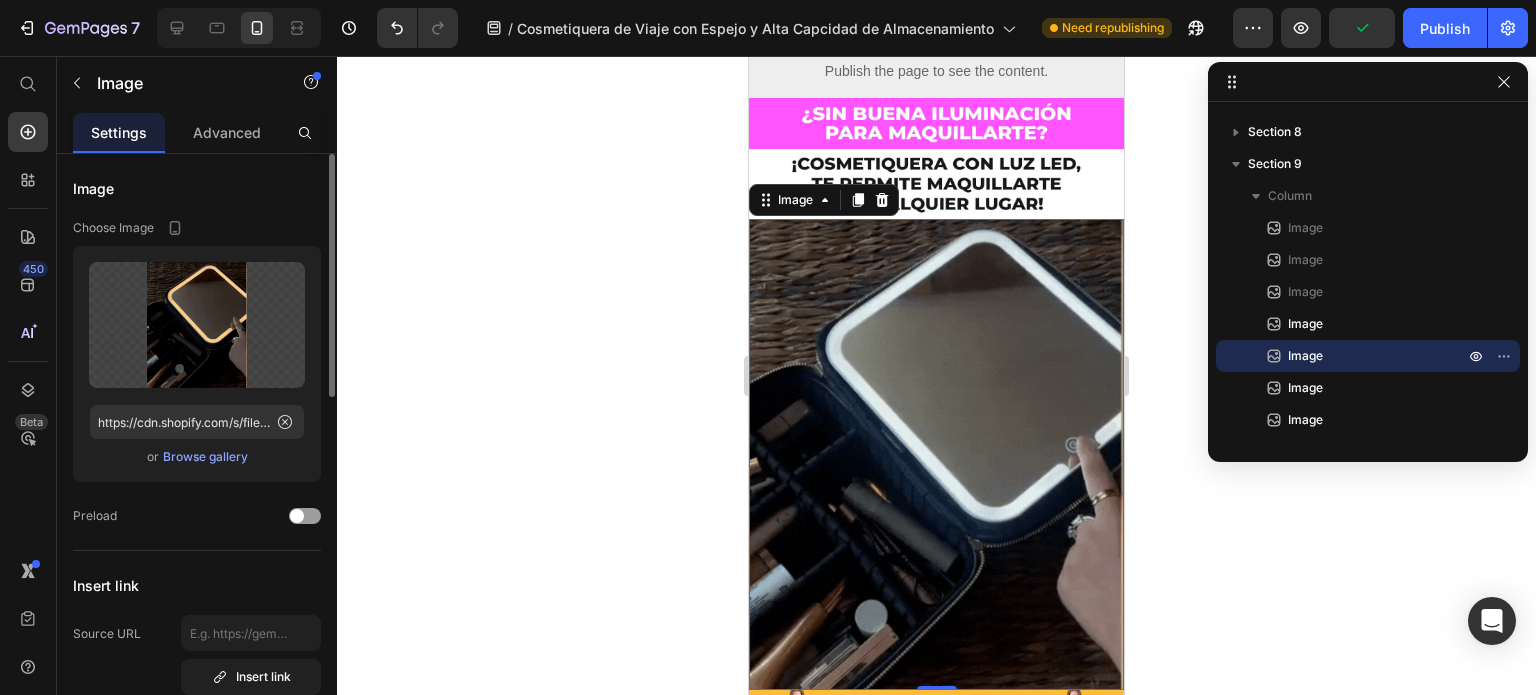 click on "Browse gallery" at bounding box center [205, 457] 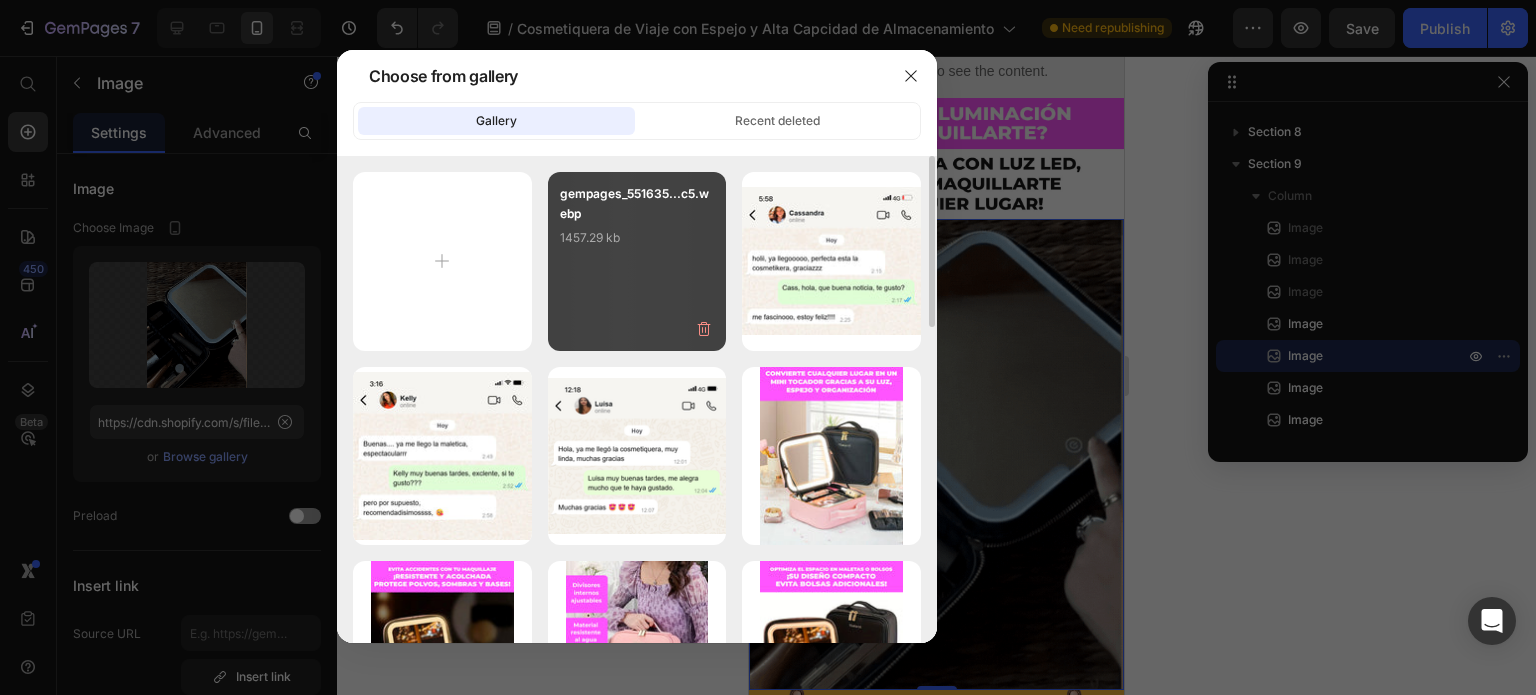 click on "1457.29 kb" at bounding box center [637, 238] 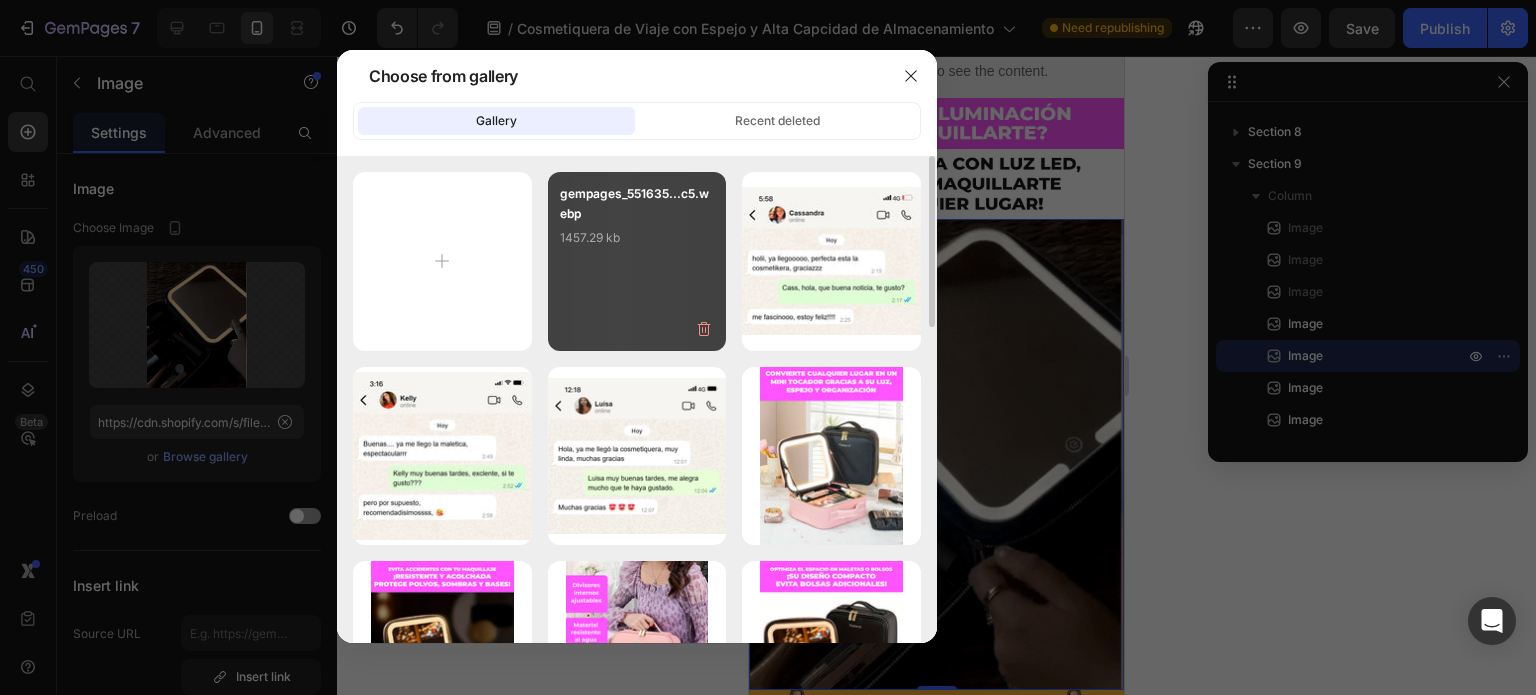 type on "https://cdn.shopify.com/s/files/1/0614/9151/1348/files/gempages_551635477501838209-22c951c8-c1ef-4e6d-938b-d669118b54e4.webp" 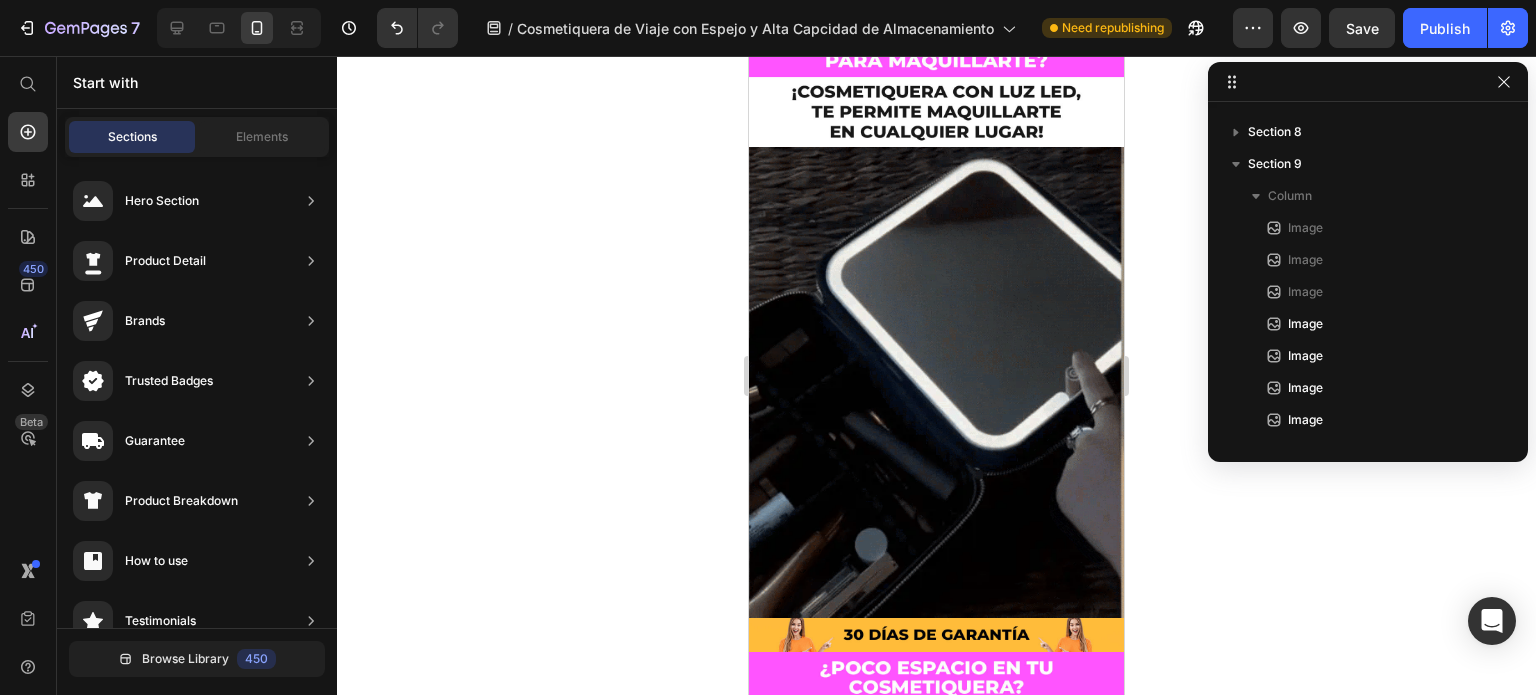 scroll, scrollTop: 1322, scrollLeft: 0, axis: vertical 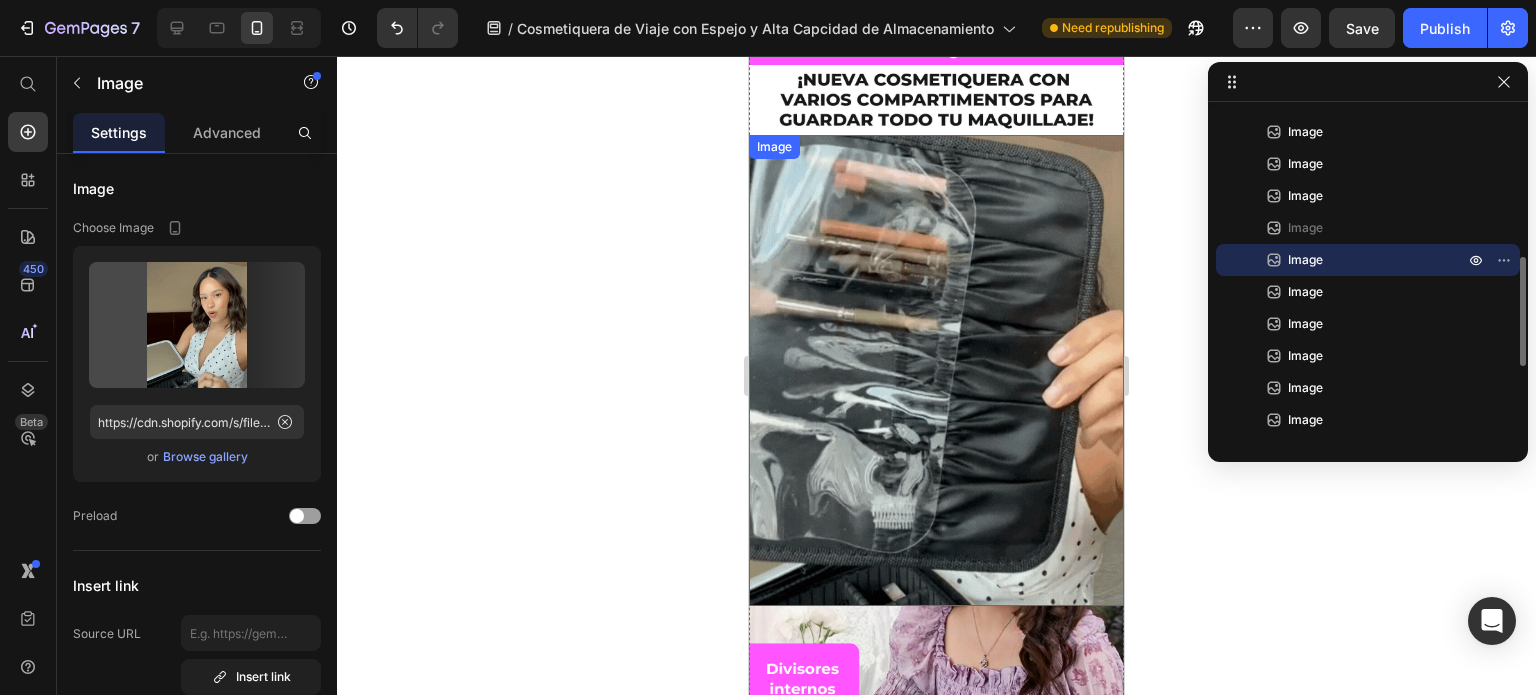 click at bounding box center [936, 370] 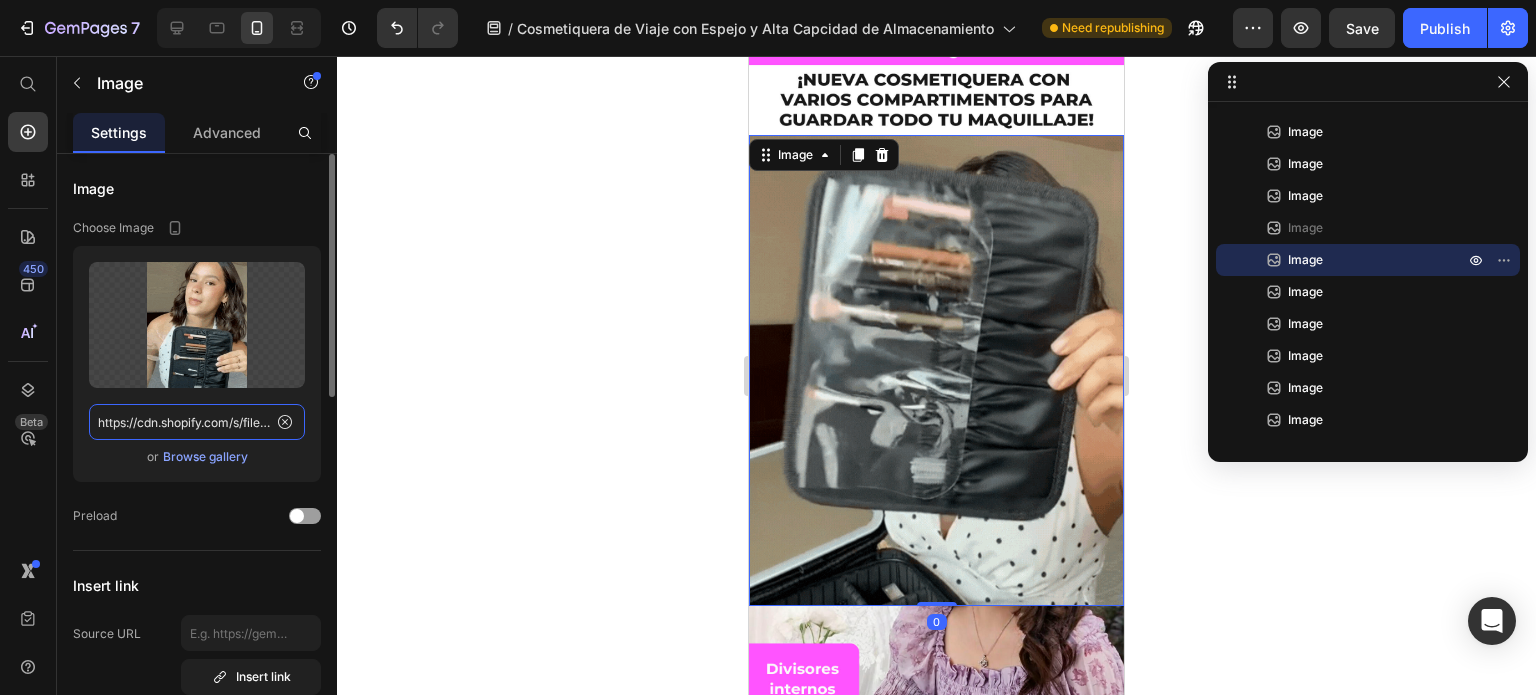 click on "https://cdn.shopify.com/s/files/1/0614/9151/1348/files/gempages_551635477501838209-90b4cdb1-7513-4e0a-8c9b-a93cabe1d8d6.gif" 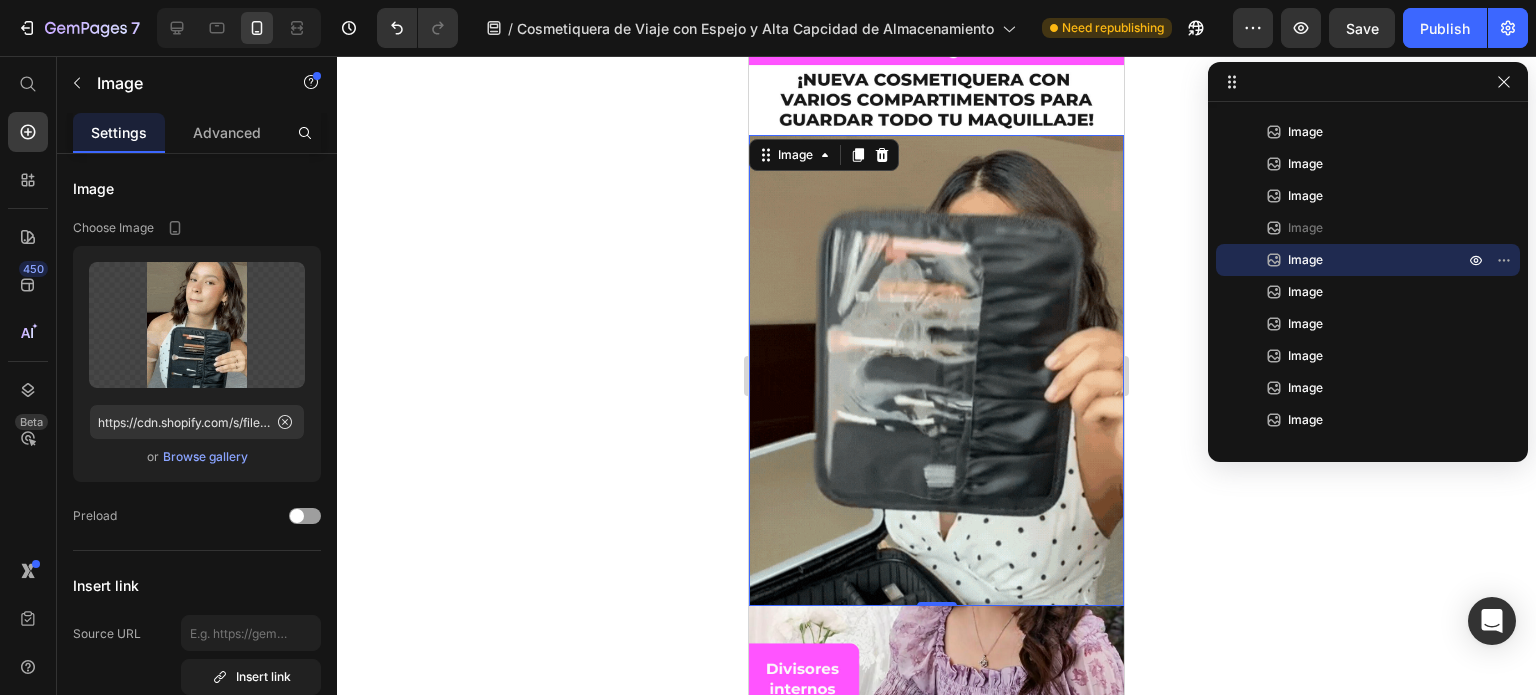 click at bounding box center (936, 370) 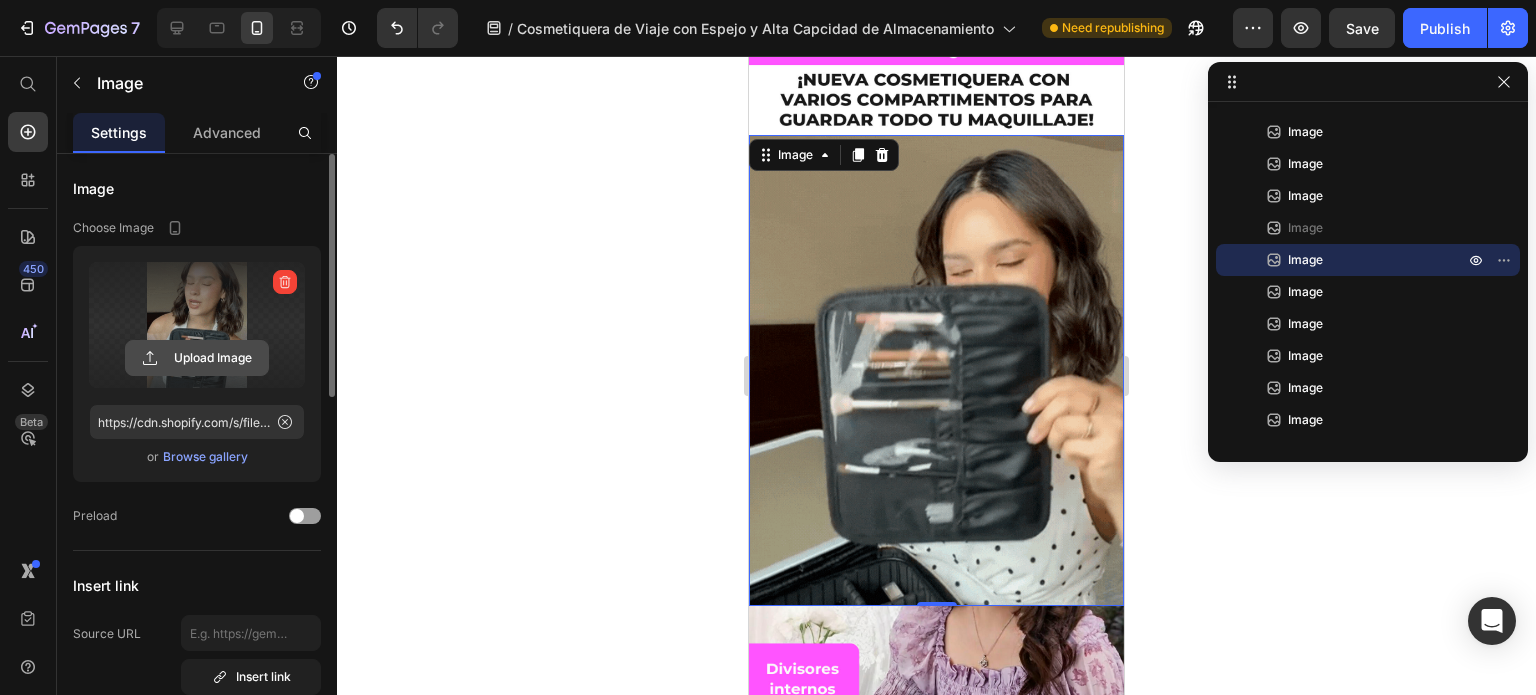click 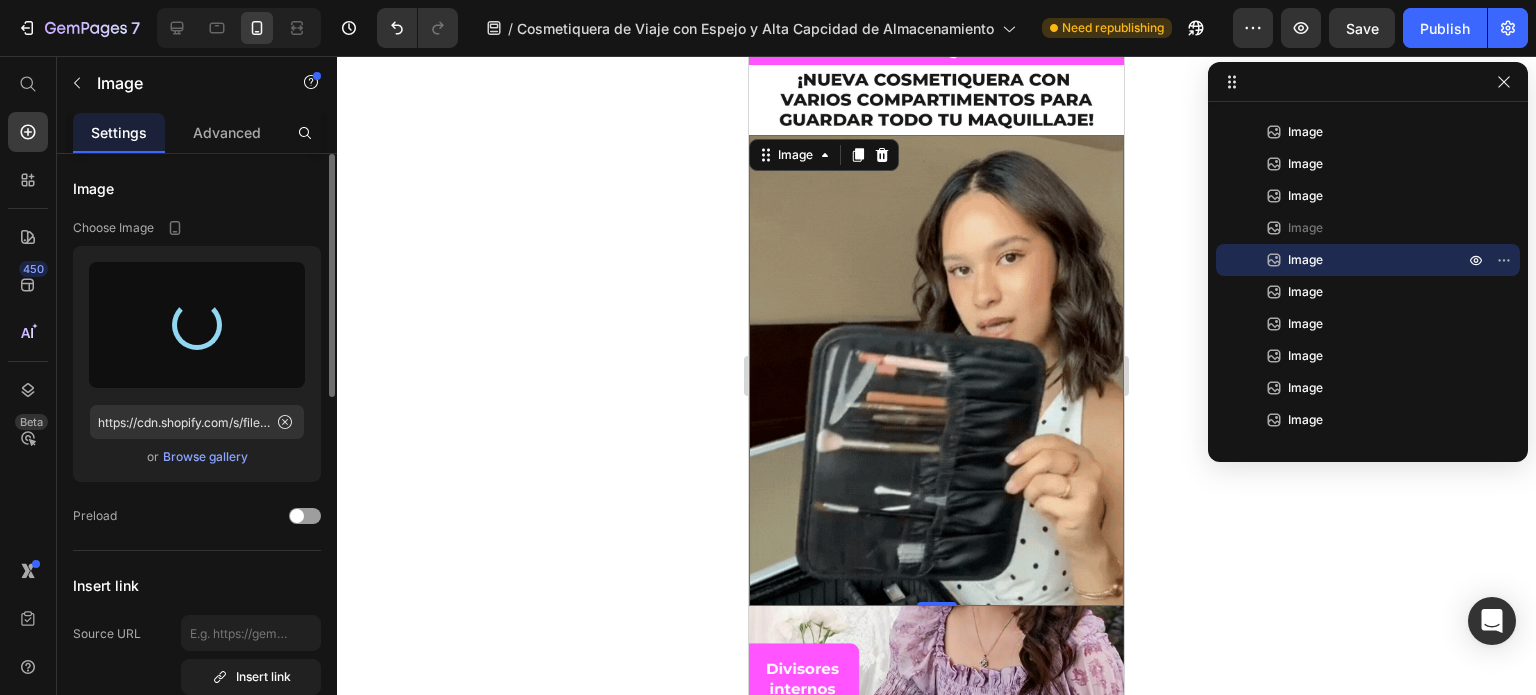 type on "https://cdn.shopify.com/s/files/1/0614/9151/1348/files/gempages_551635477501838209-bb28956e-299b-4031-af45-14ecbee8f3ff.webp" 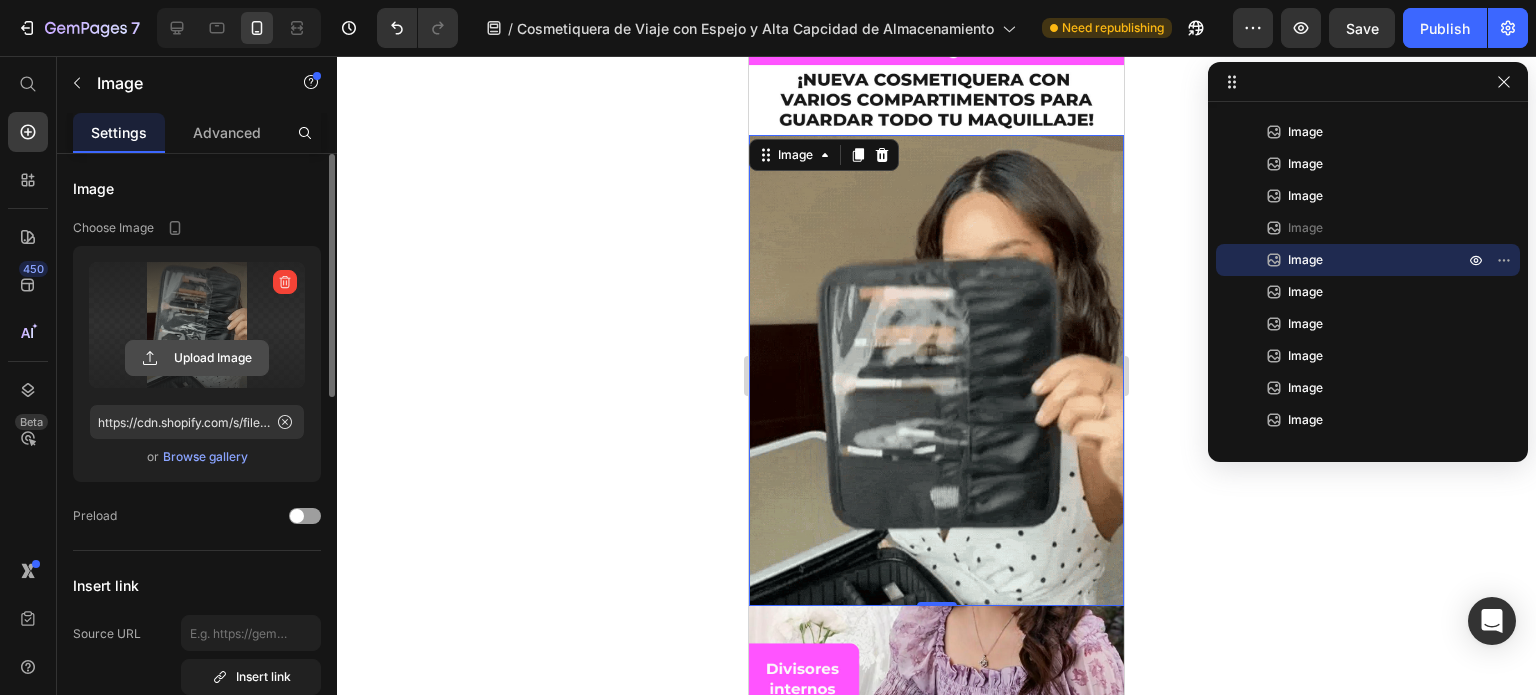 click 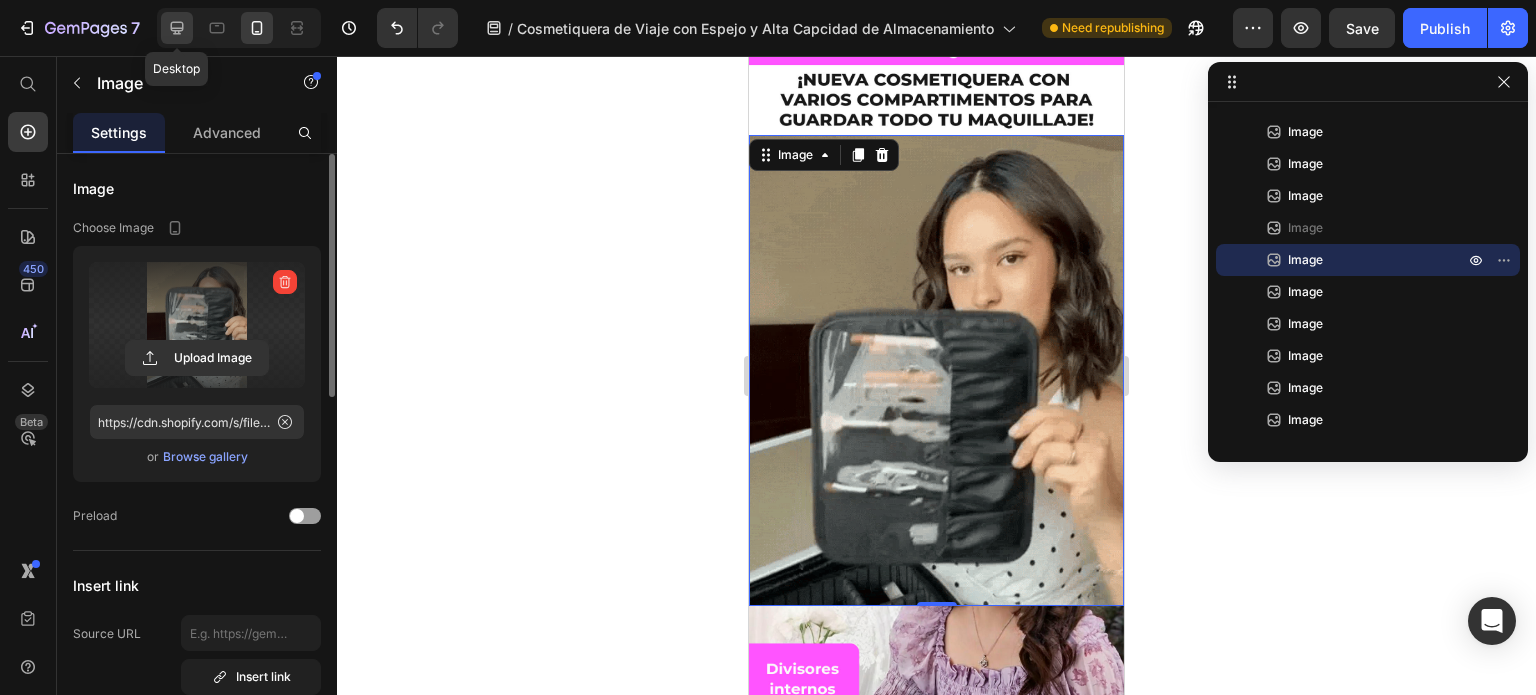 click 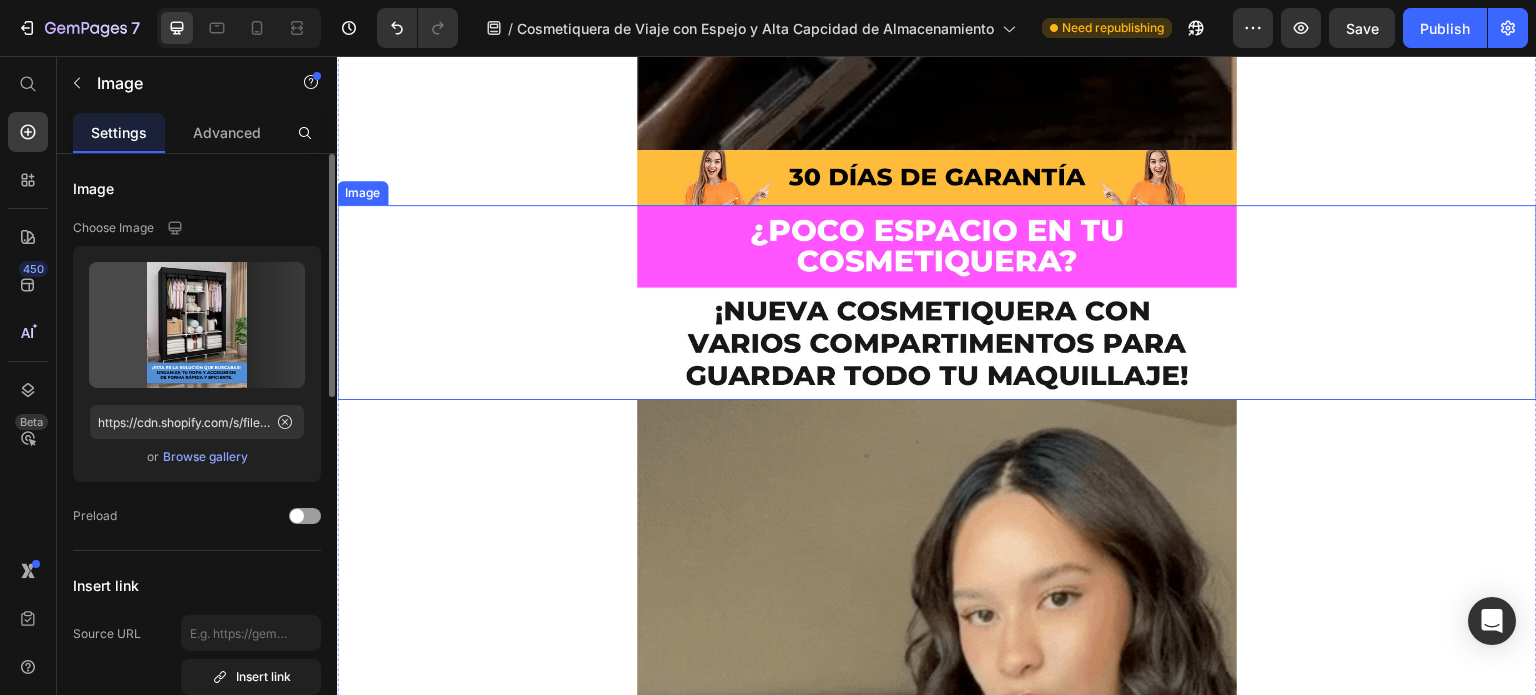 scroll, scrollTop: 1320, scrollLeft: 0, axis: vertical 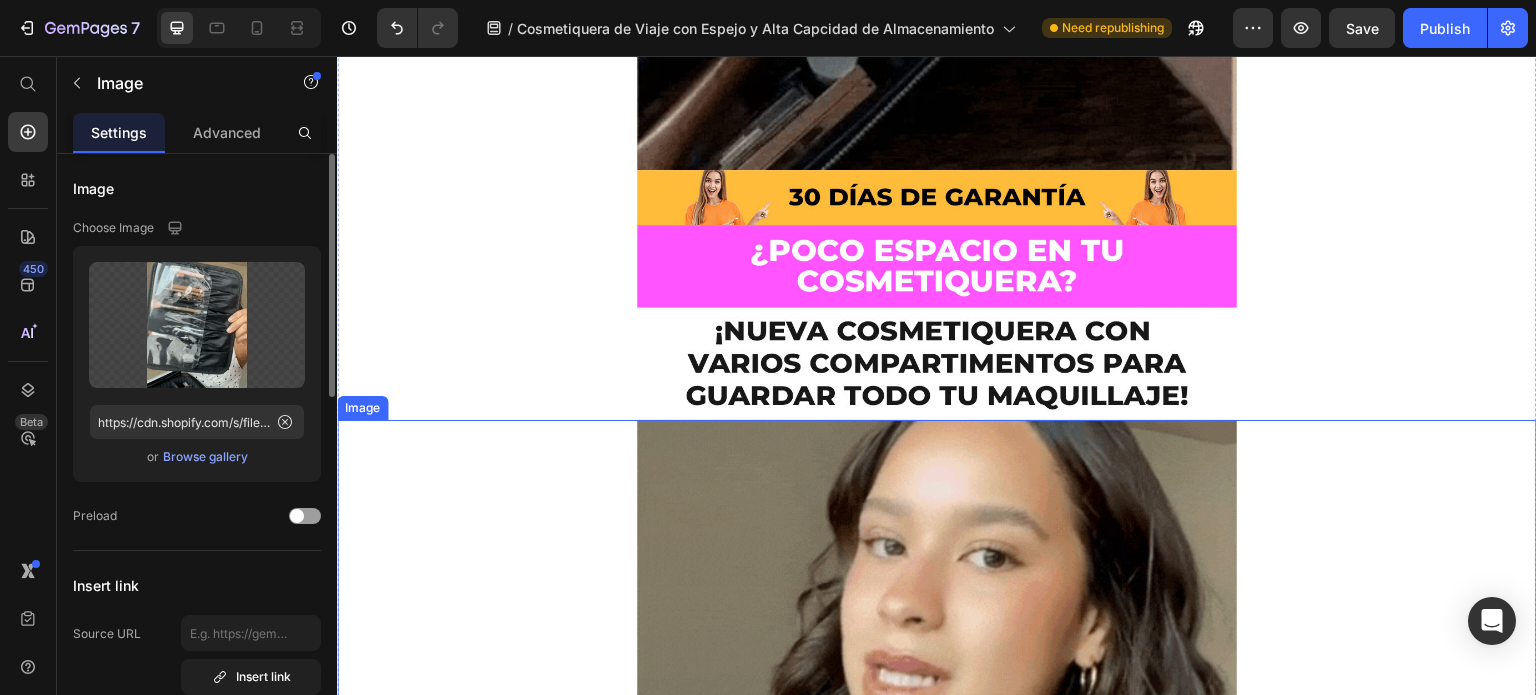 click at bounding box center [937, 796] 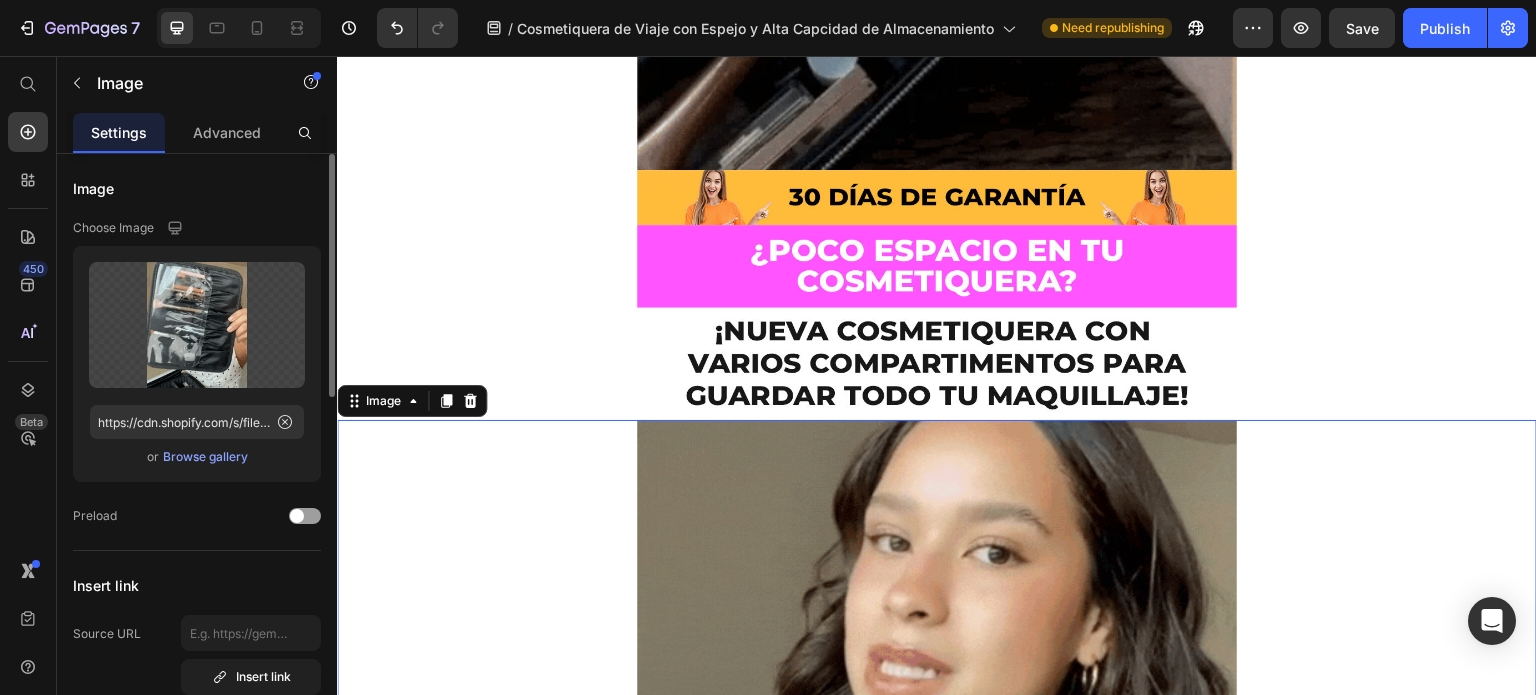 click on "Browse gallery" at bounding box center (205, 457) 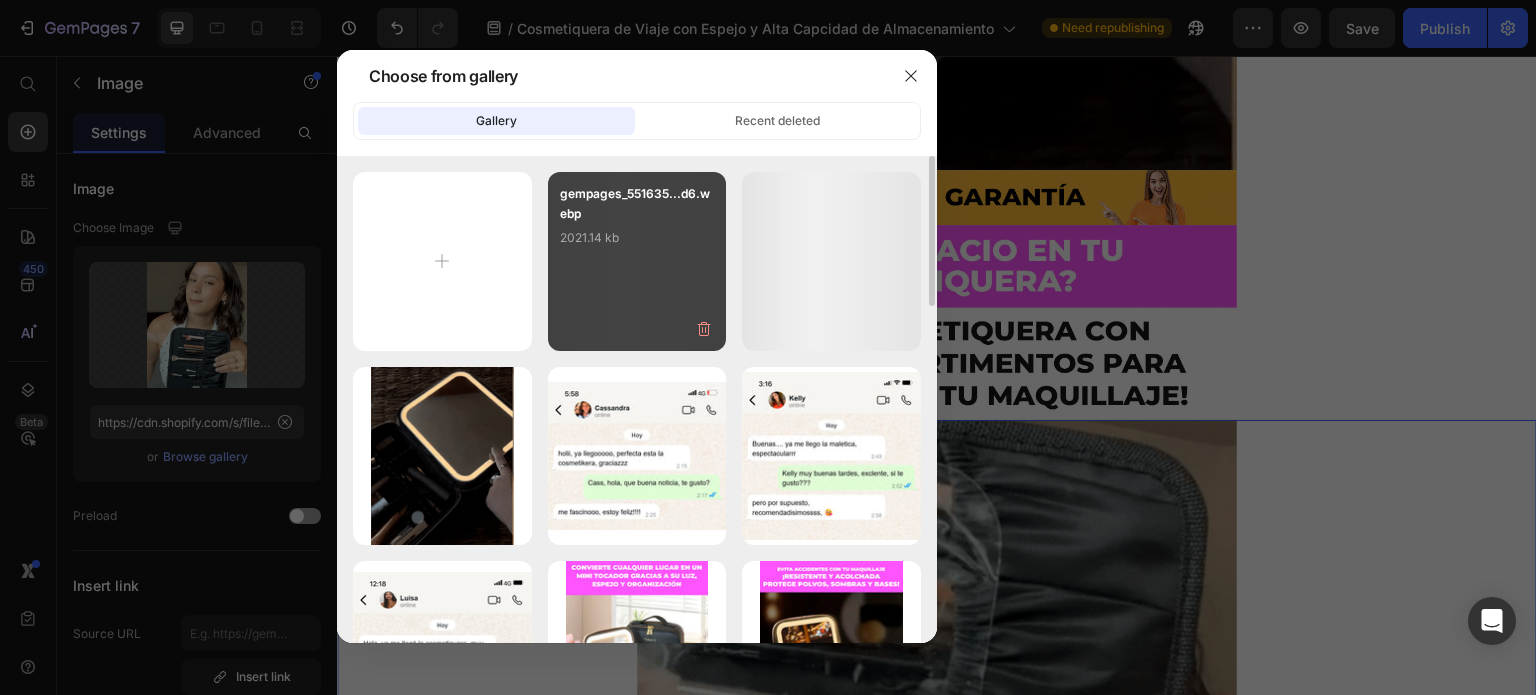 click on "gempages_551635...d6.webp 2021.14 kb" at bounding box center [637, 224] 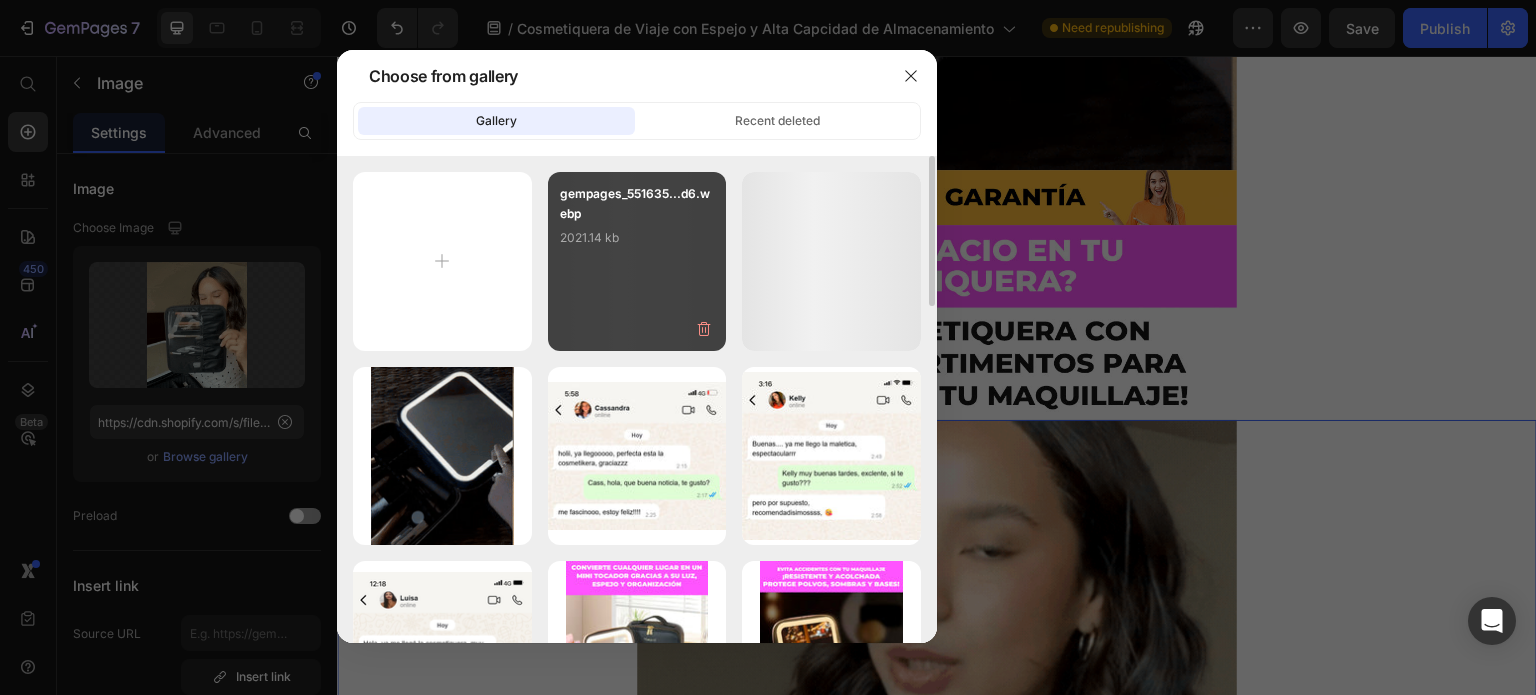 type on "https://cdn.shopify.com/s/files/1/0614/9151/1348/files/gempages_551635477501838209-bb28956e-299b-4031-af45-14ecbee8f3ff.webp" 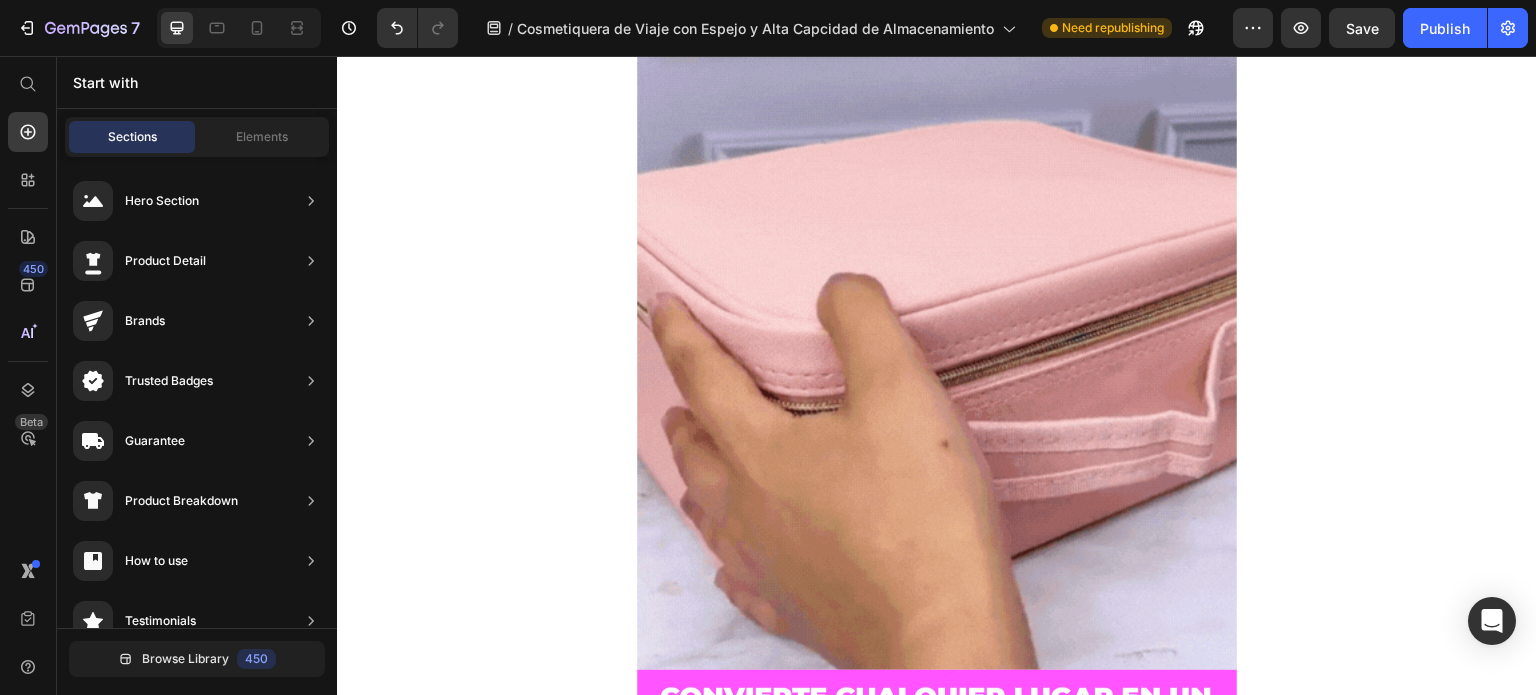 scroll, scrollTop: 2221, scrollLeft: 0, axis: vertical 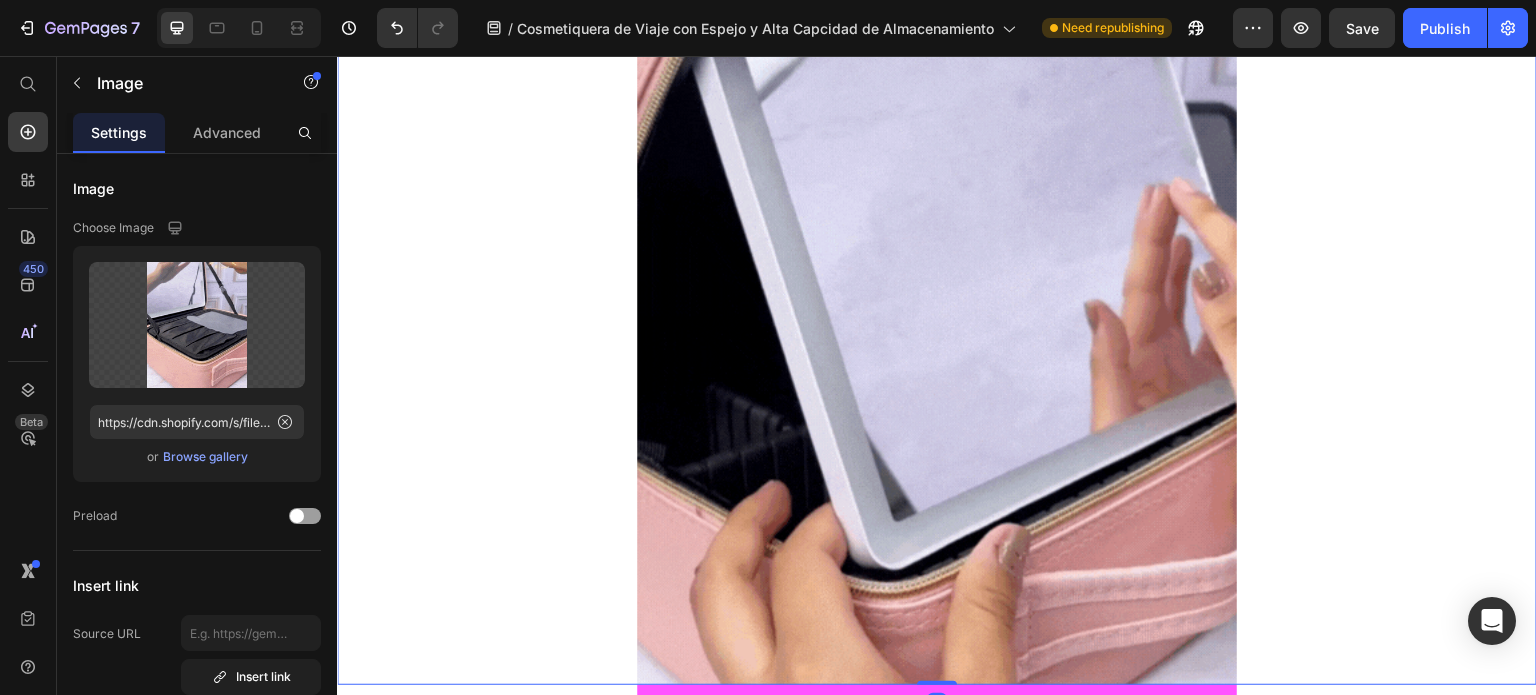 click at bounding box center [937, 309] 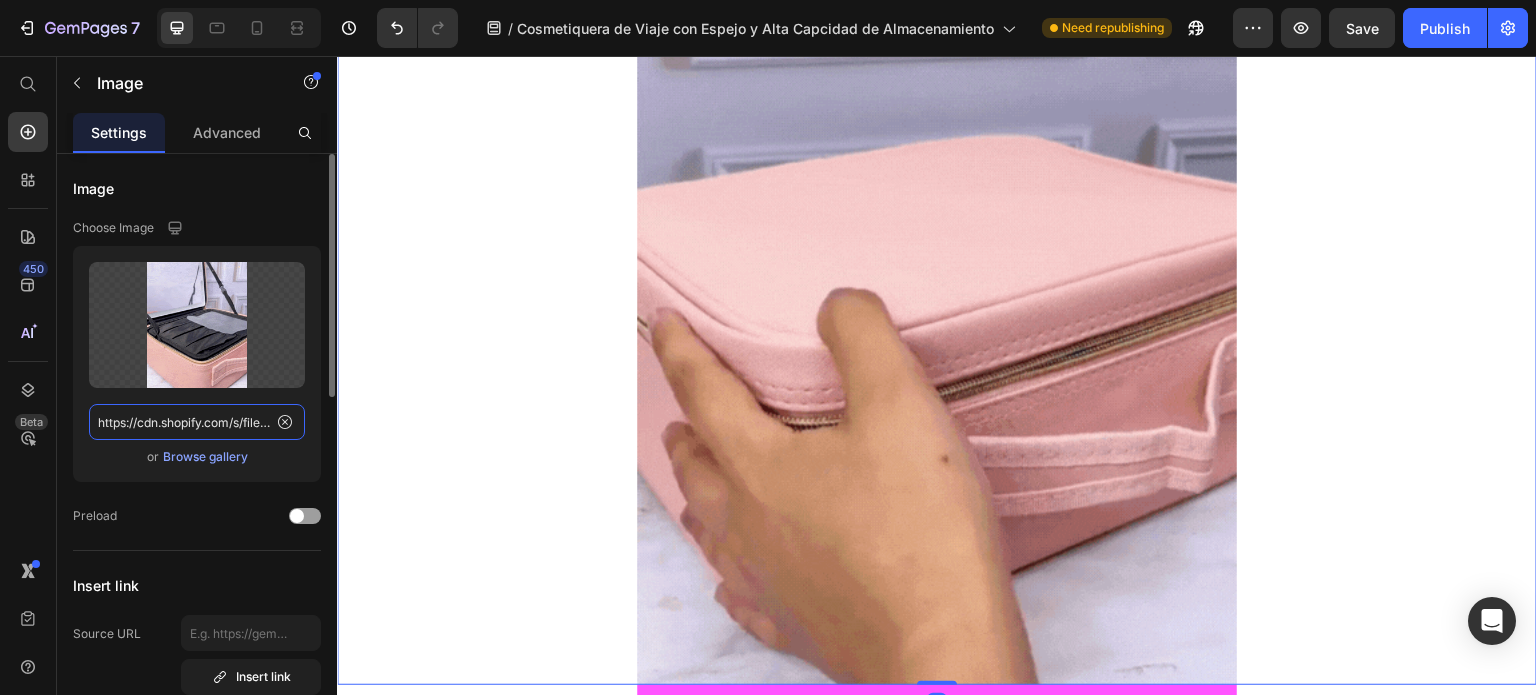 click on "https://cdn.shopify.com/s/files/1/0614/9151/1348/files/gempages_551635477501838209-be570c87-f158-4d3f-8c63-6b12f38f898e.gif" 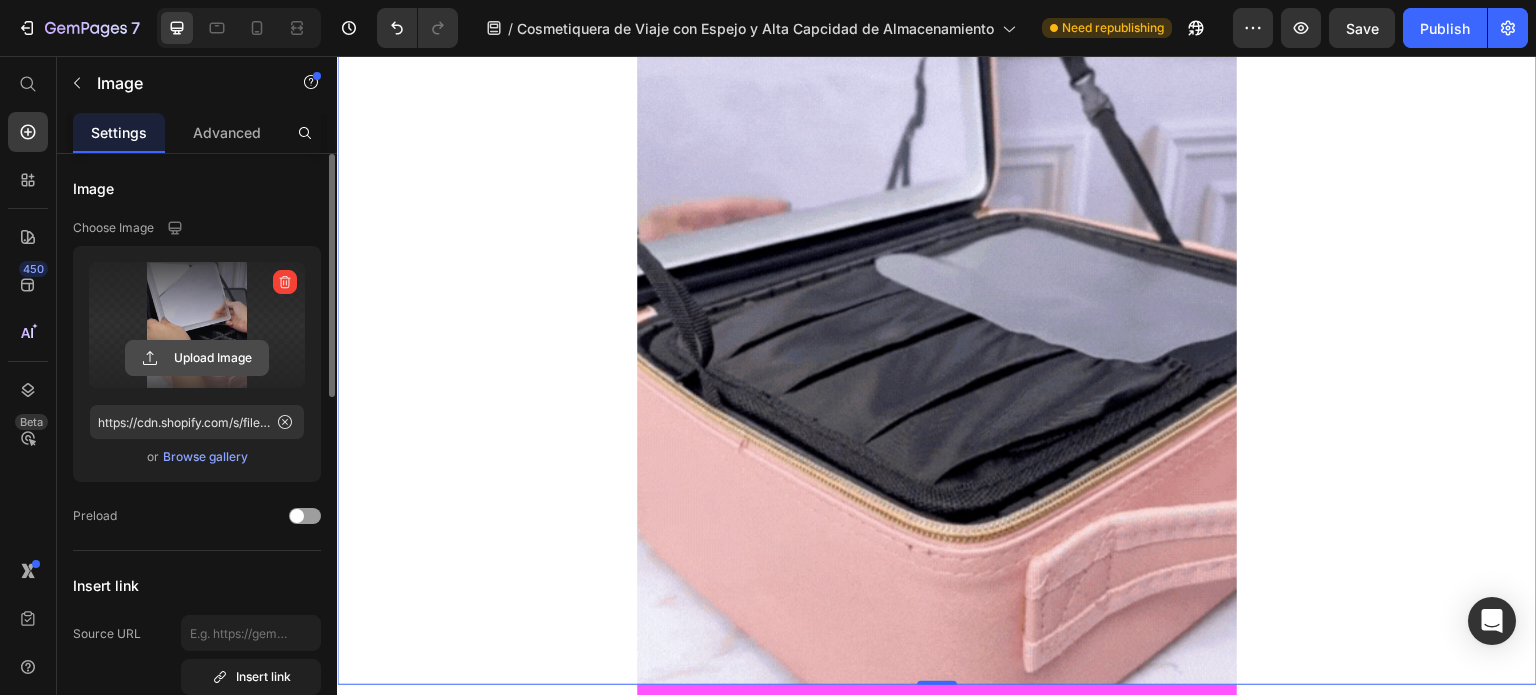 click 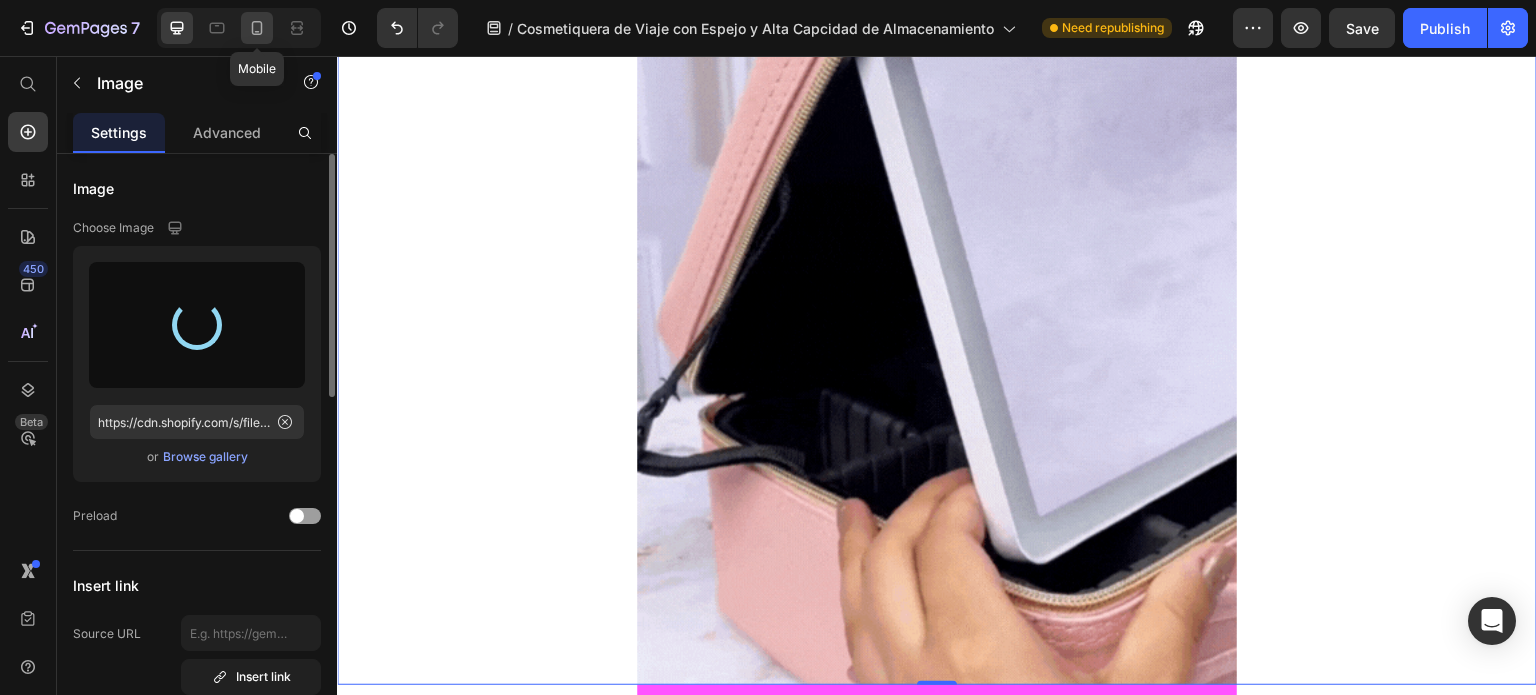 type on "https://cdn.shopify.com/s/files/1/0614/9151/1348/files/gempages_551635477501838209-af4c2065-d407-4cb4-905e-c1fb9375181f.webp" 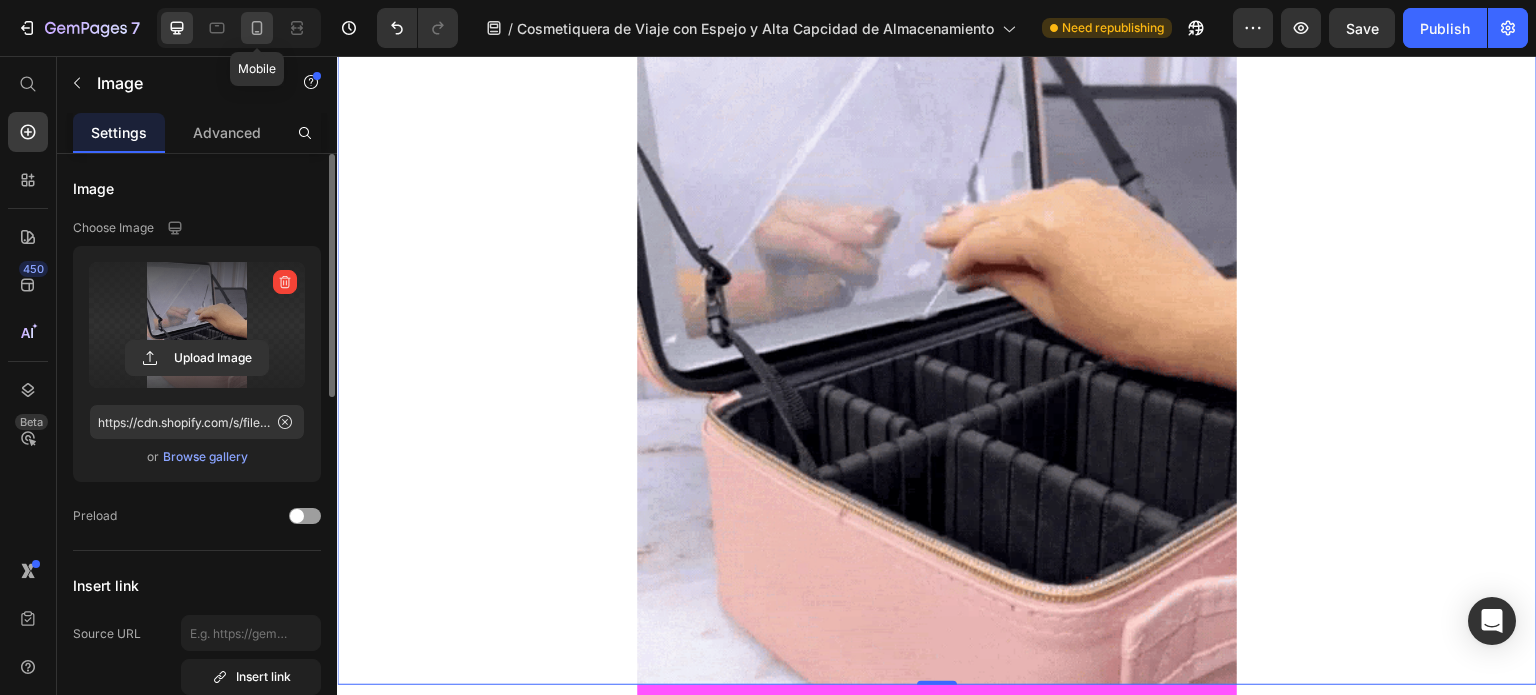 click 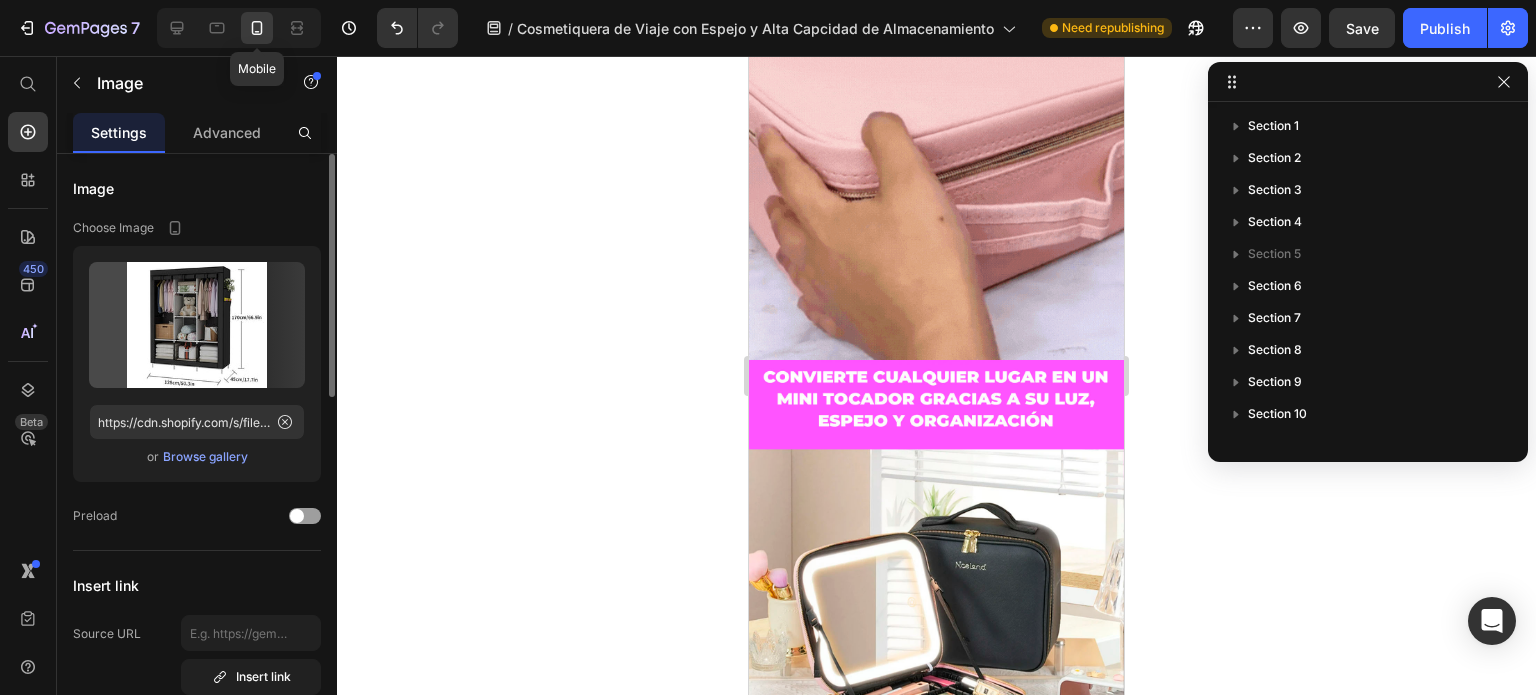 scroll, scrollTop: 282, scrollLeft: 0, axis: vertical 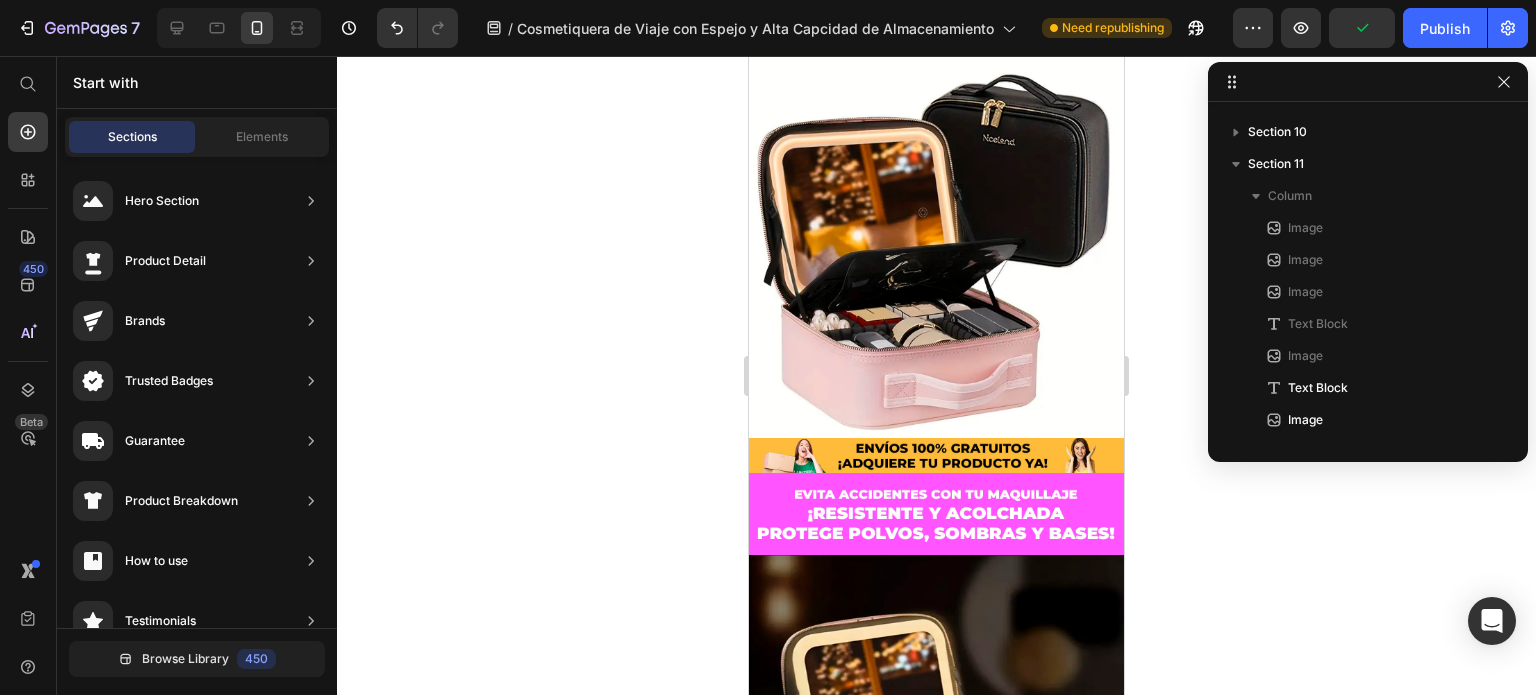 click at bounding box center (936, 1212) 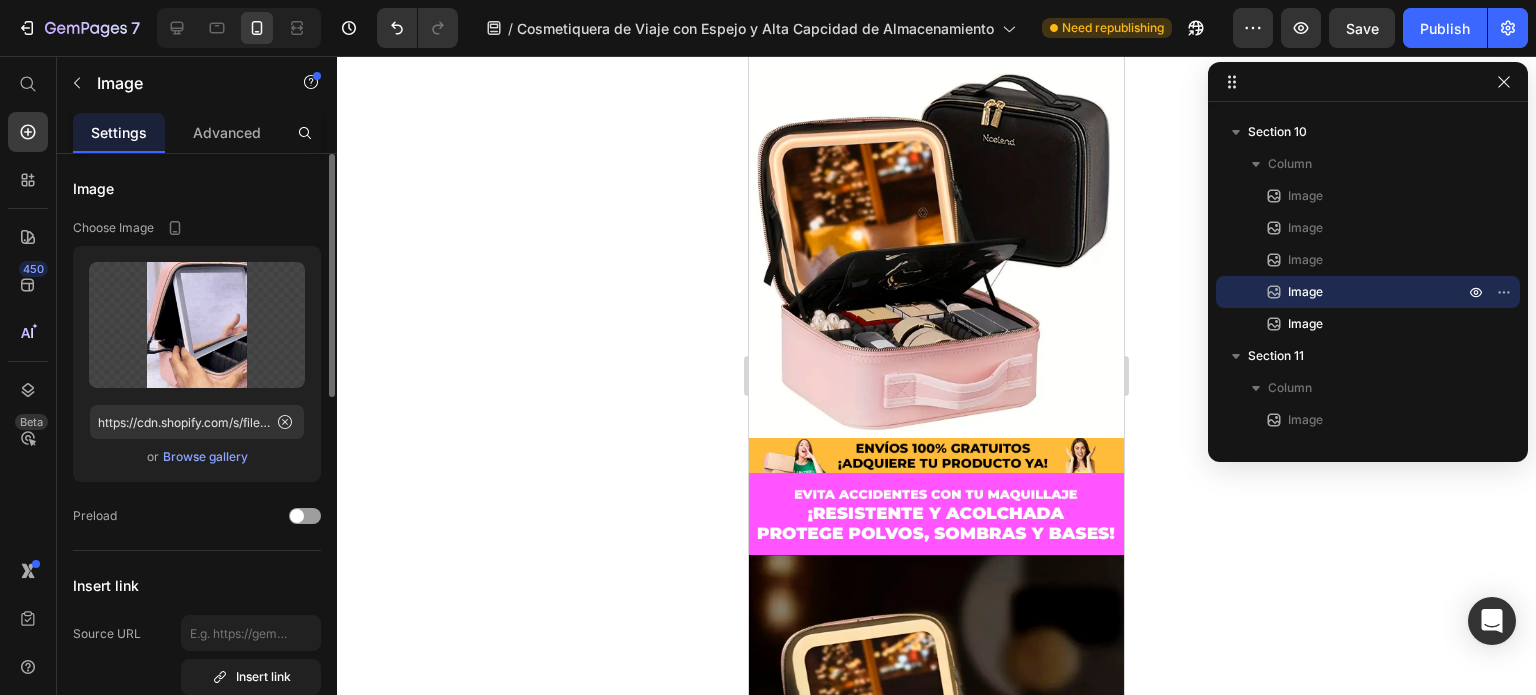 click at bounding box center (936, 1212) 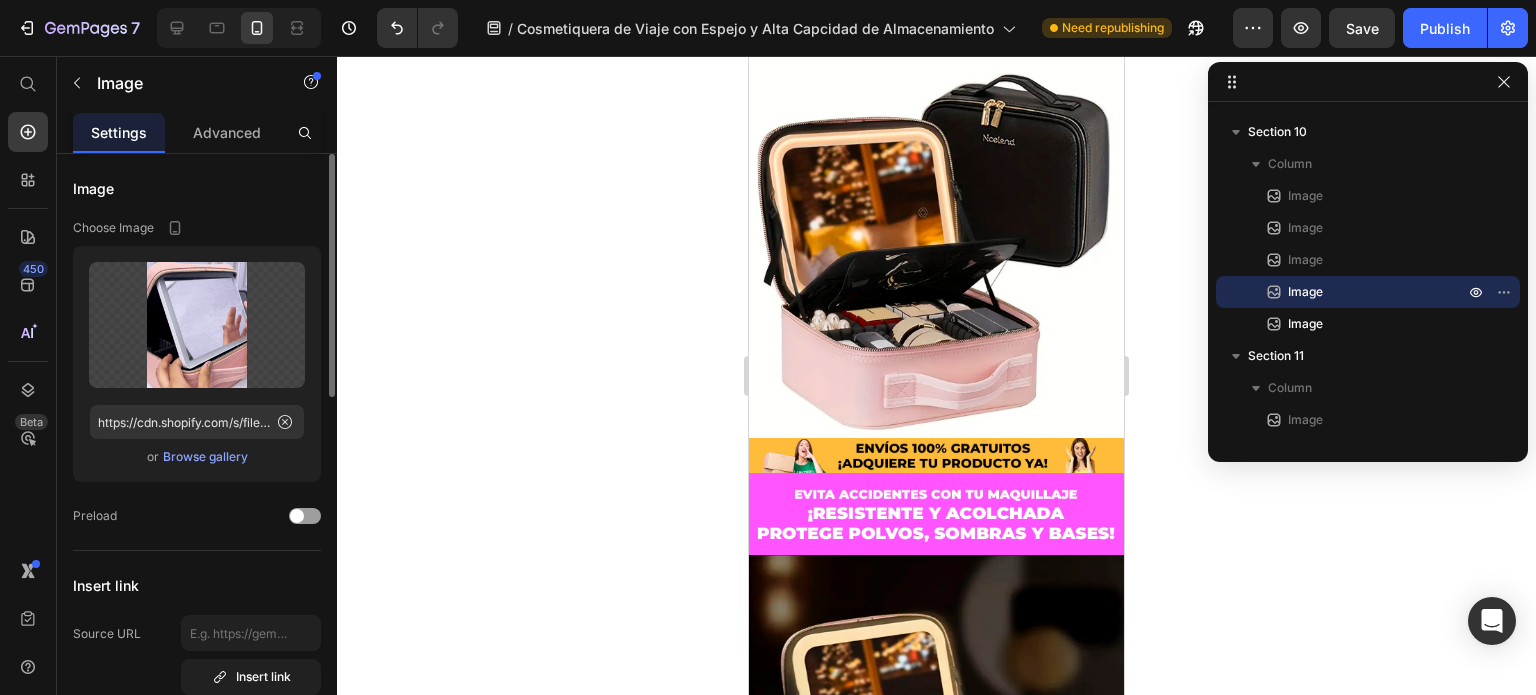 click on "Browse gallery" at bounding box center (205, 457) 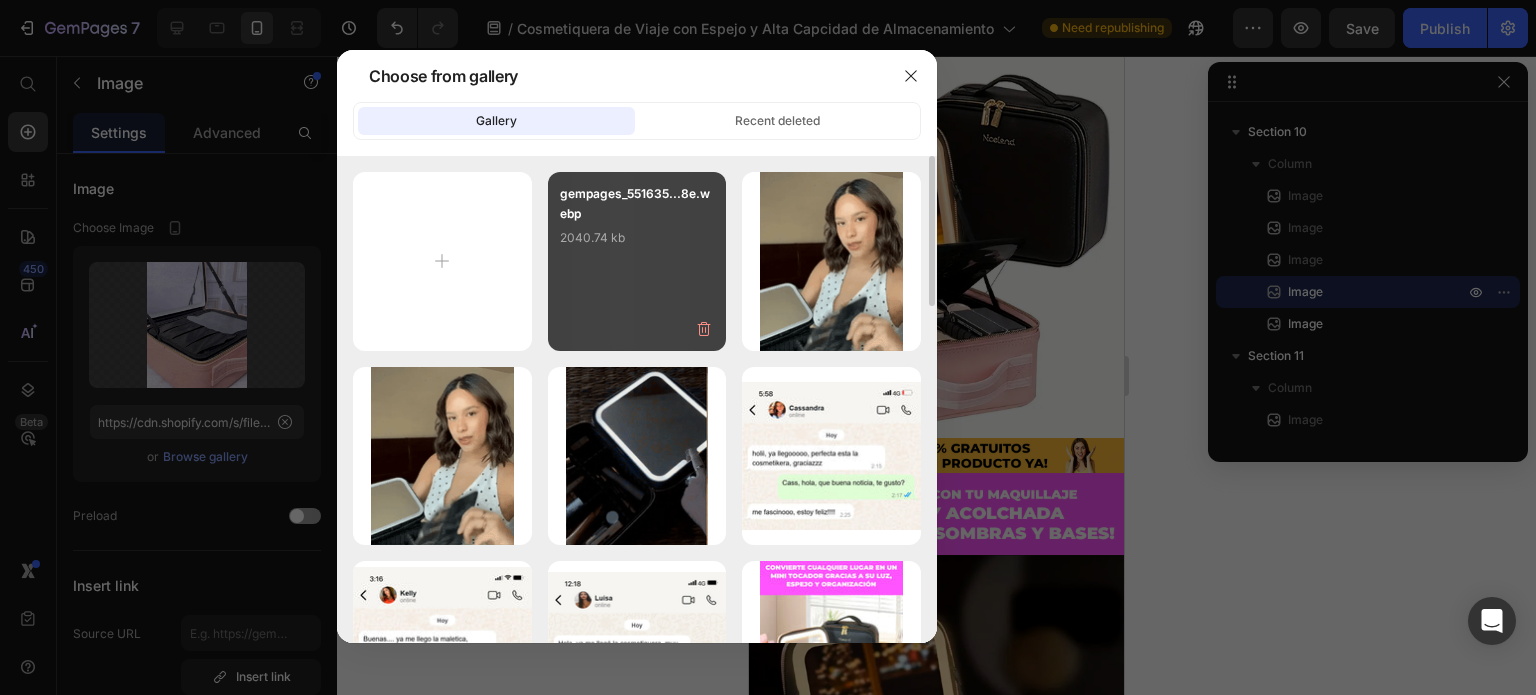 click on "gempages_551635...8e.webp 2040.74 kb" at bounding box center (637, 224) 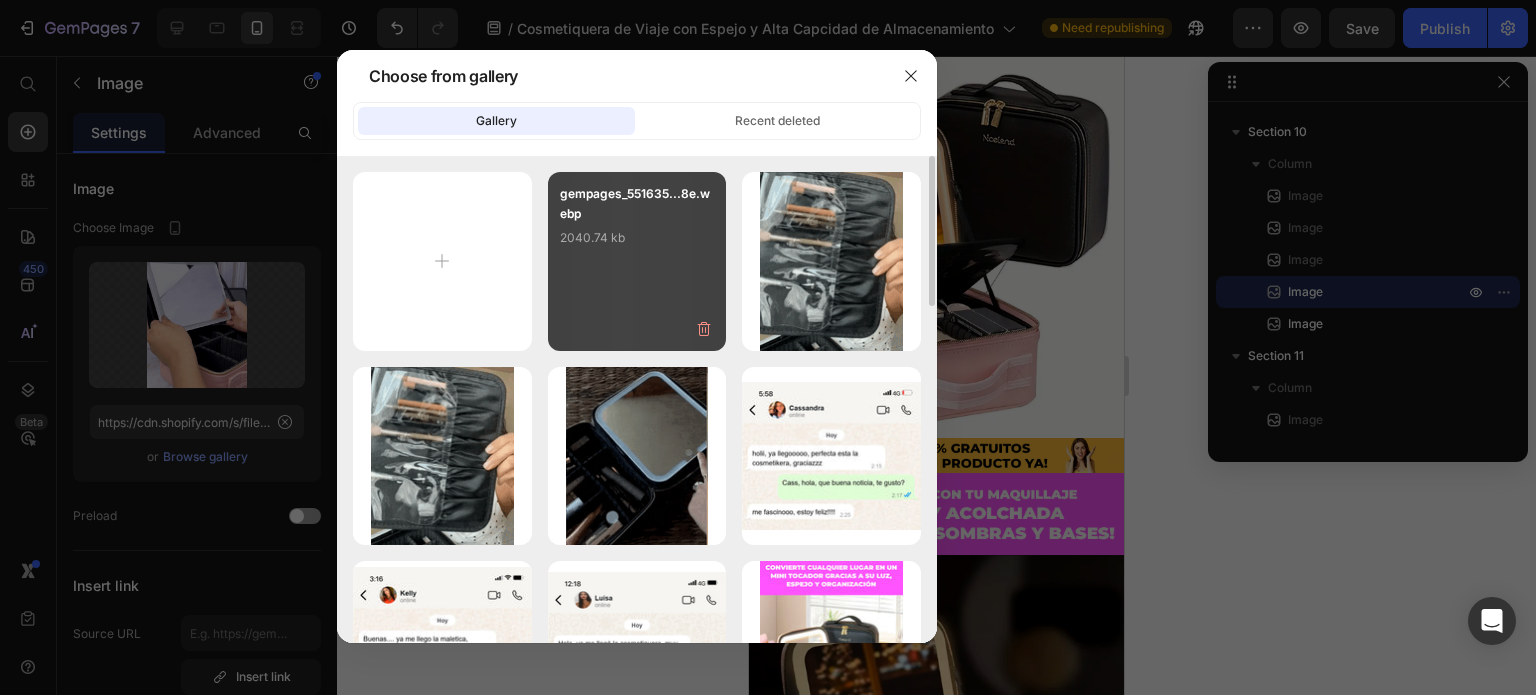 type on "https://cdn.shopify.com/s/files/1/0614/9151/1348/files/gempages_551635477501838209-af4c2065-d407-4cb4-905e-c1fb9375181f.webp" 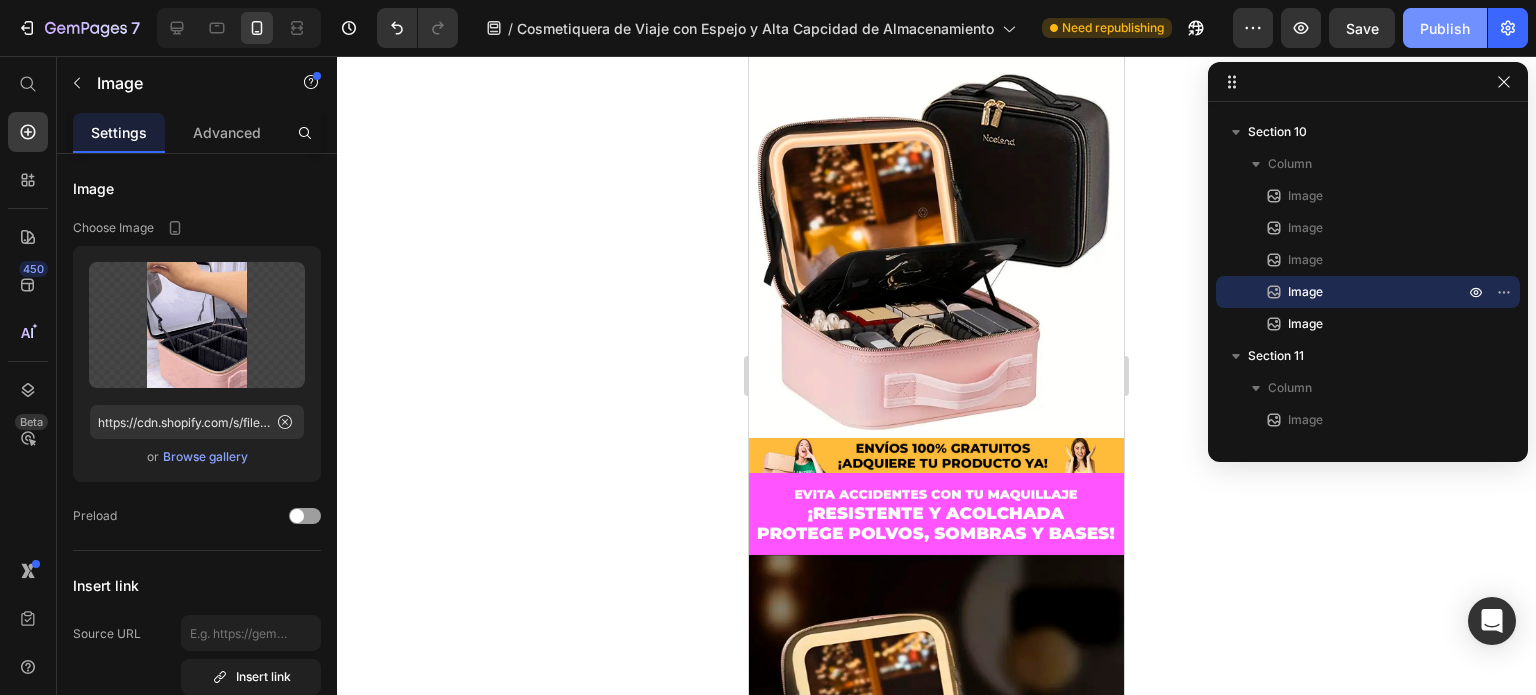 click on "Publish" at bounding box center [1445, 28] 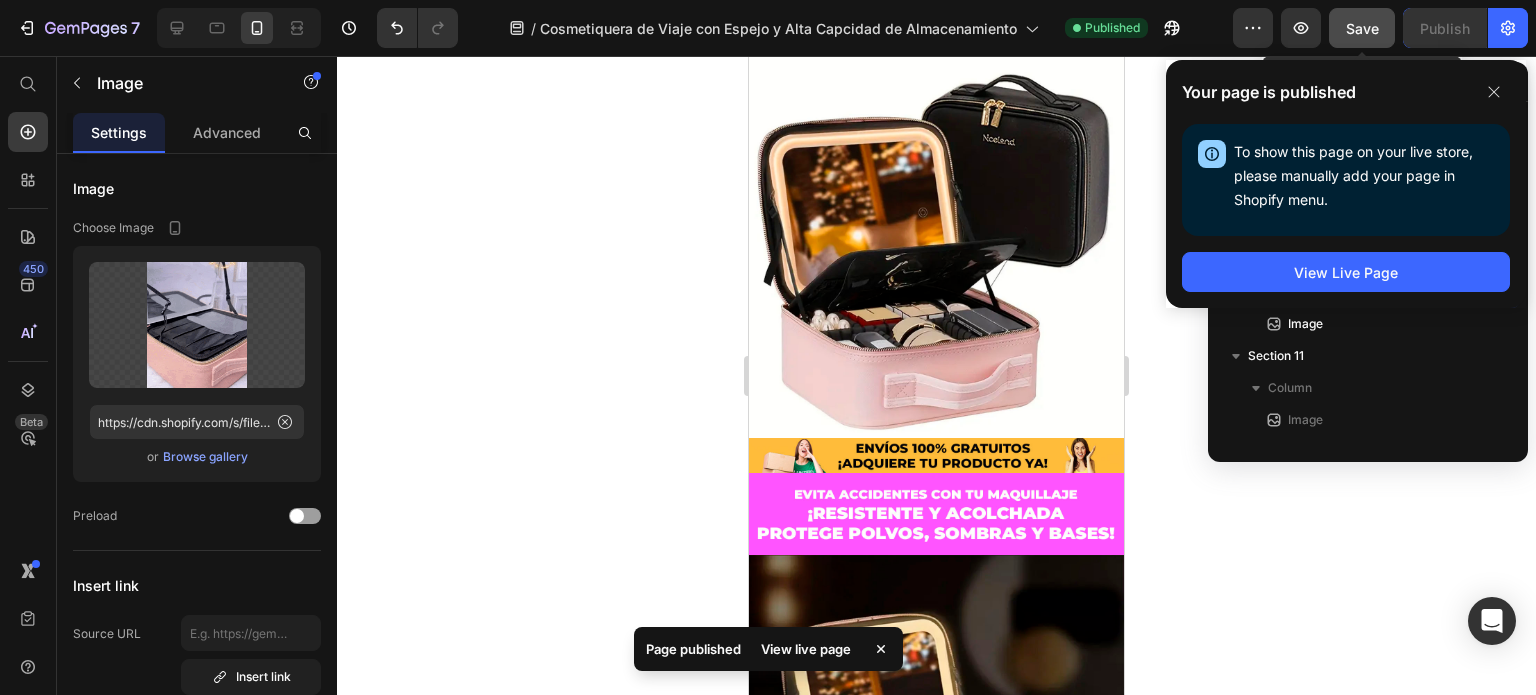 click on "Save" at bounding box center (1362, 28) 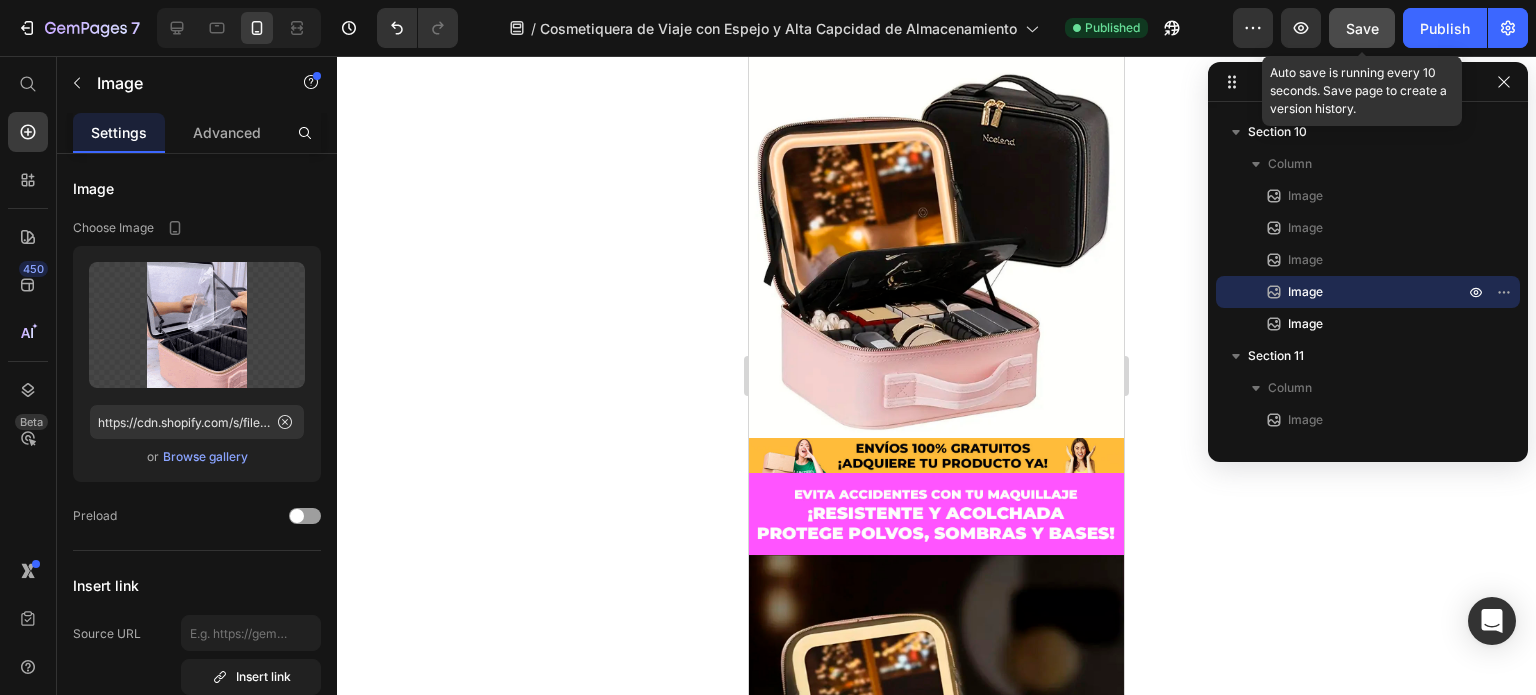 click on "Save" at bounding box center [1362, 28] 